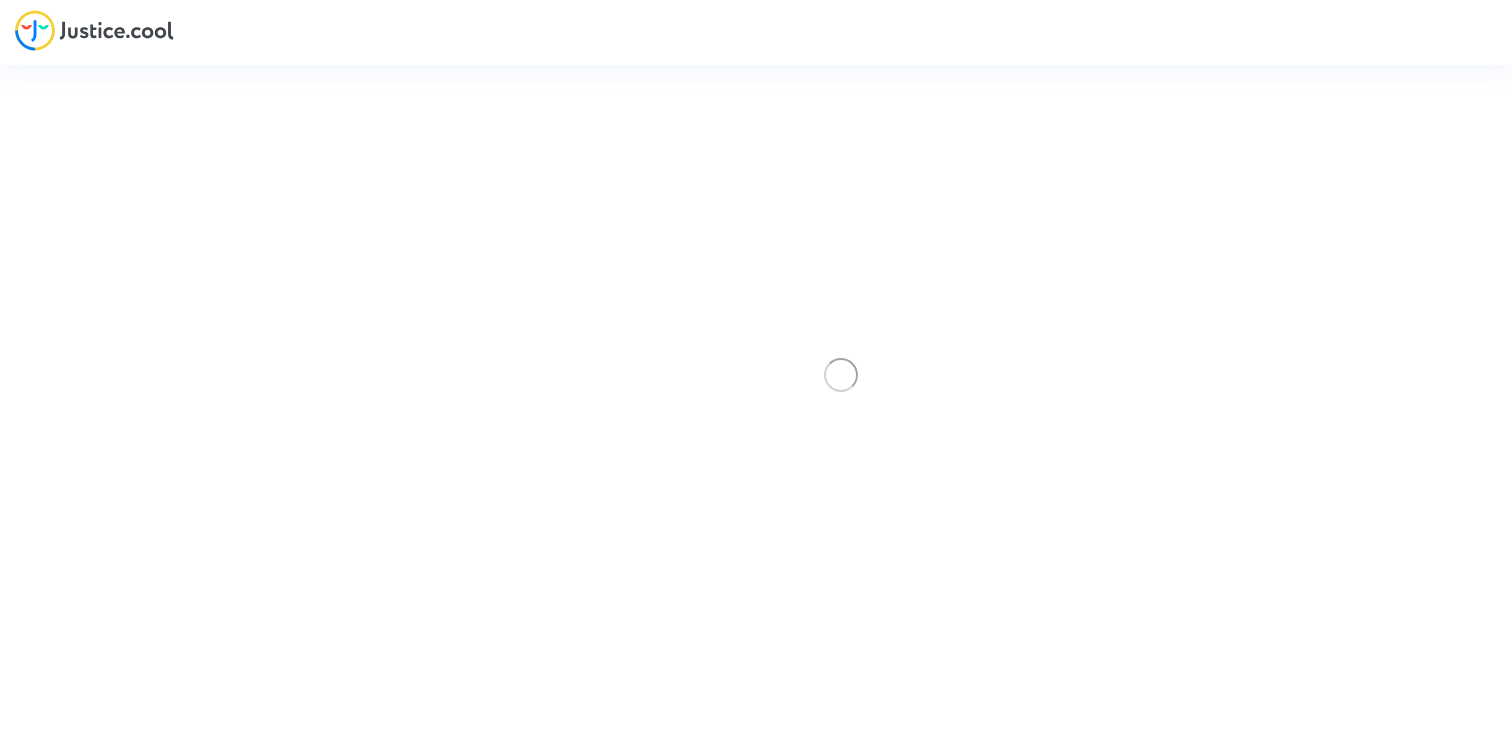 scroll, scrollTop: 0, scrollLeft: 0, axis: both 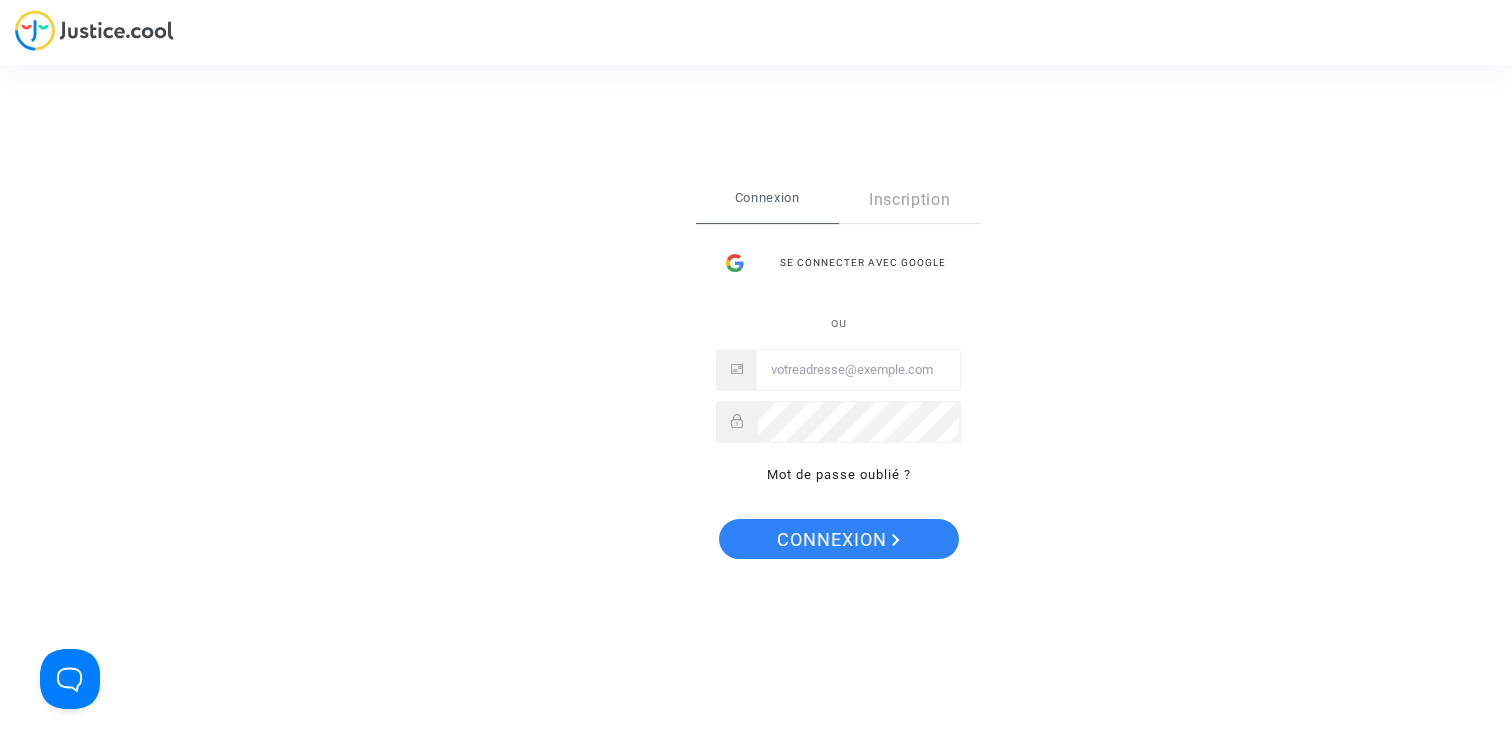 type on "[PERSON_NAME][EMAIL_ADDRESS][DOMAIN_NAME]" 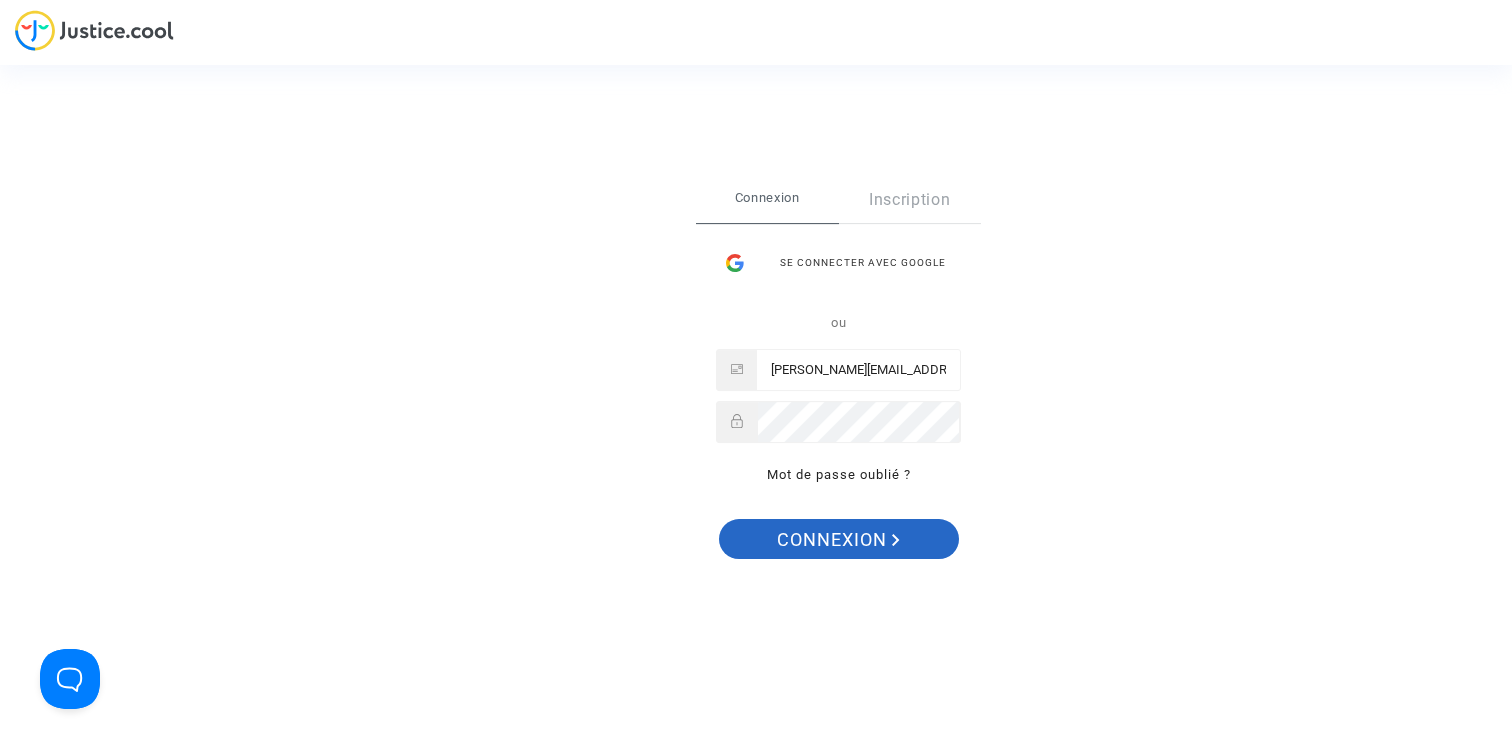 click on "Connexion" at bounding box center [838, 540] 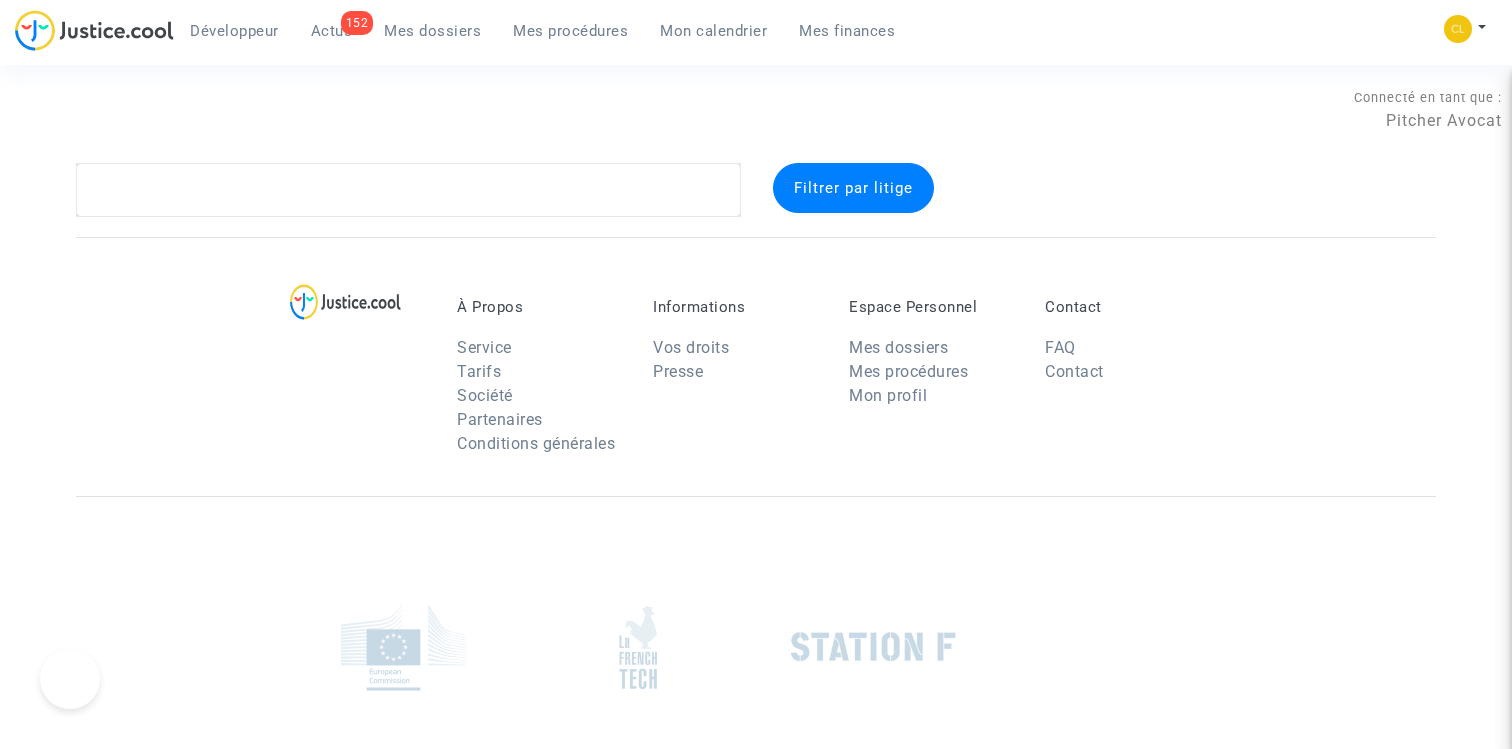 scroll, scrollTop: 0, scrollLeft: 0, axis: both 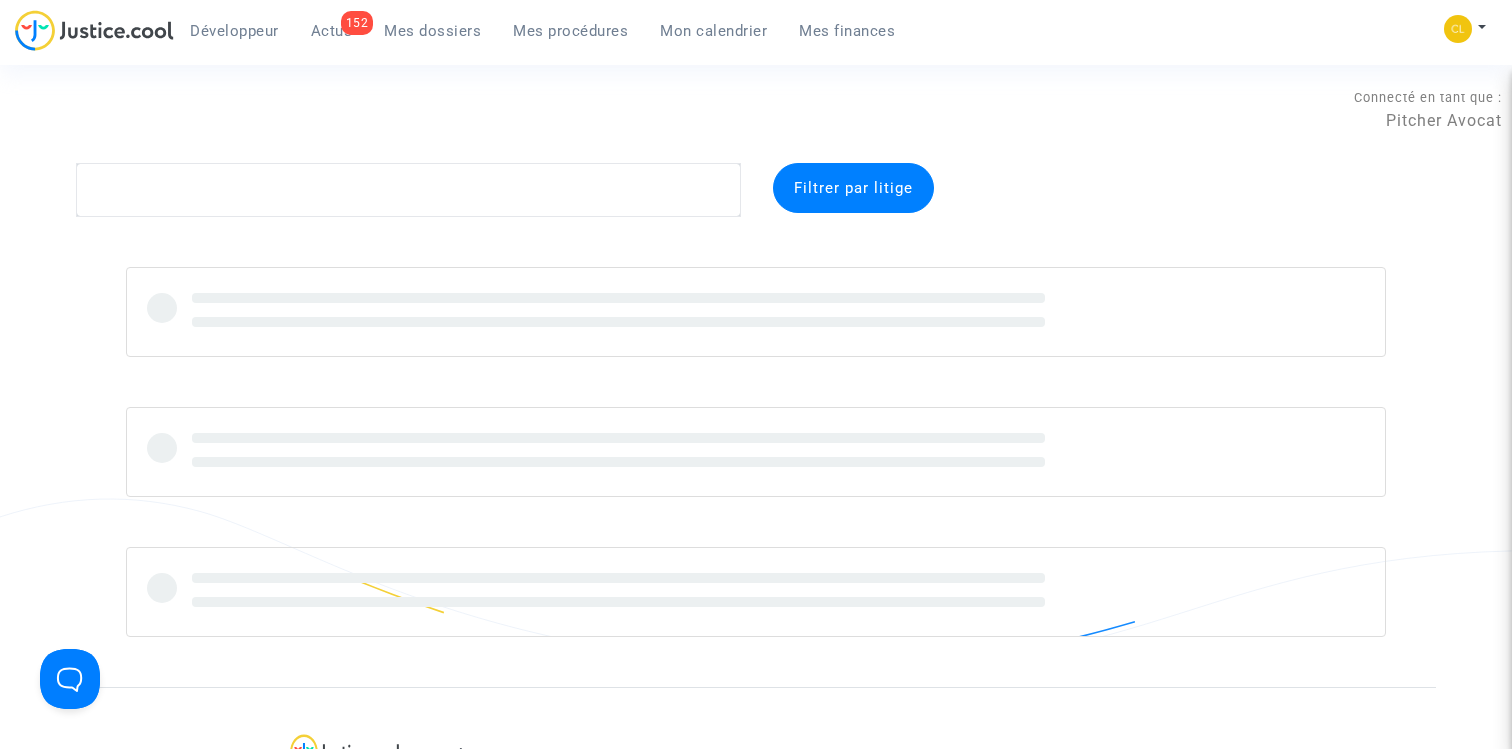 click on "Mes procédures" at bounding box center (570, 31) 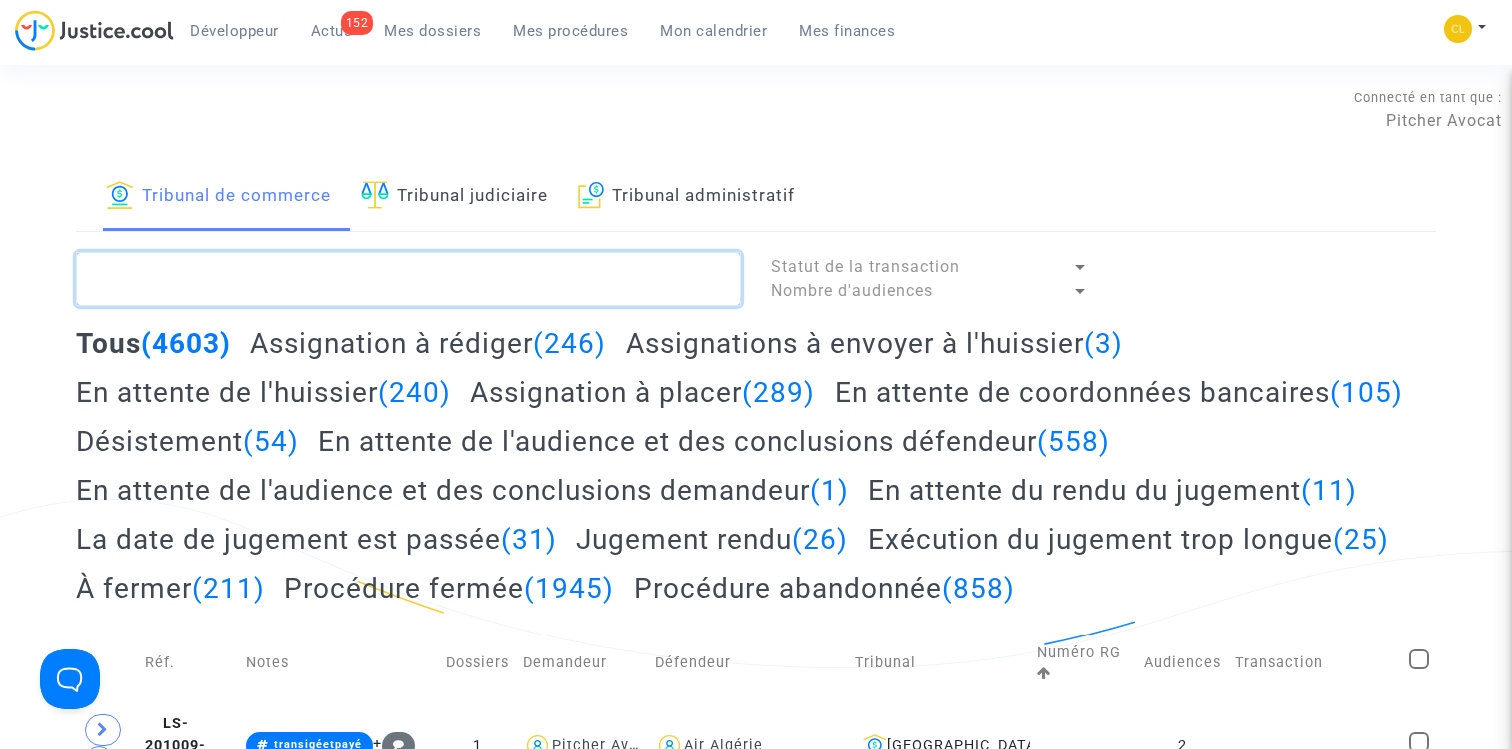click 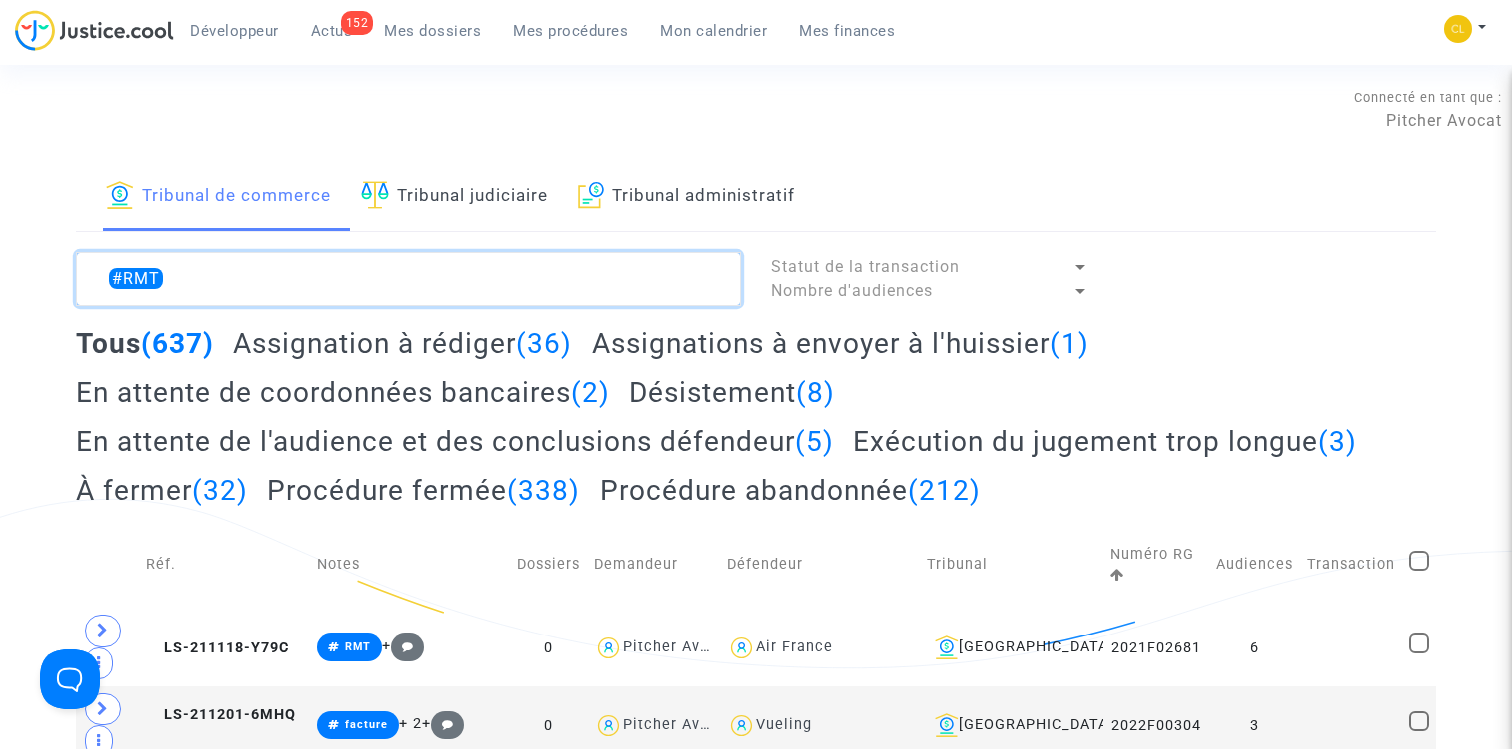 type on "#RMT" 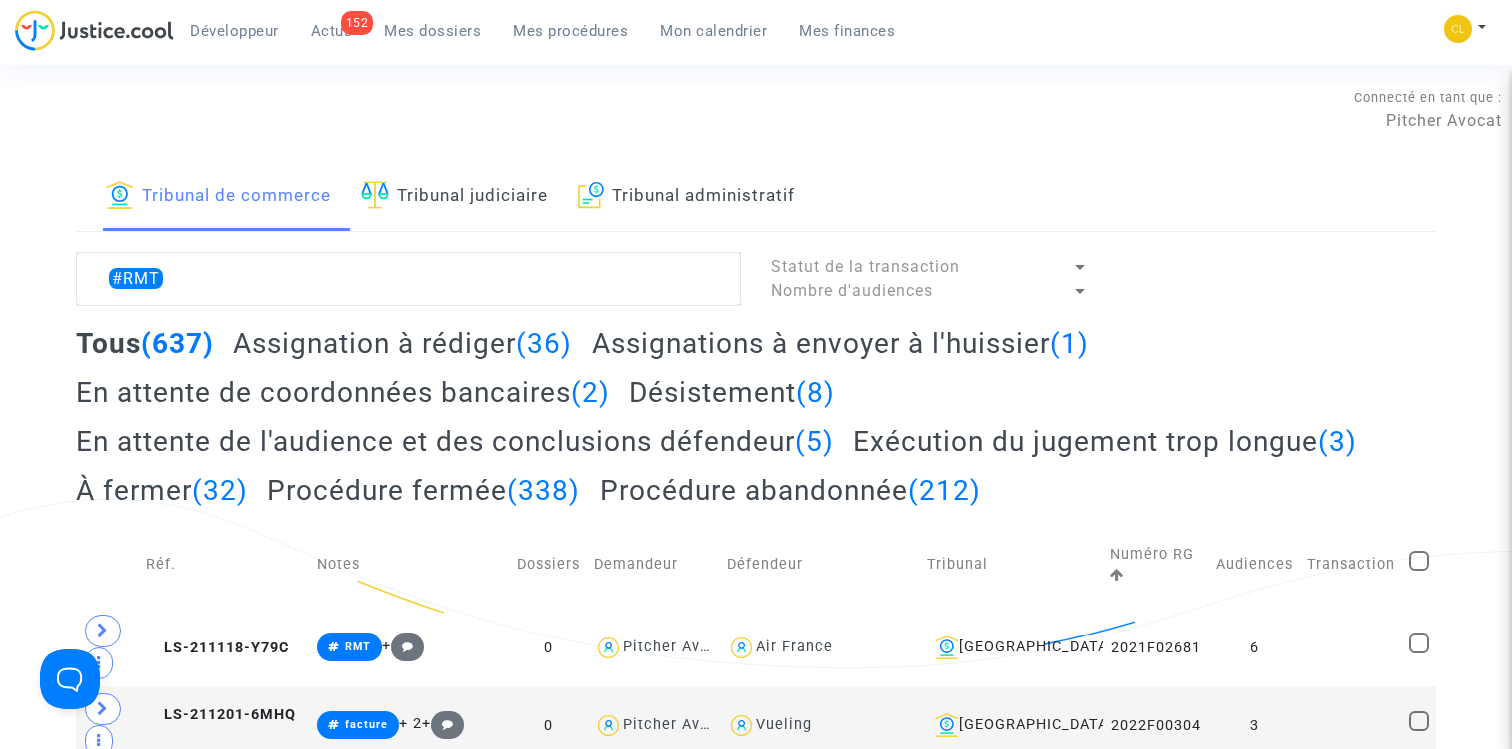 click on "En attente de l'audience et des conclusions défendeur  (5)" 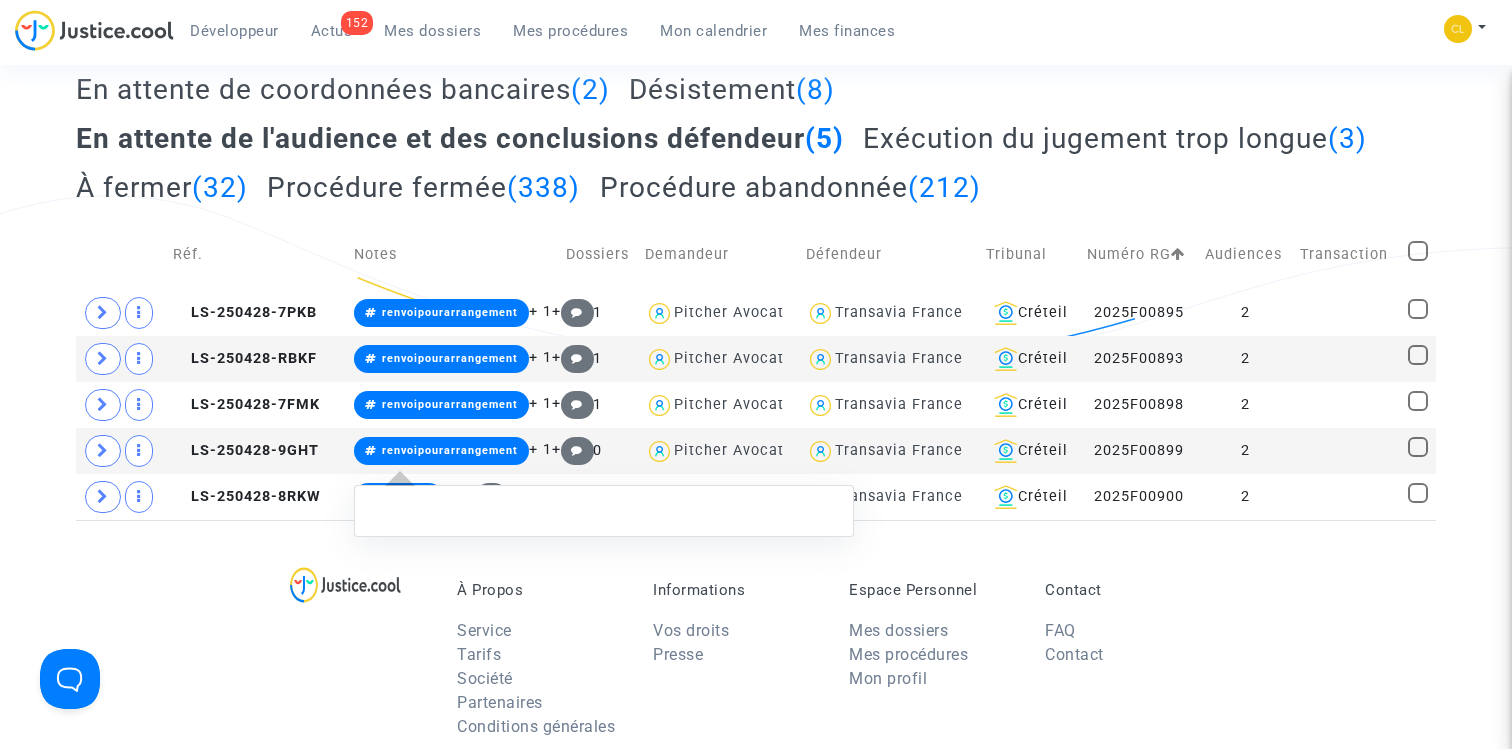 scroll, scrollTop: 323, scrollLeft: 0, axis: vertical 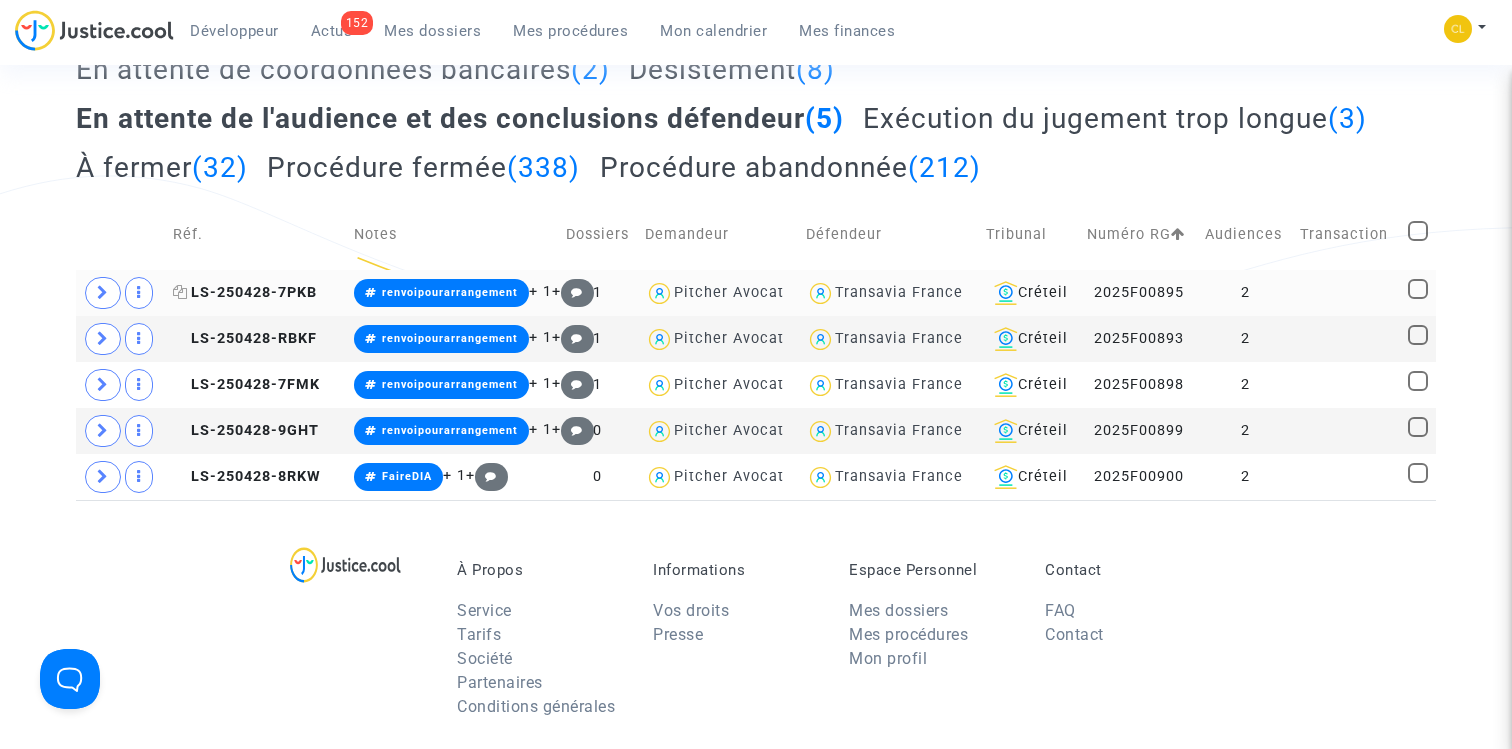 click on "LS-250428-7PKB" 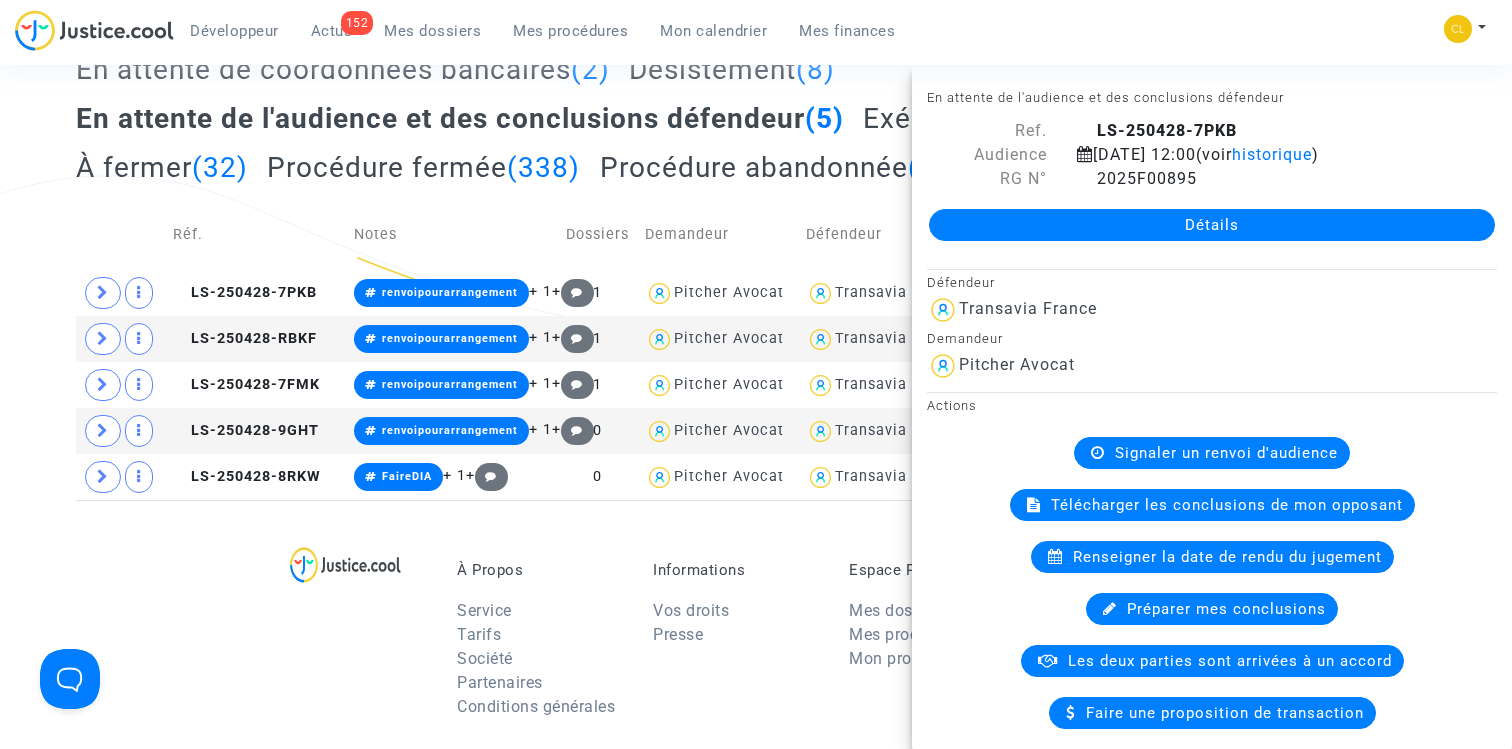 click on "Détails" 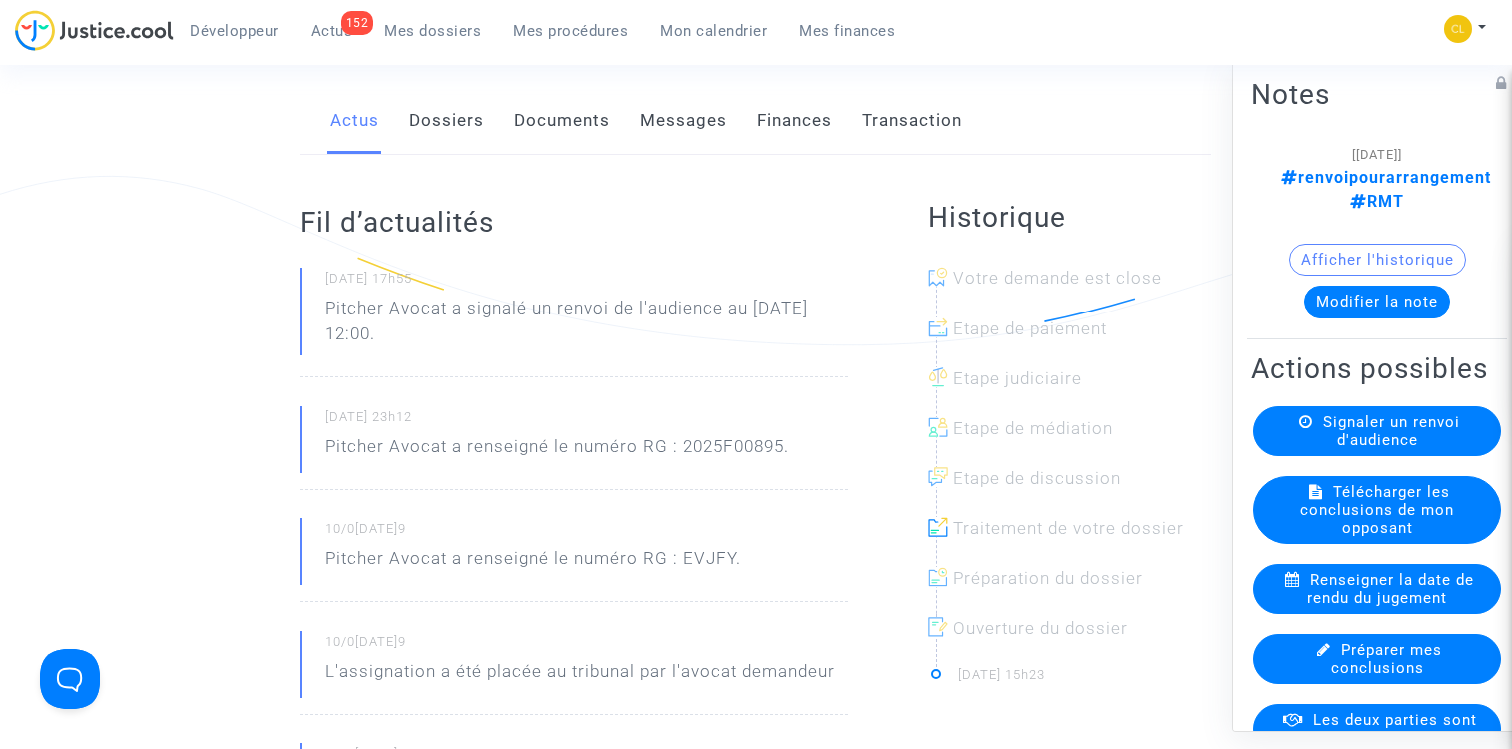 click on "Dossiers" 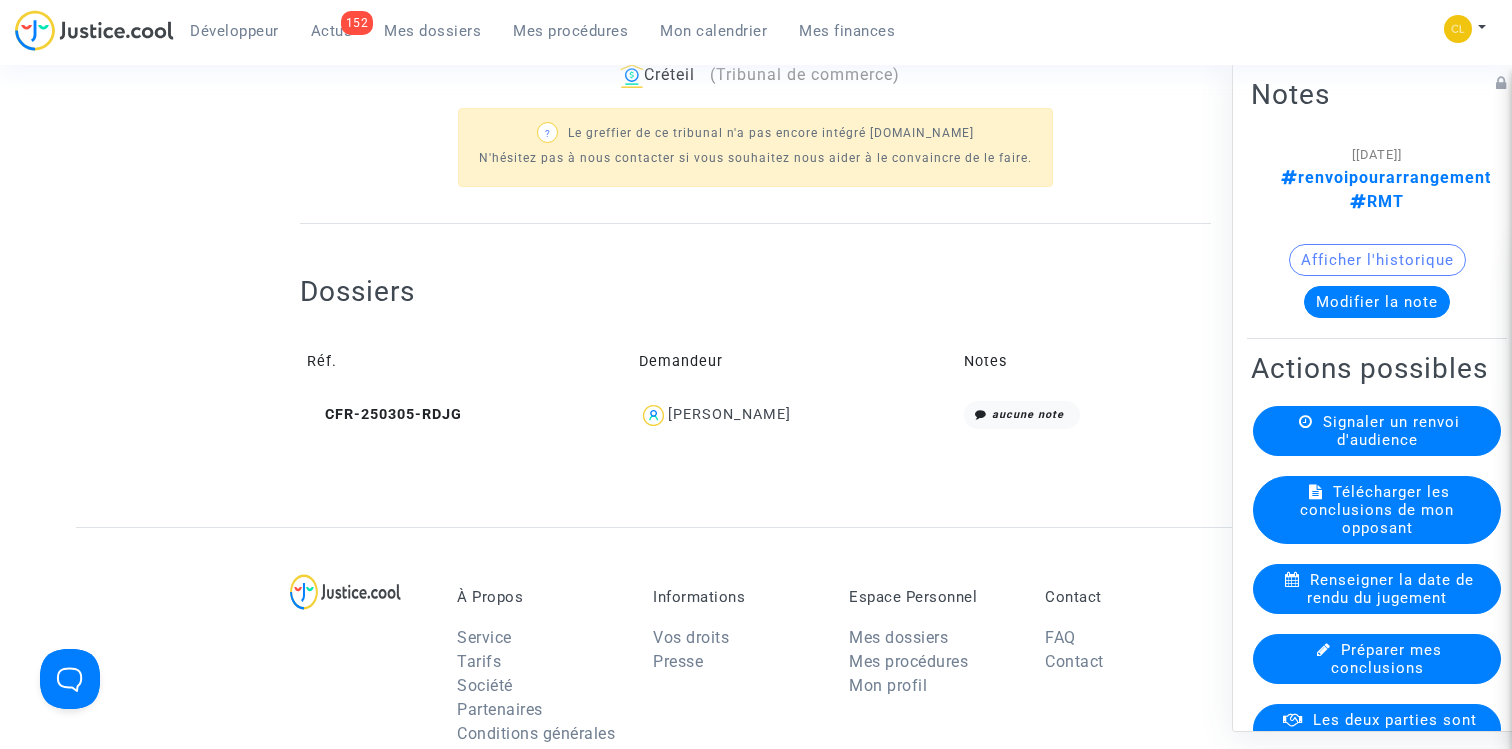 scroll, scrollTop: 773, scrollLeft: 0, axis: vertical 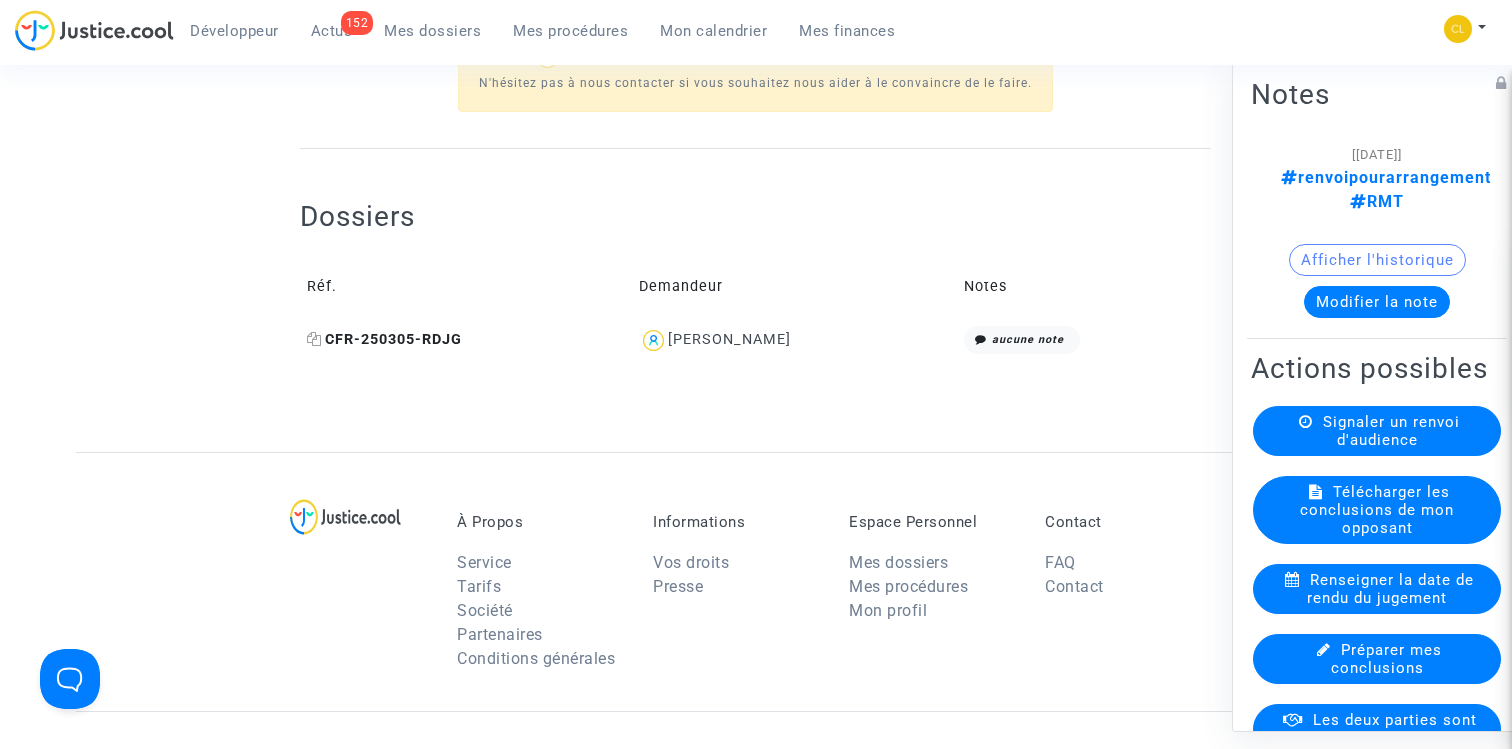 click on "CFR-250305-RDJG" 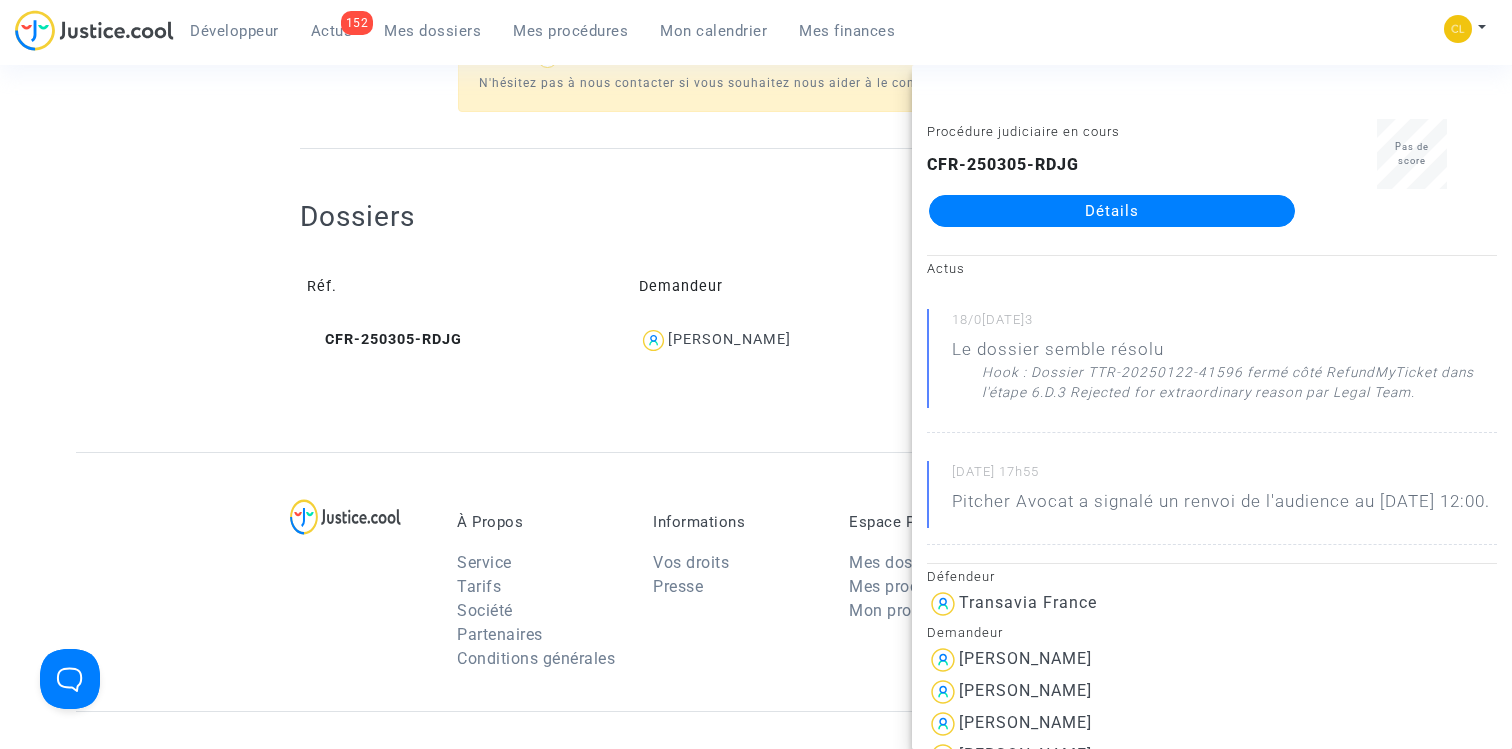 click on "Détails" 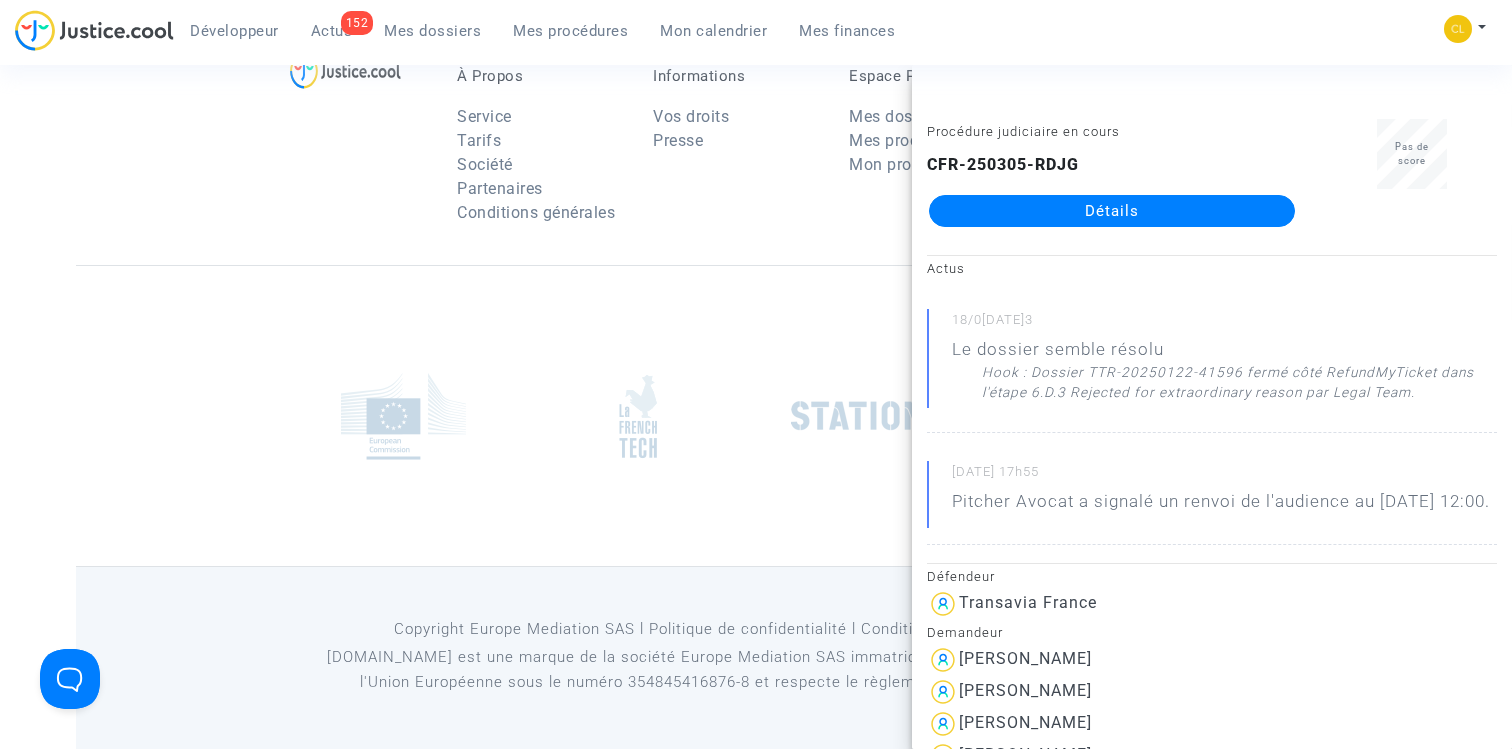 scroll, scrollTop: 773, scrollLeft: 0, axis: vertical 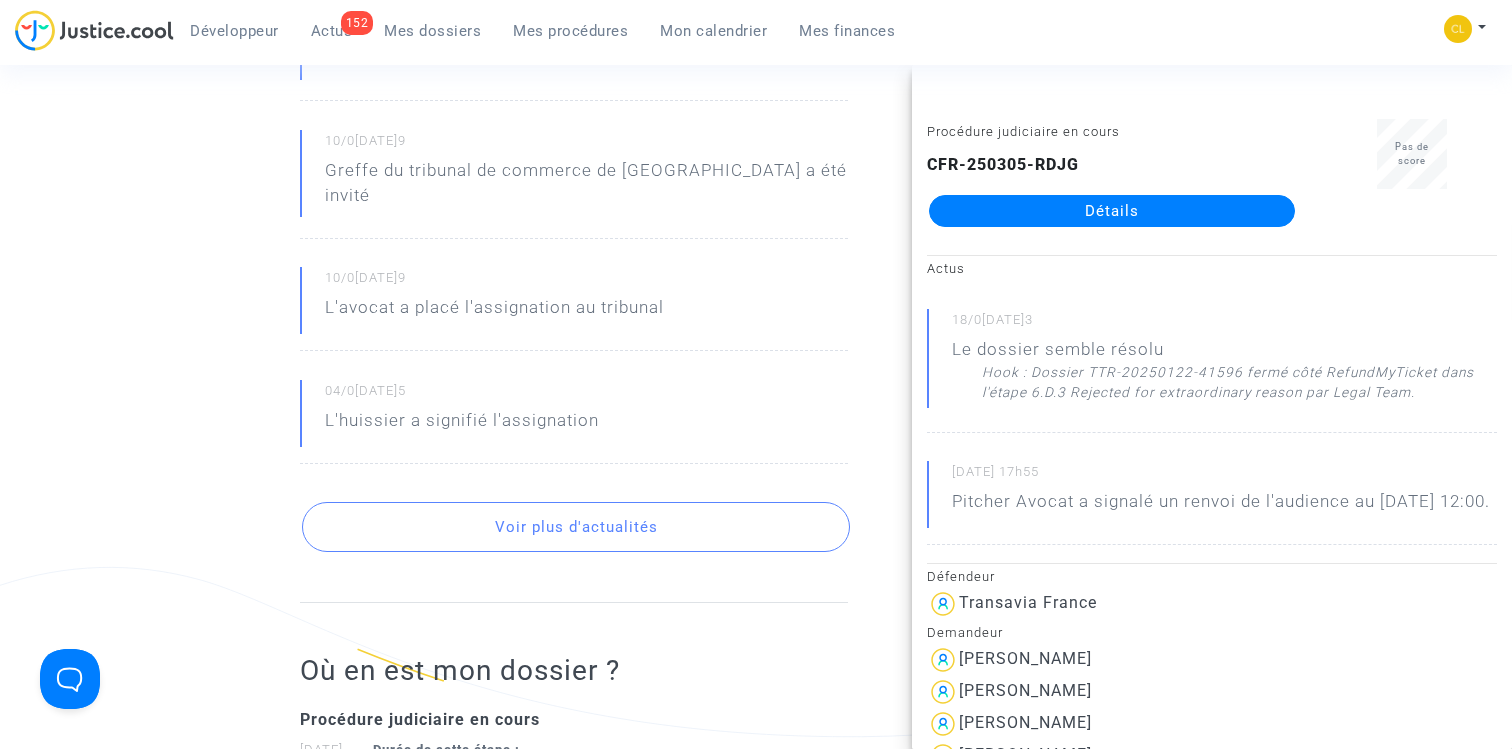click on "Voir plus d'actualités" 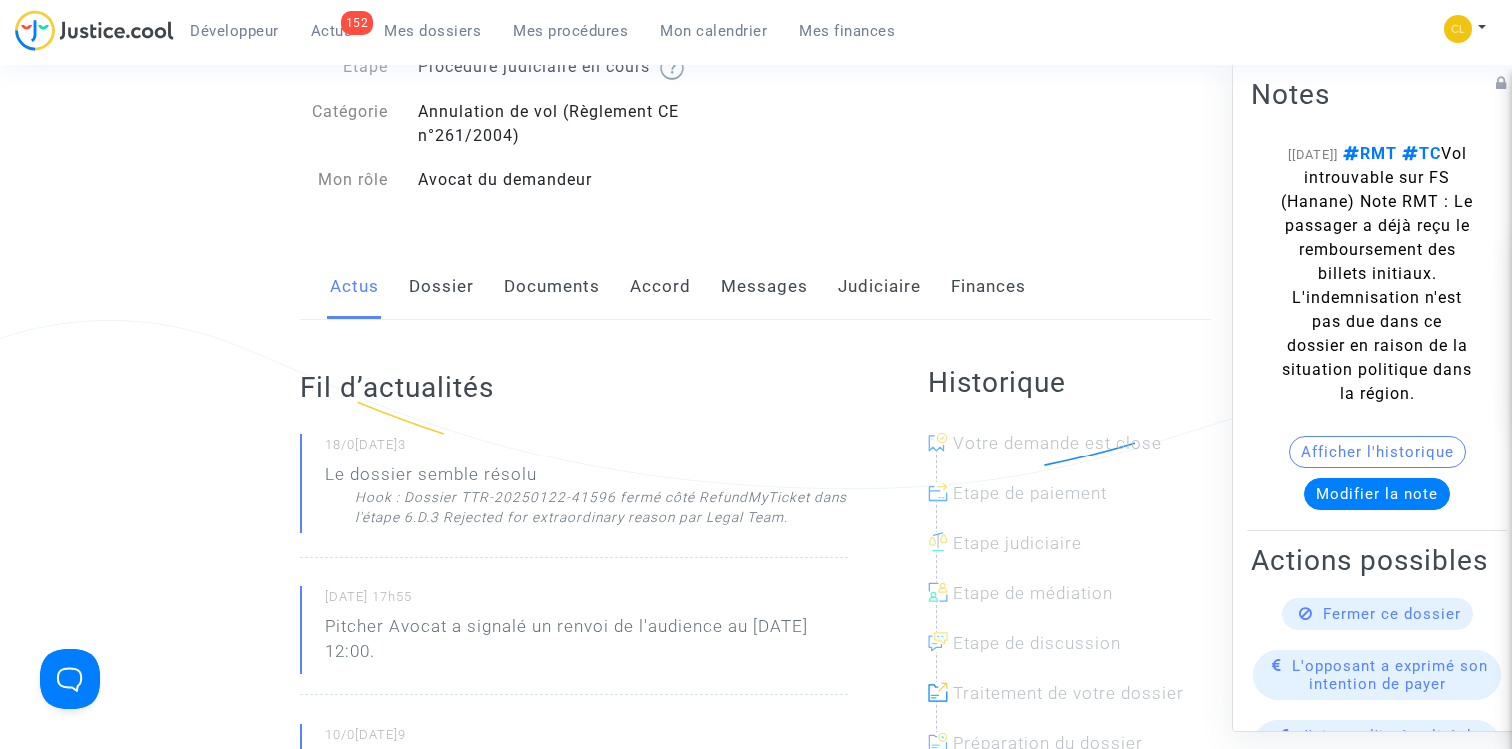 click on "Documents" 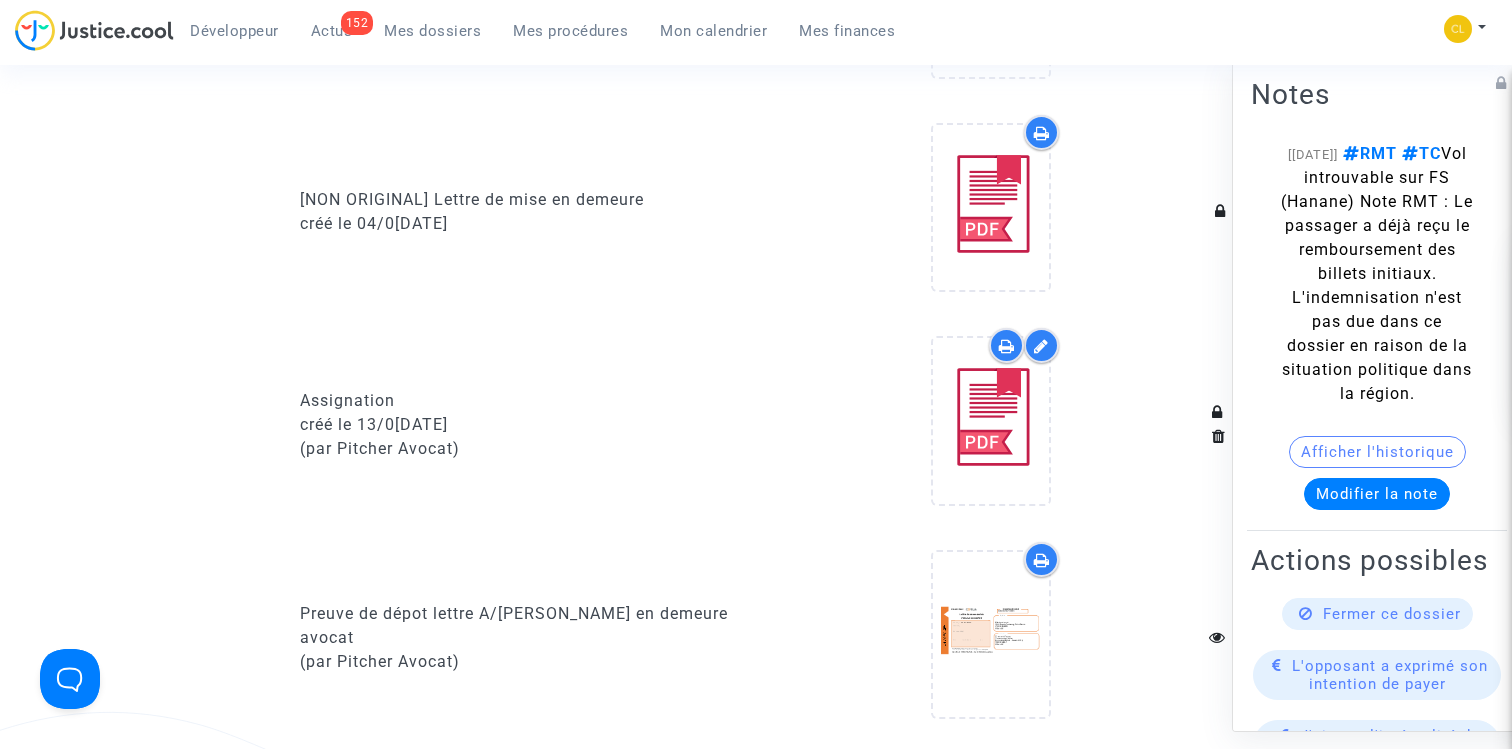 scroll, scrollTop: 1437, scrollLeft: 0, axis: vertical 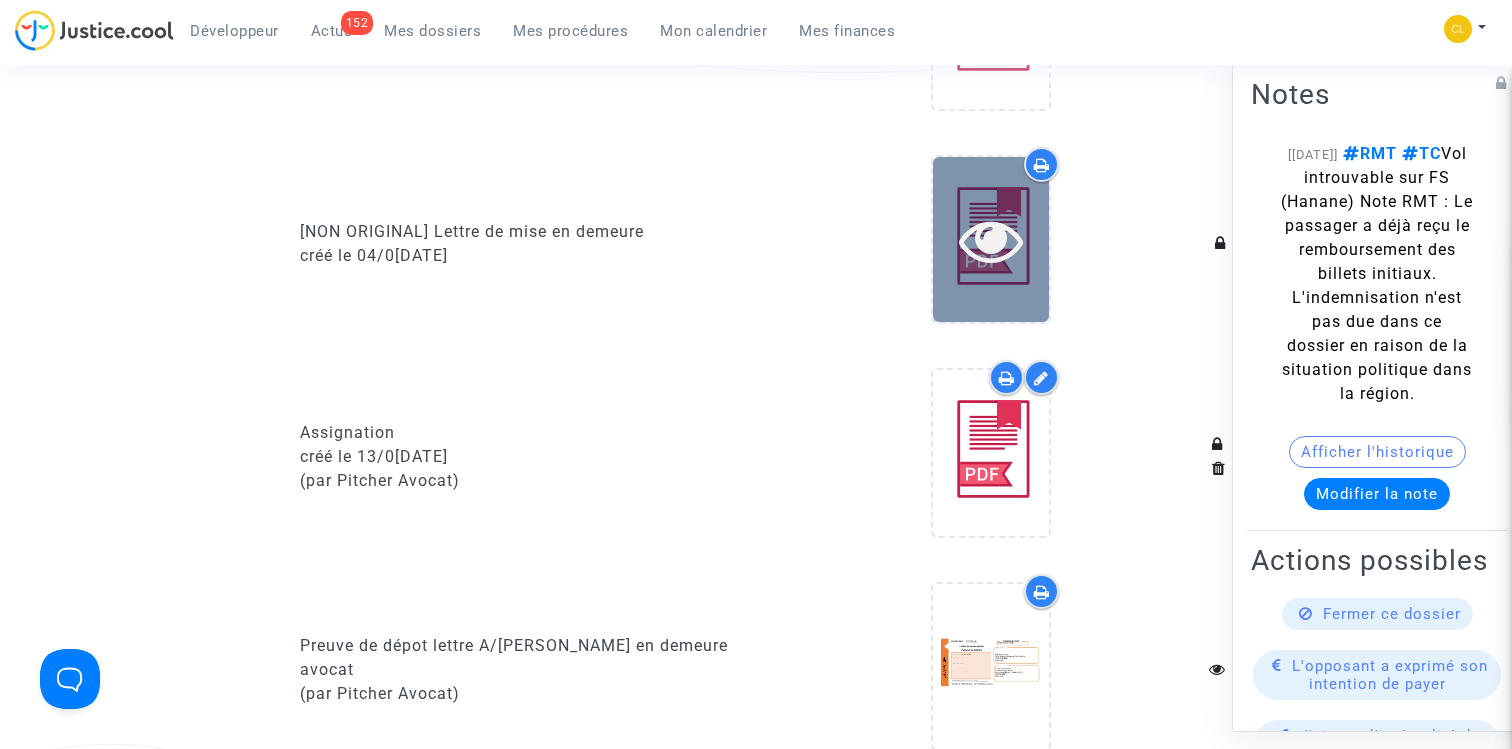 click at bounding box center (991, 240) 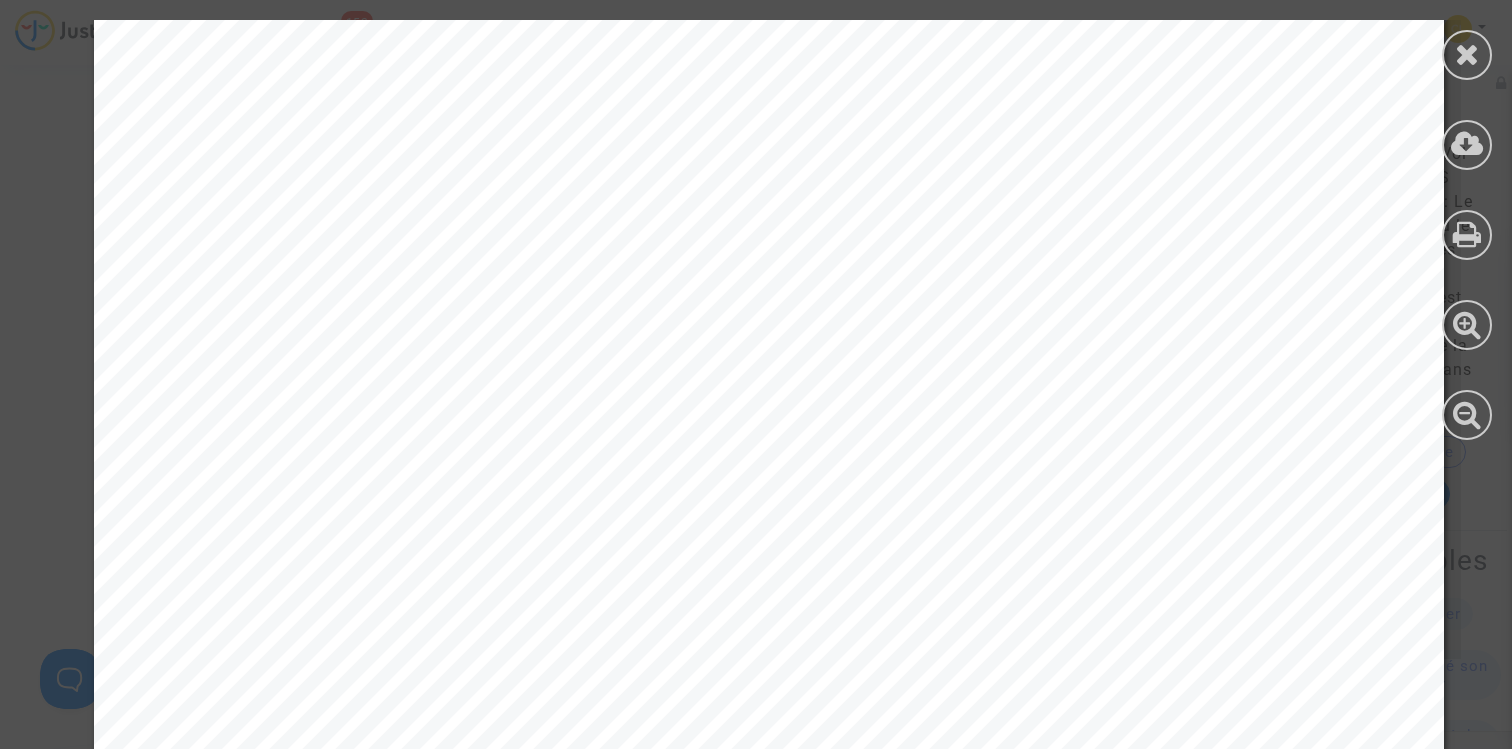 scroll, scrollTop: 456, scrollLeft: 0, axis: vertical 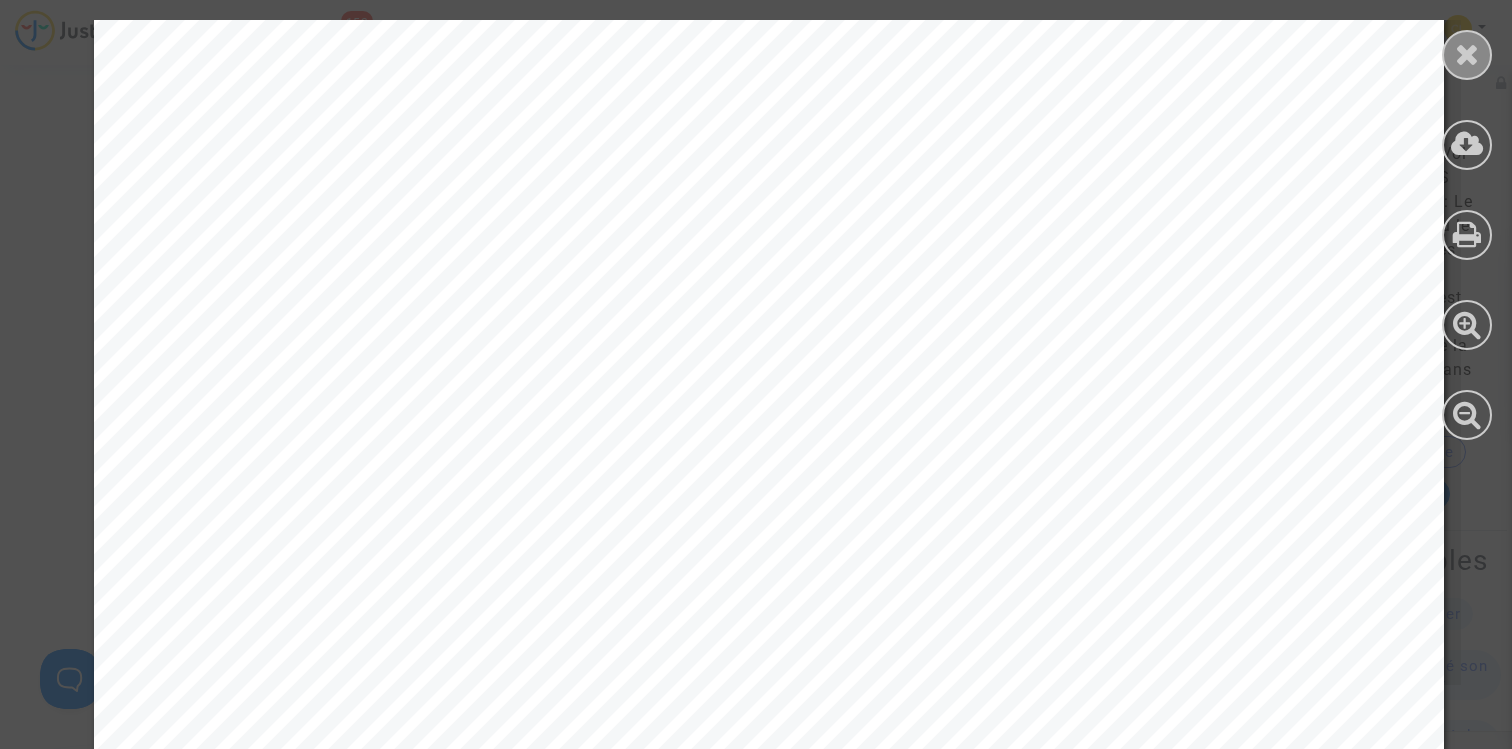 click at bounding box center [1467, 55] 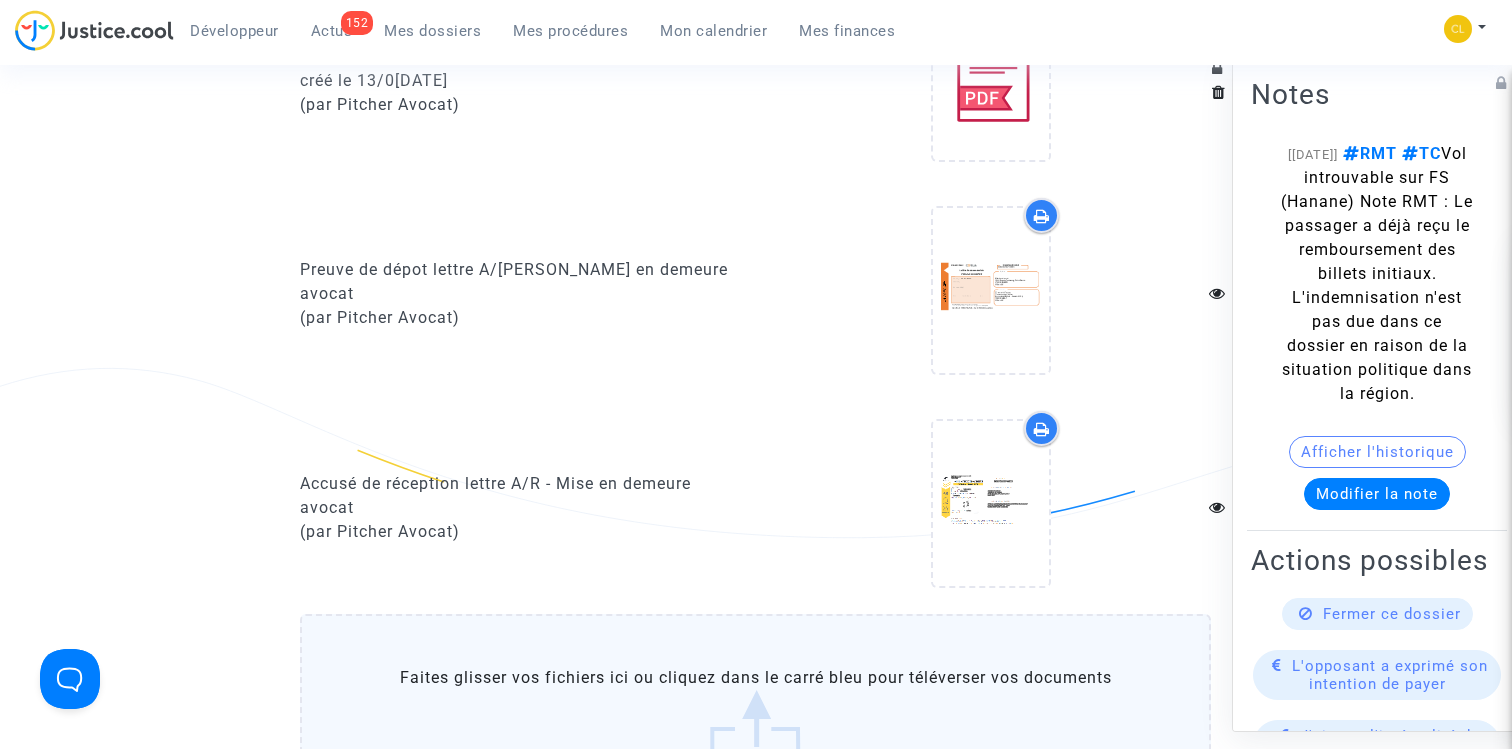 scroll, scrollTop: 1782, scrollLeft: 0, axis: vertical 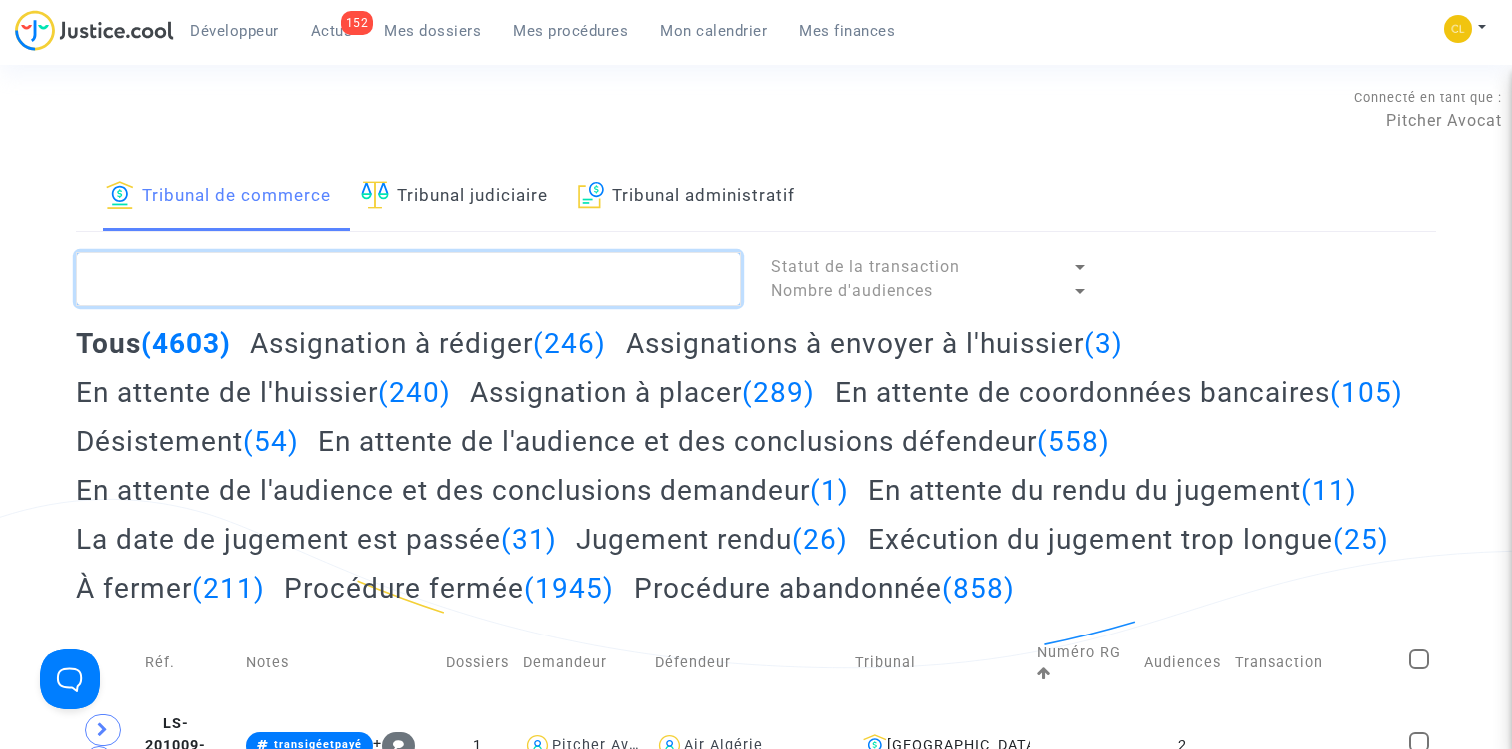 click 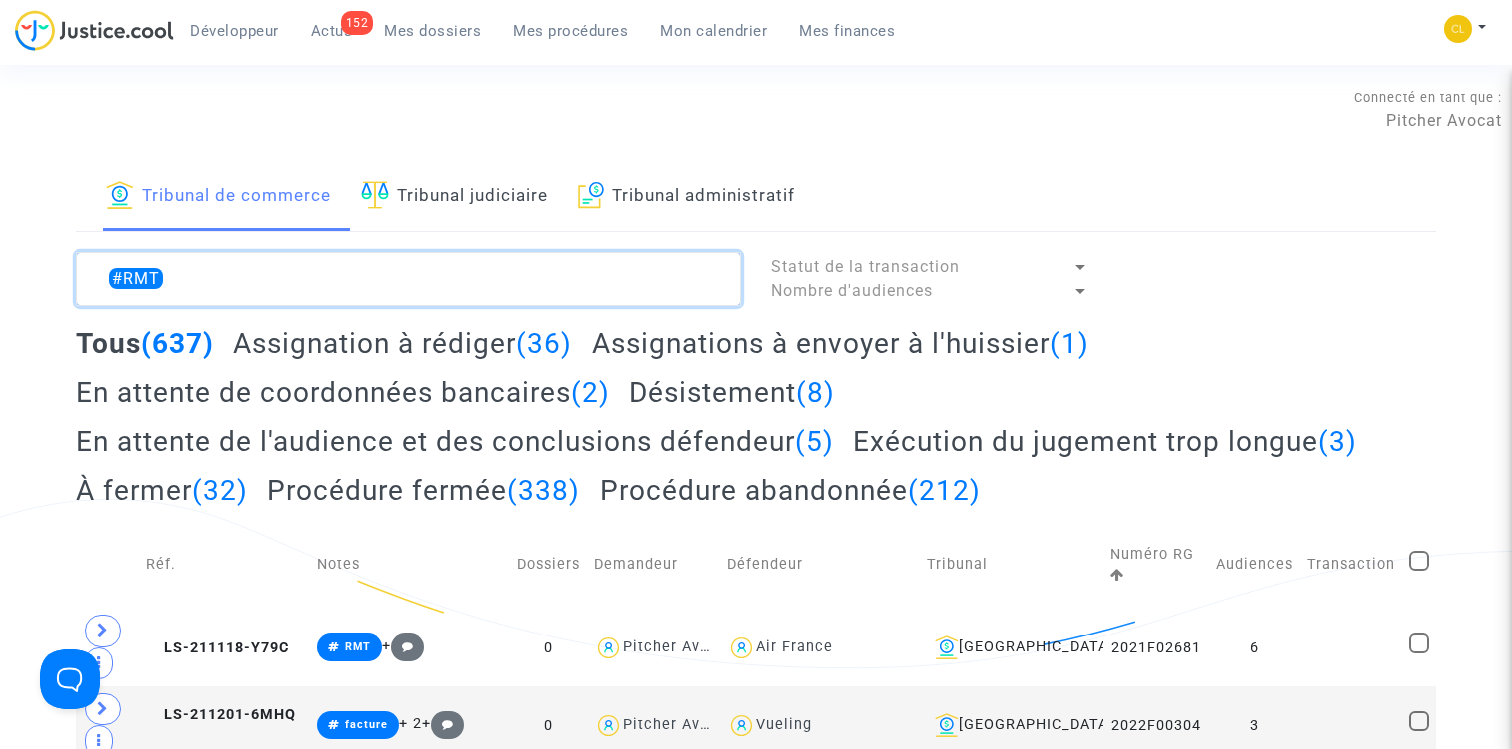 type on "#RMT" 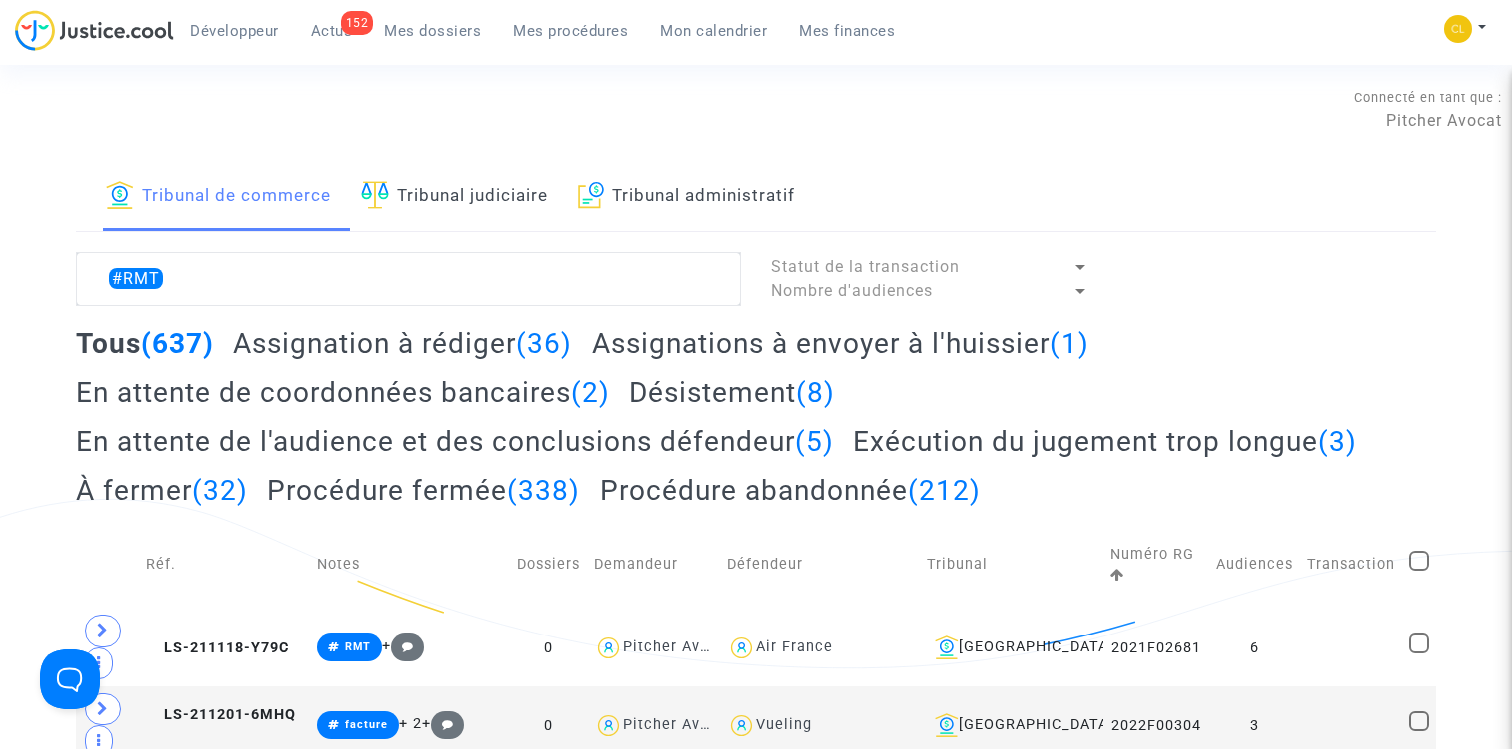 click on "Assignation à rédiger  (36)" 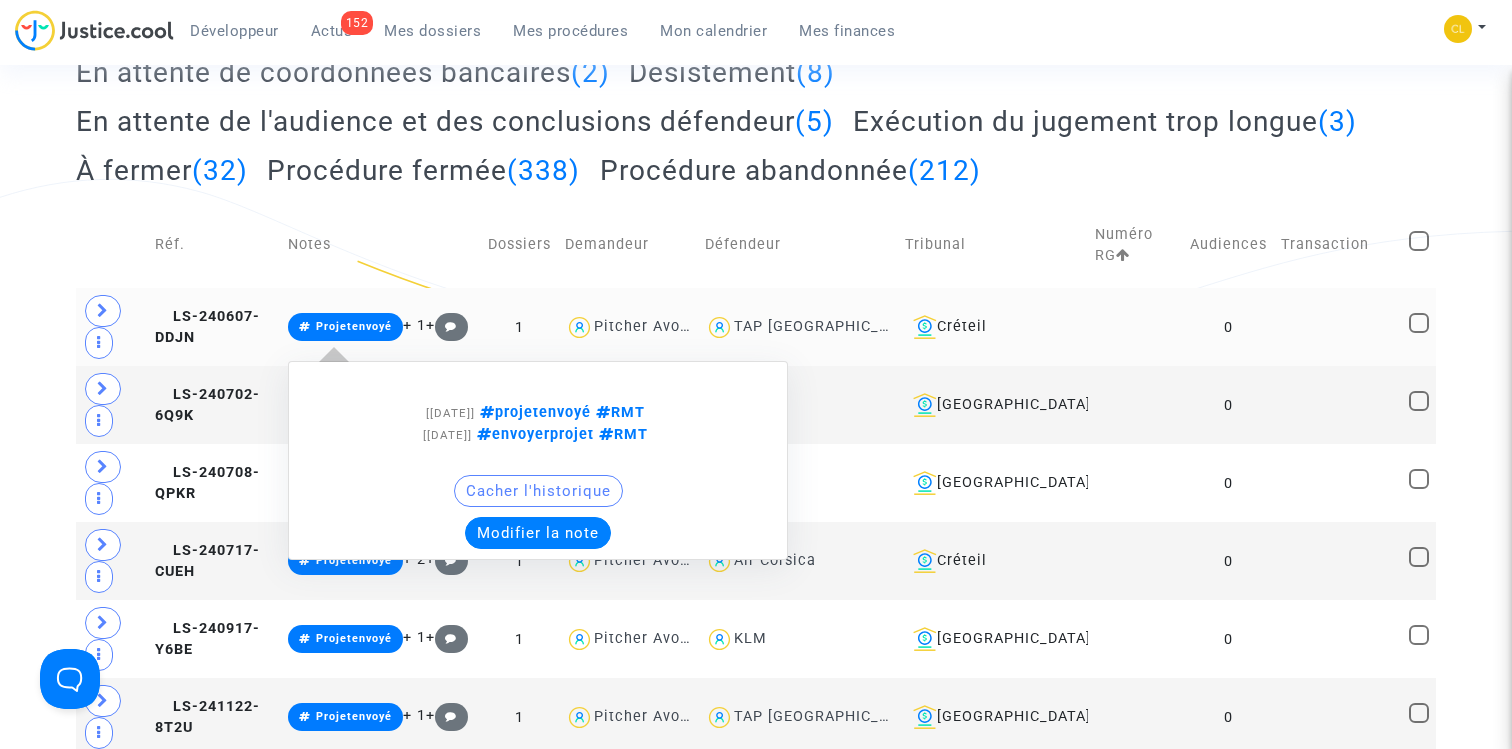 scroll, scrollTop: 0, scrollLeft: 0, axis: both 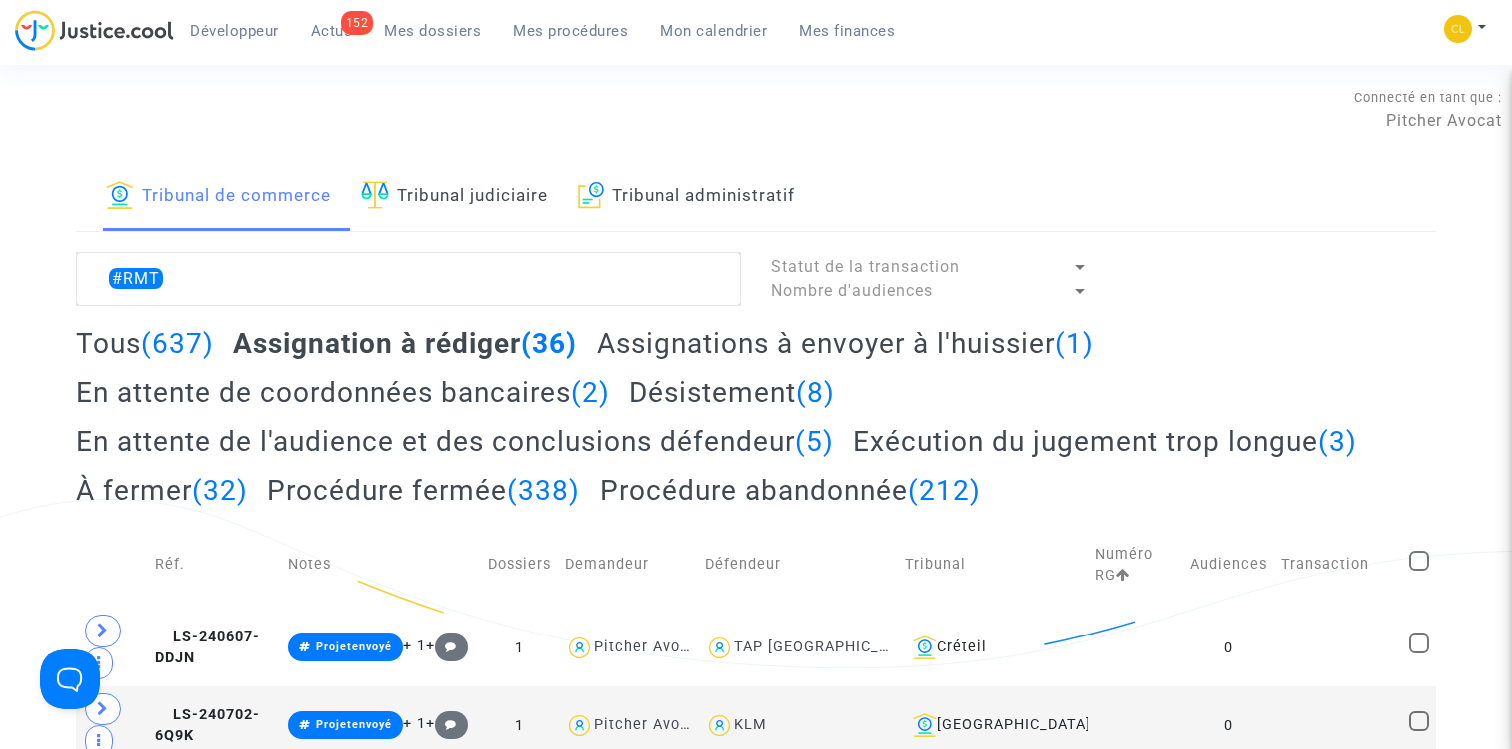 click on "En attente de l'audience et des conclusions défendeur  (5)" 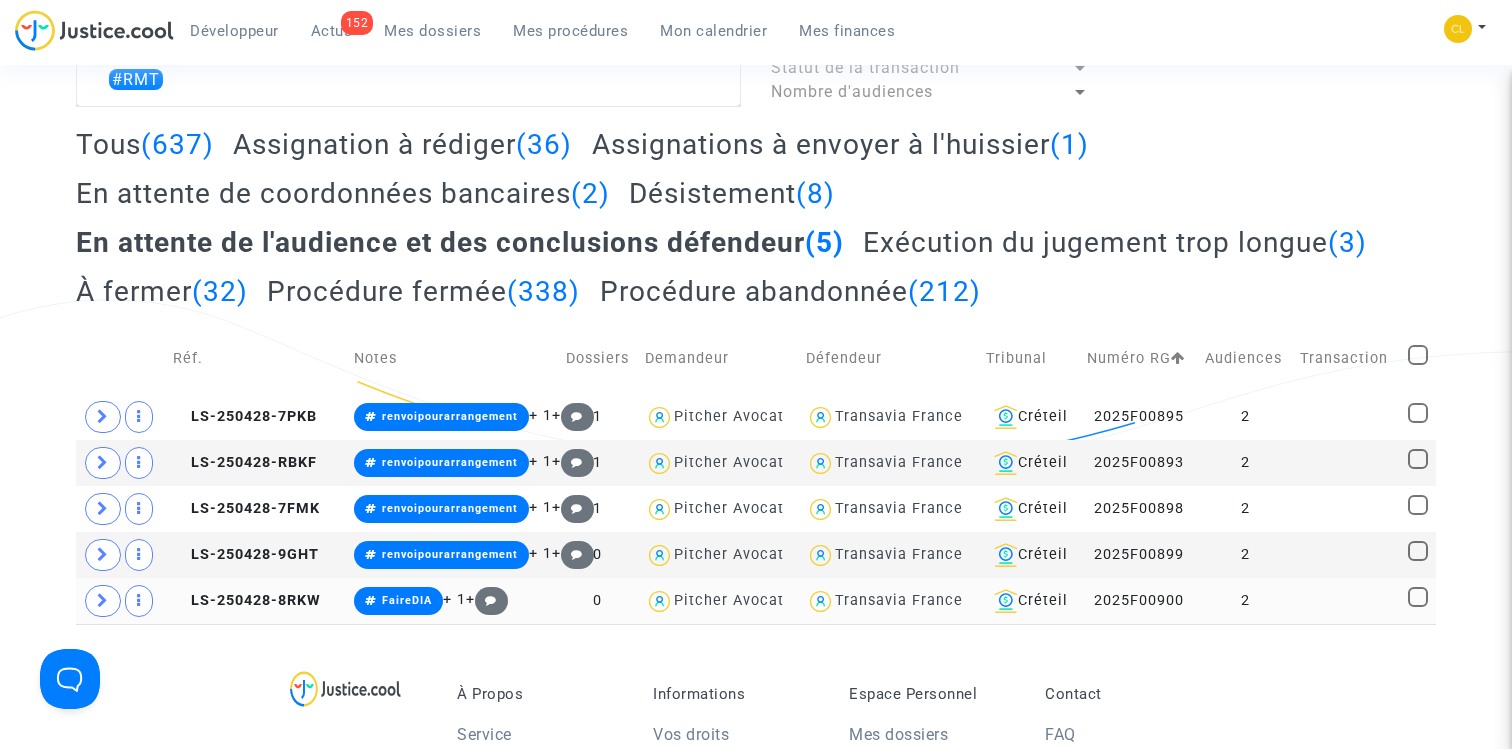 scroll, scrollTop: 96, scrollLeft: 0, axis: vertical 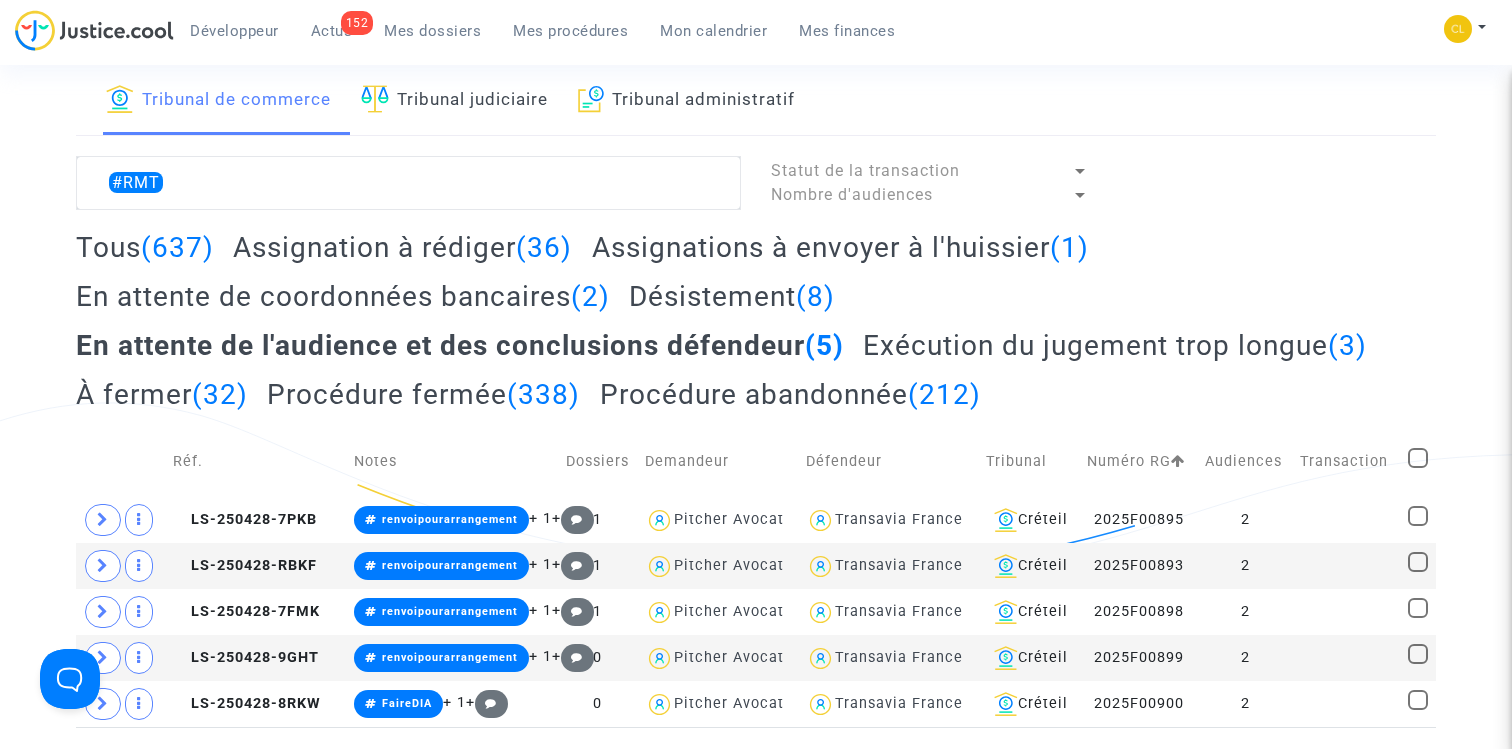 click on "Désistement  (8)" 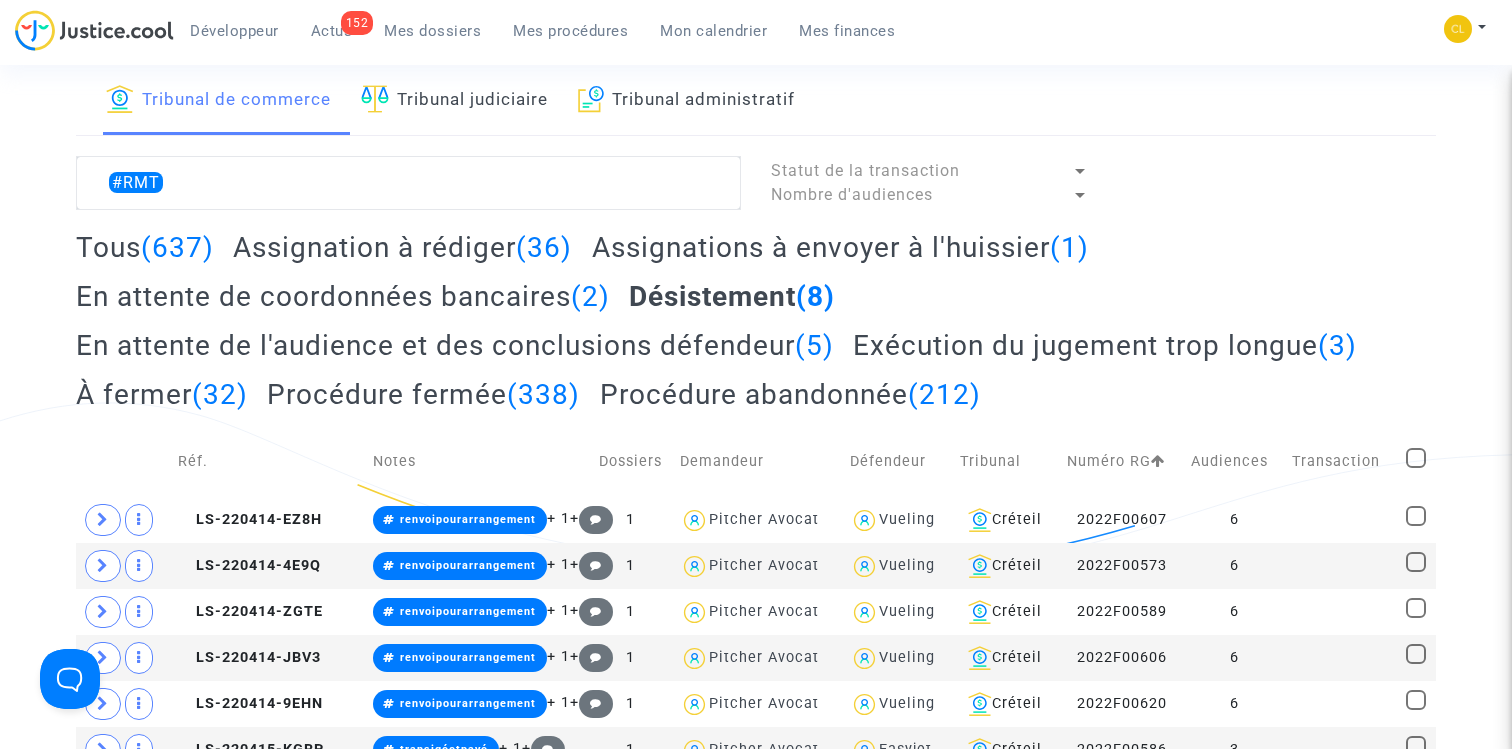 click on "En attente de l'audience et des conclusions défendeur  (5)" 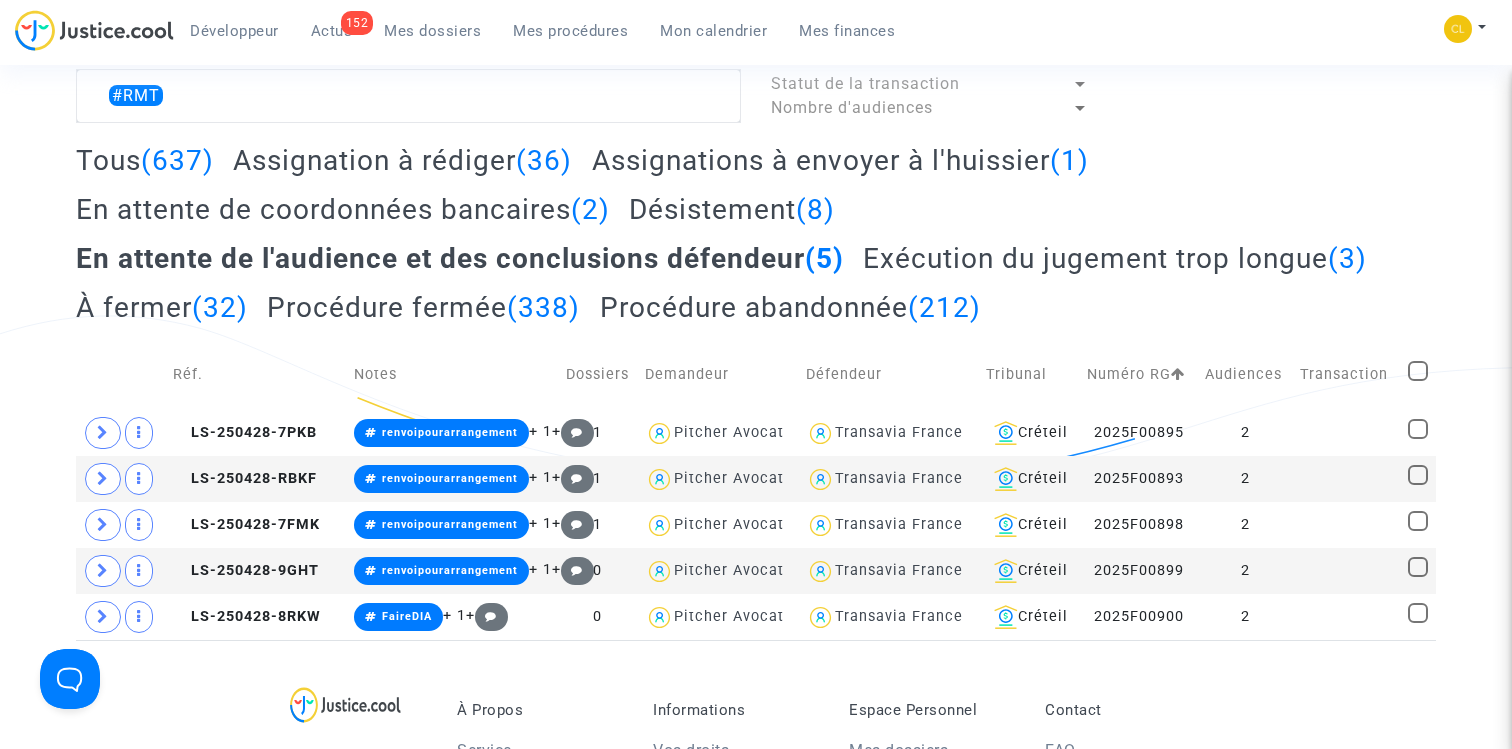 scroll, scrollTop: 203, scrollLeft: 0, axis: vertical 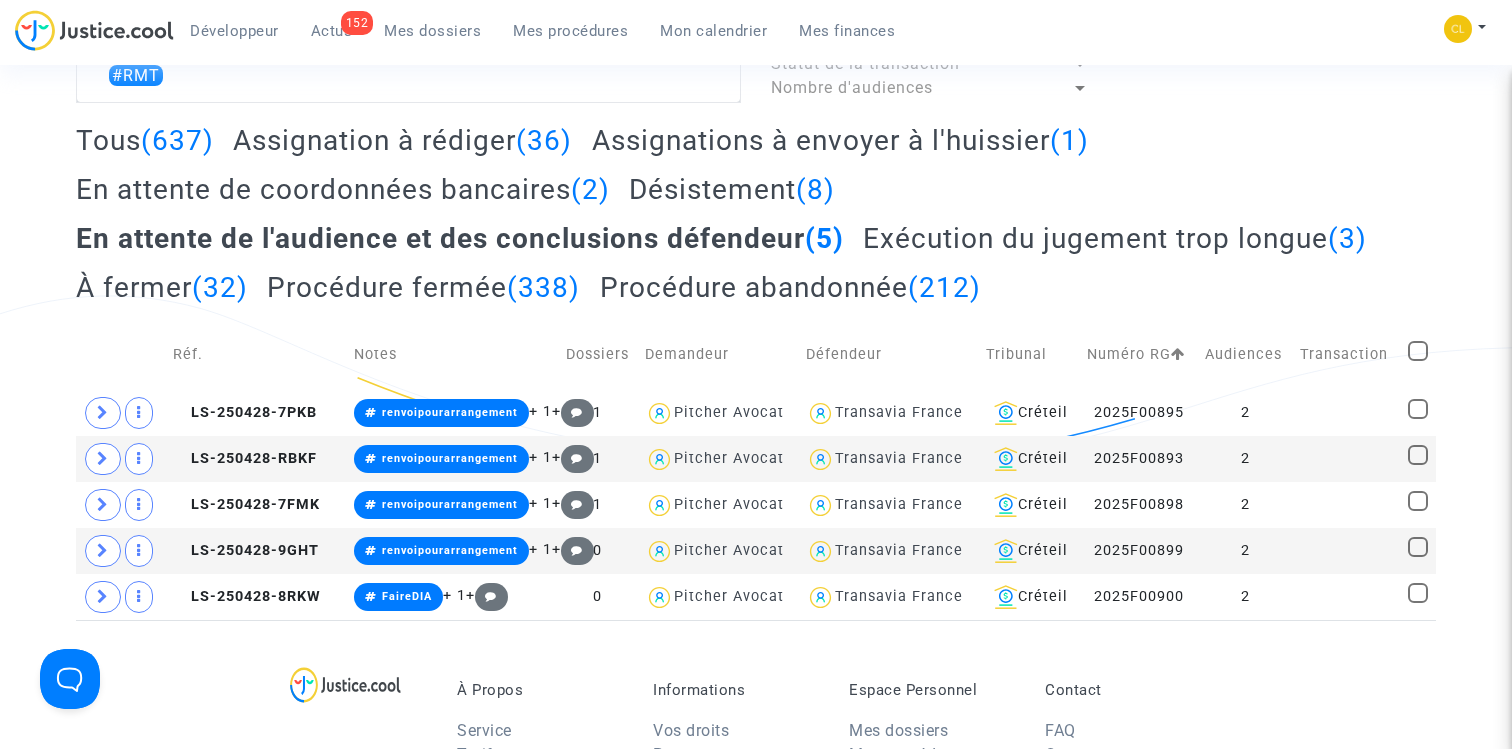 click on "Exécution du jugement trop longue  (3)" 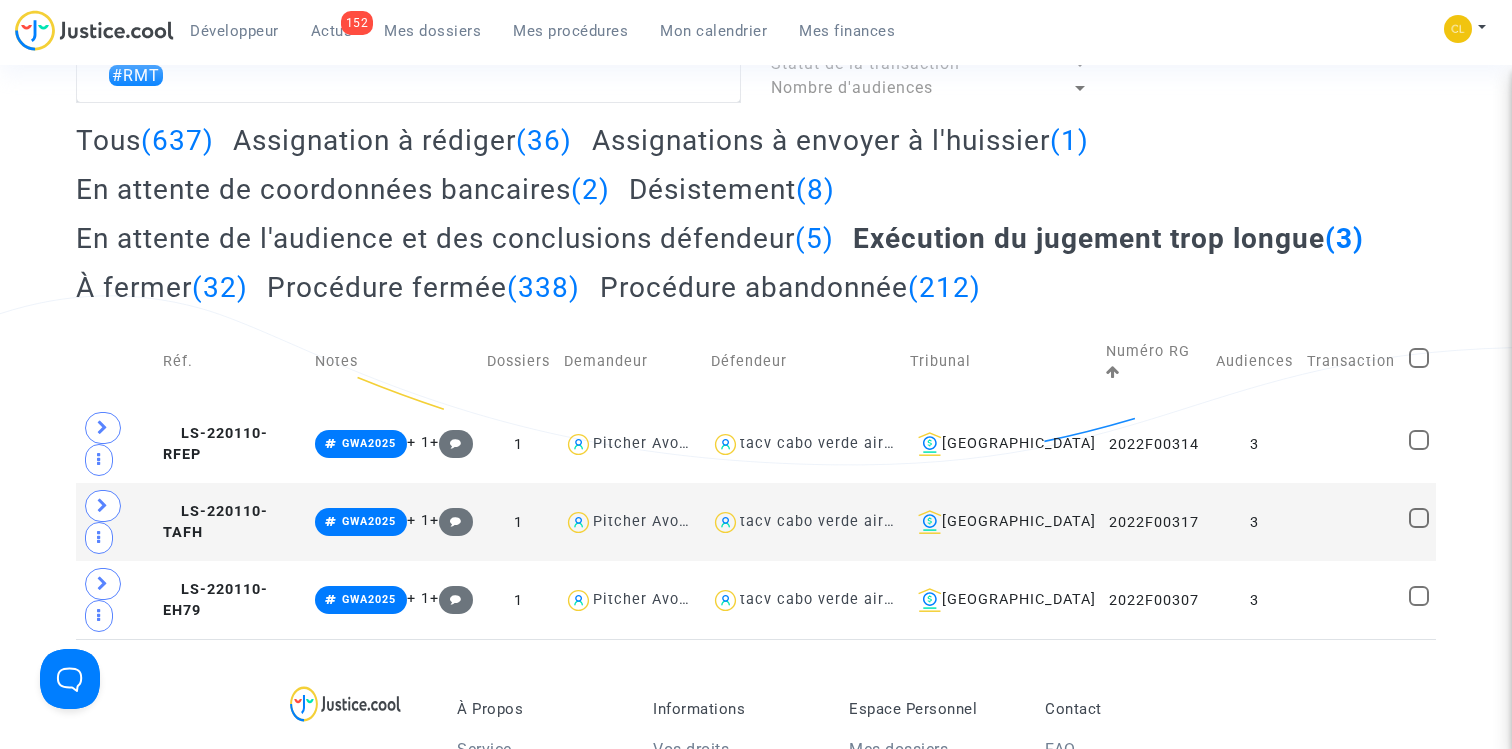 click on "Assignations à envoyer à l'huissier  (1)" 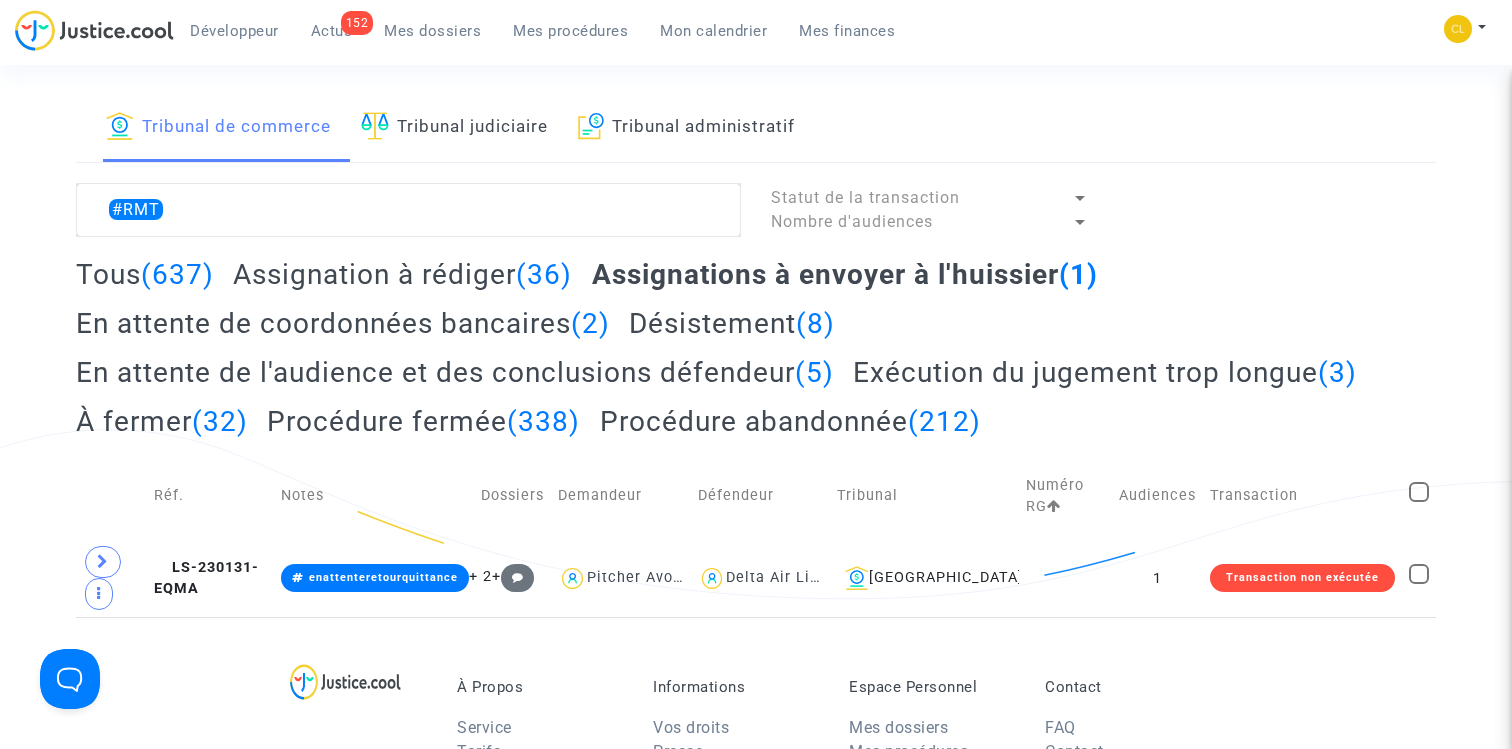 scroll, scrollTop: 53, scrollLeft: 0, axis: vertical 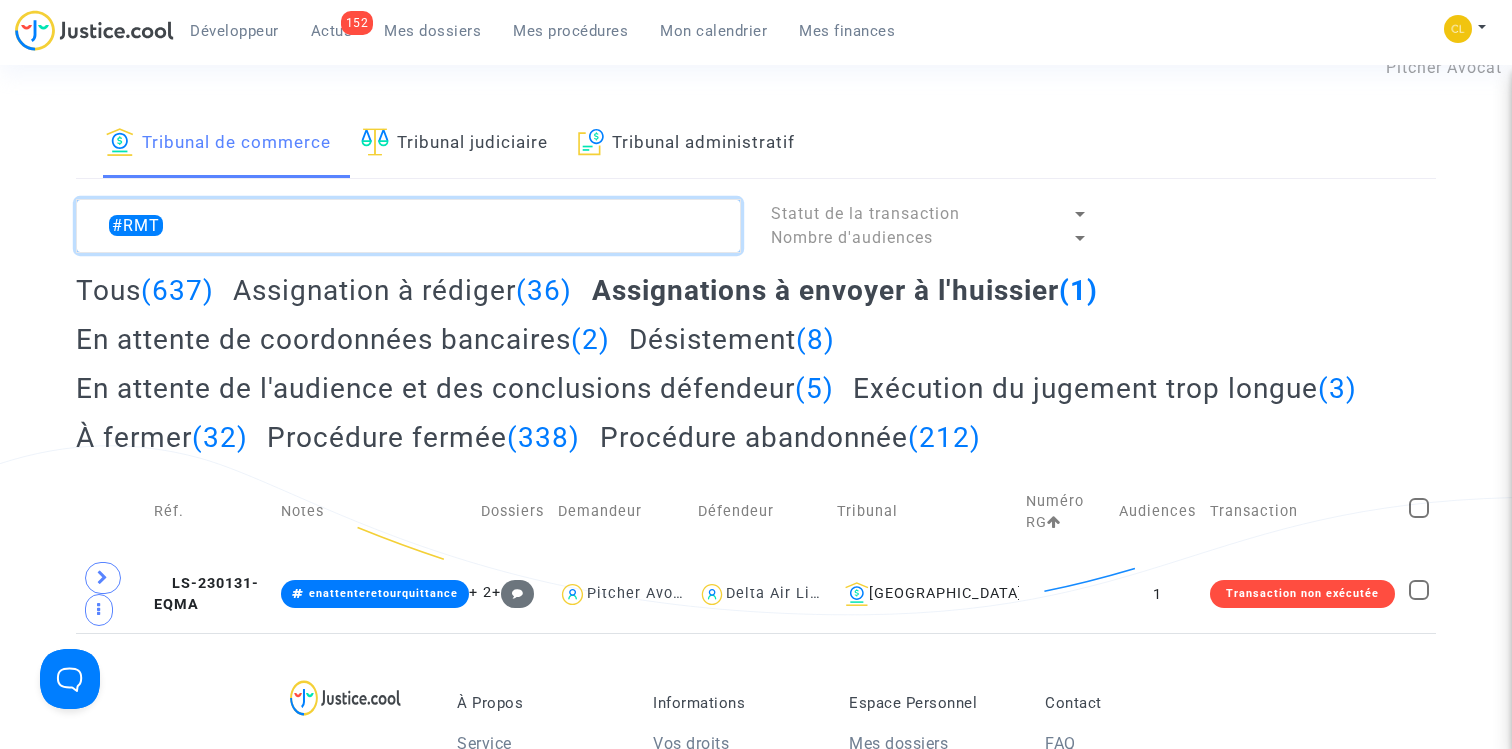 click 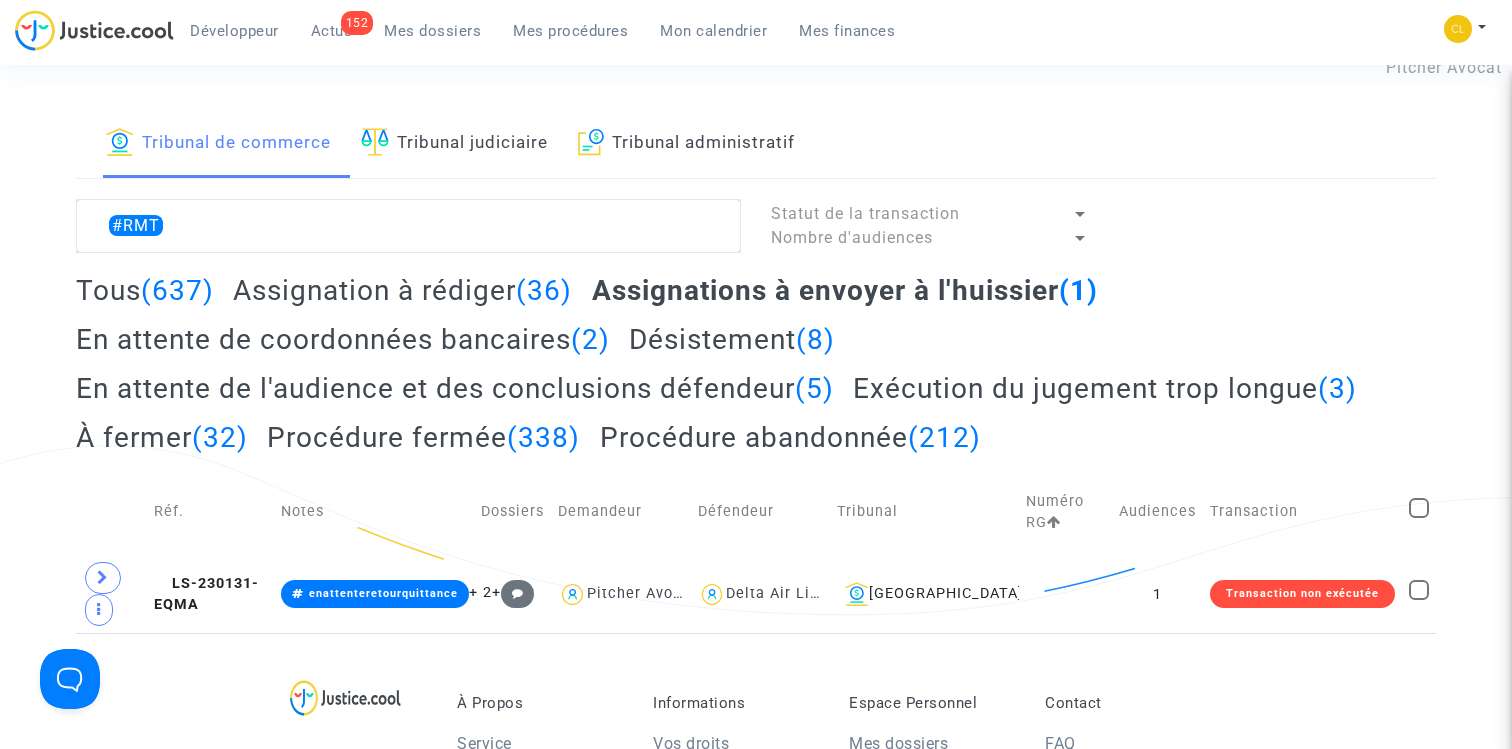 click on "Tous  (637)" 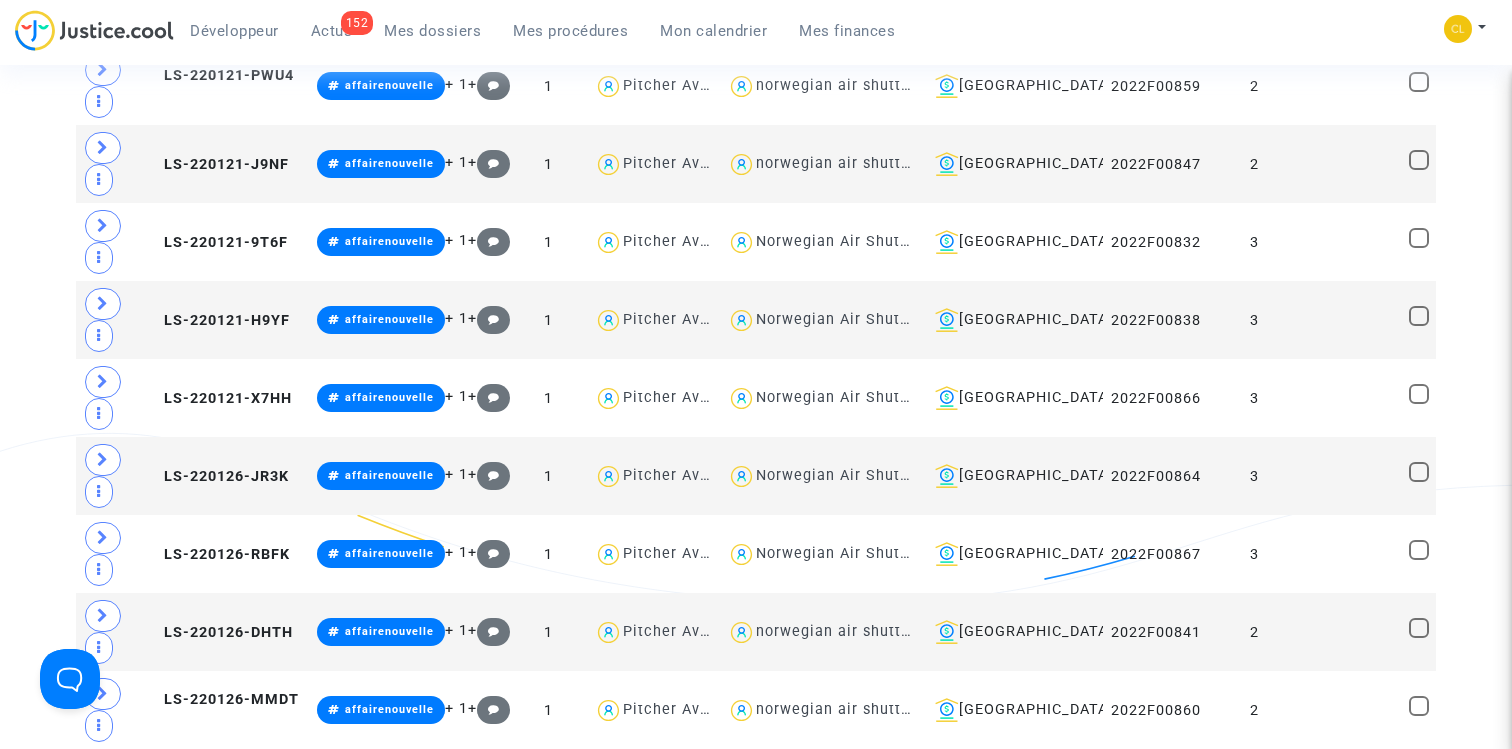 scroll, scrollTop: 2558, scrollLeft: 0, axis: vertical 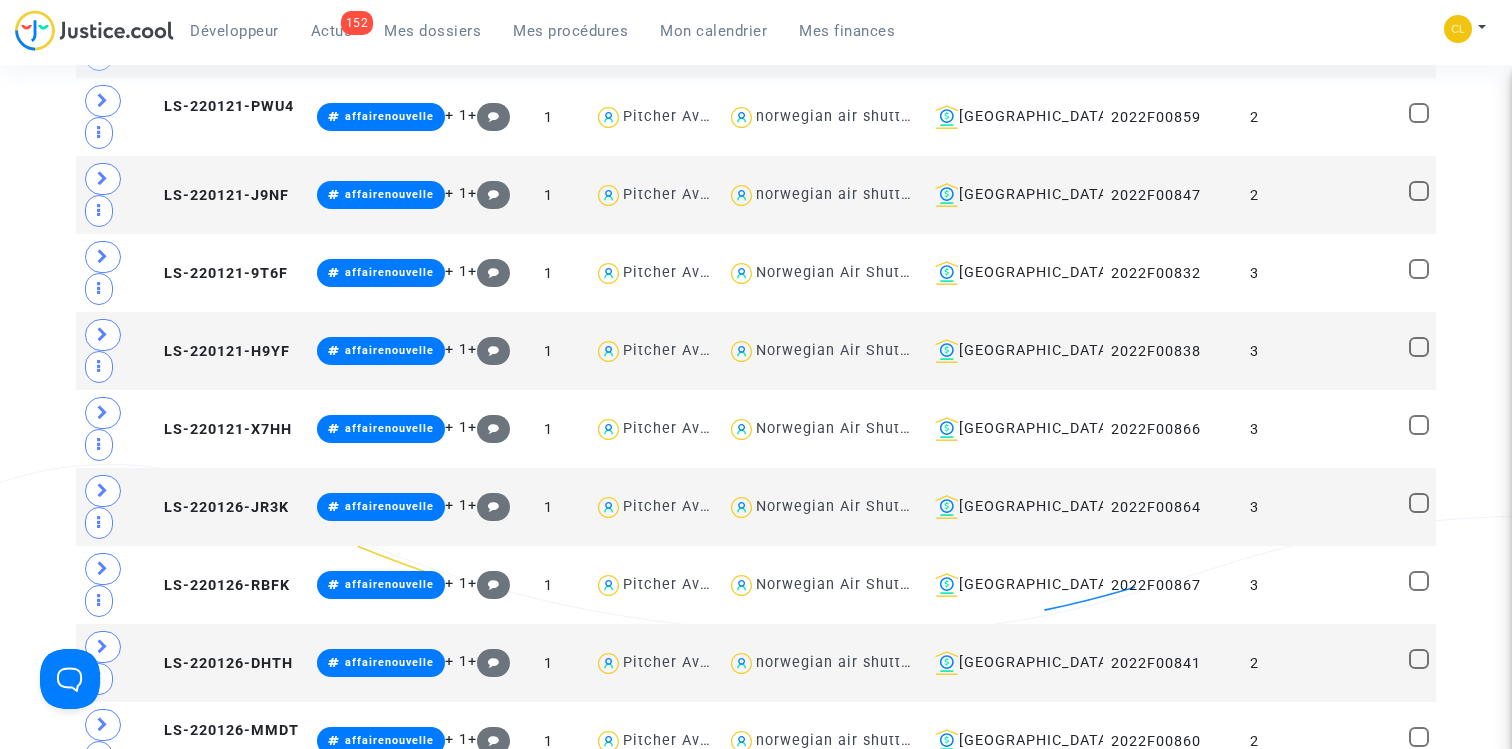 click on "Charger la suite" 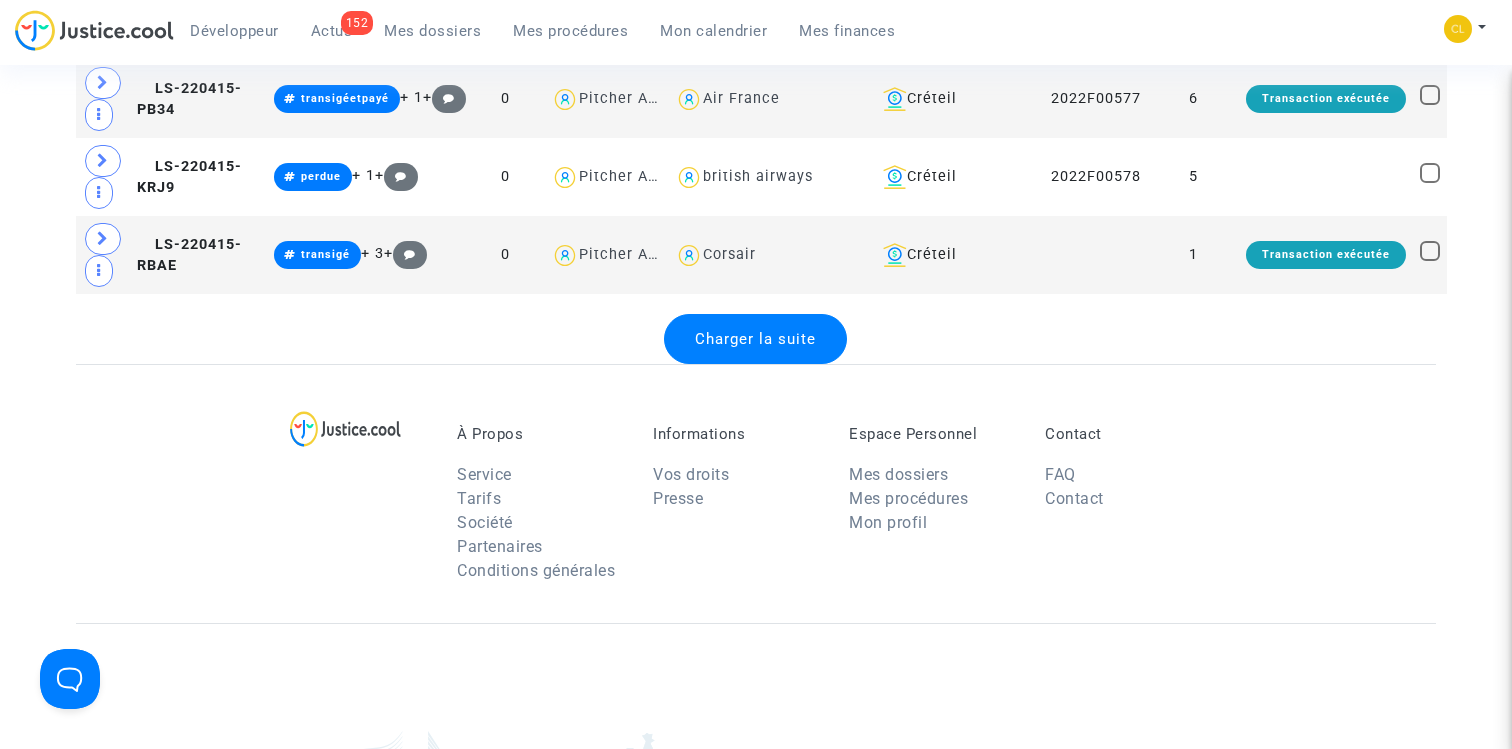 scroll, scrollTop: 8133, scrollLeft: 0, axis: vertical 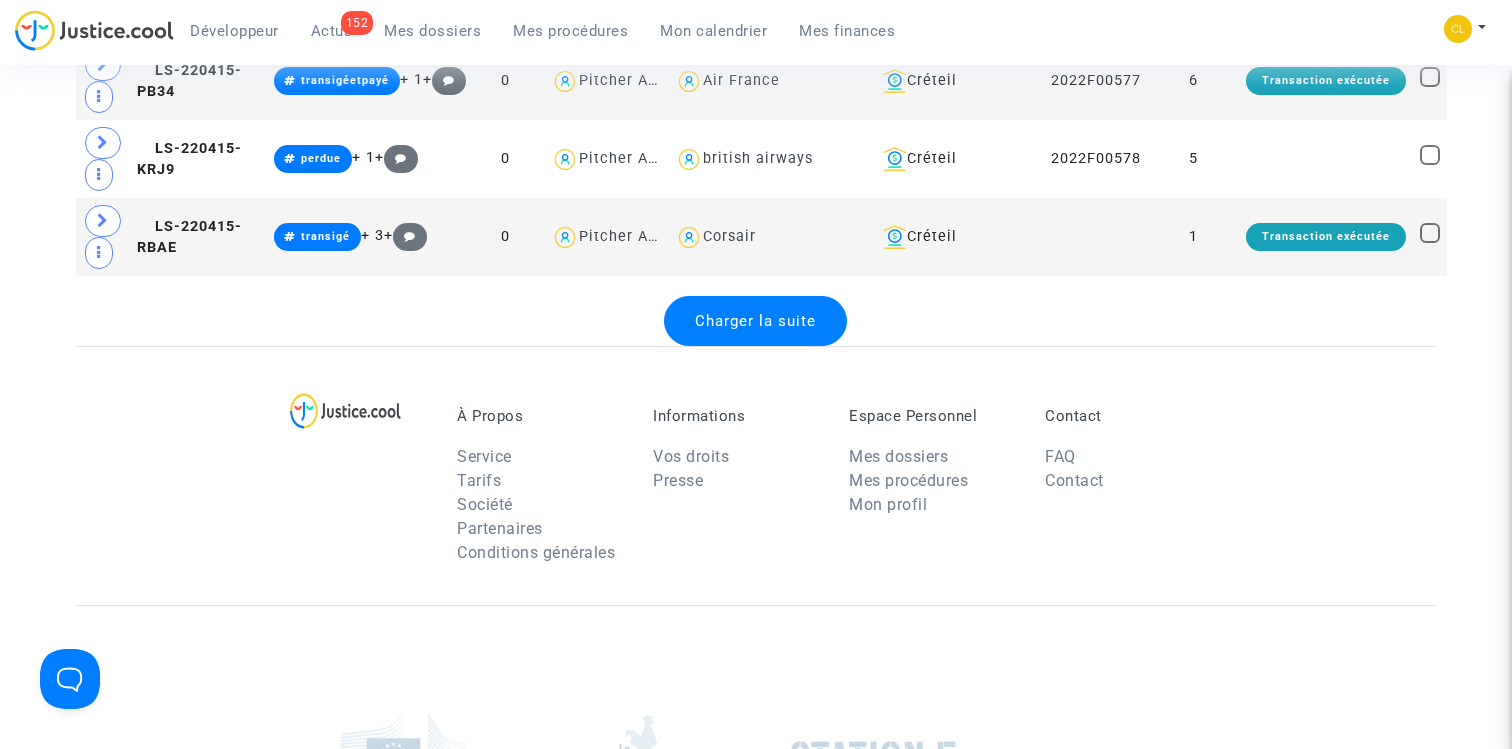click on "Charger la suite" 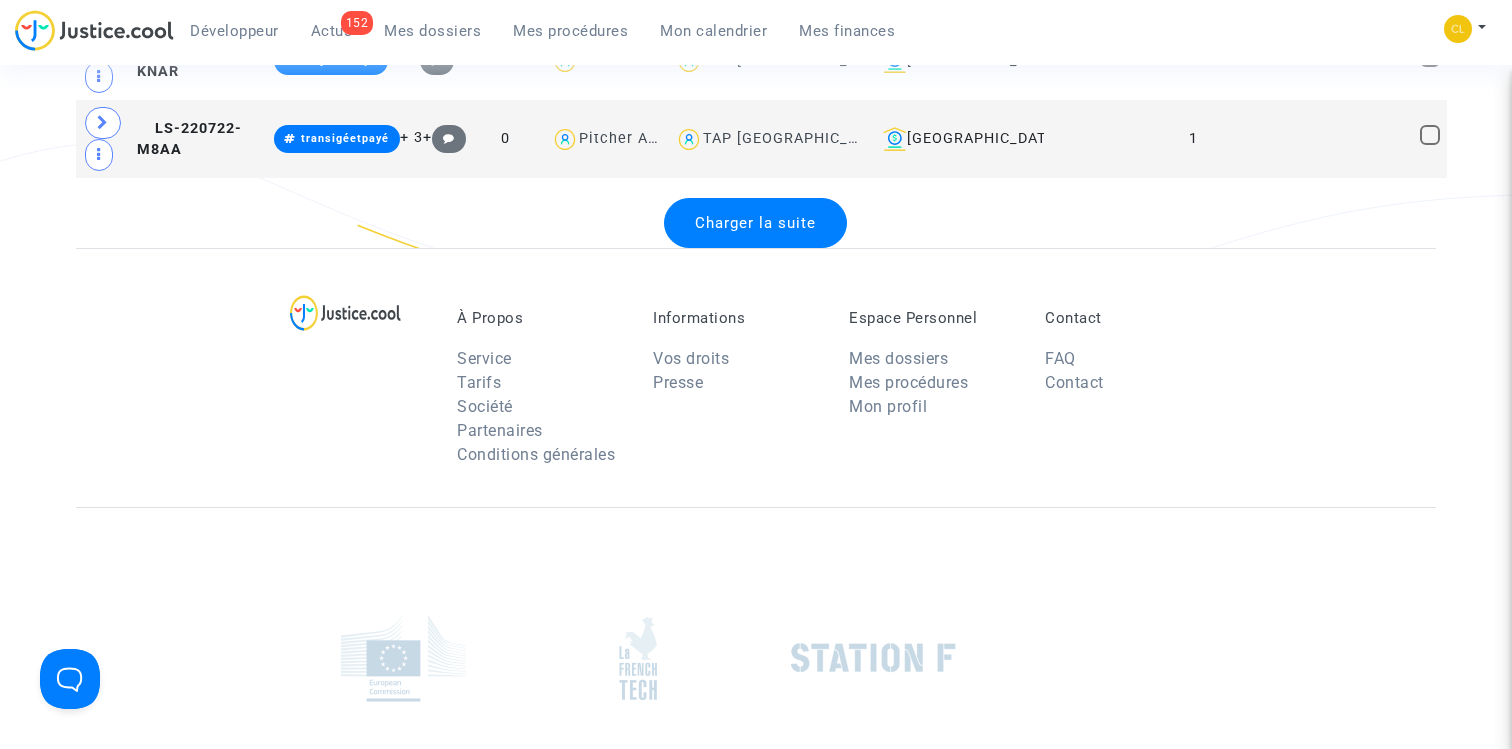 scroll, scrollTop: 12180, scrollLeft: 0, axis: vertical 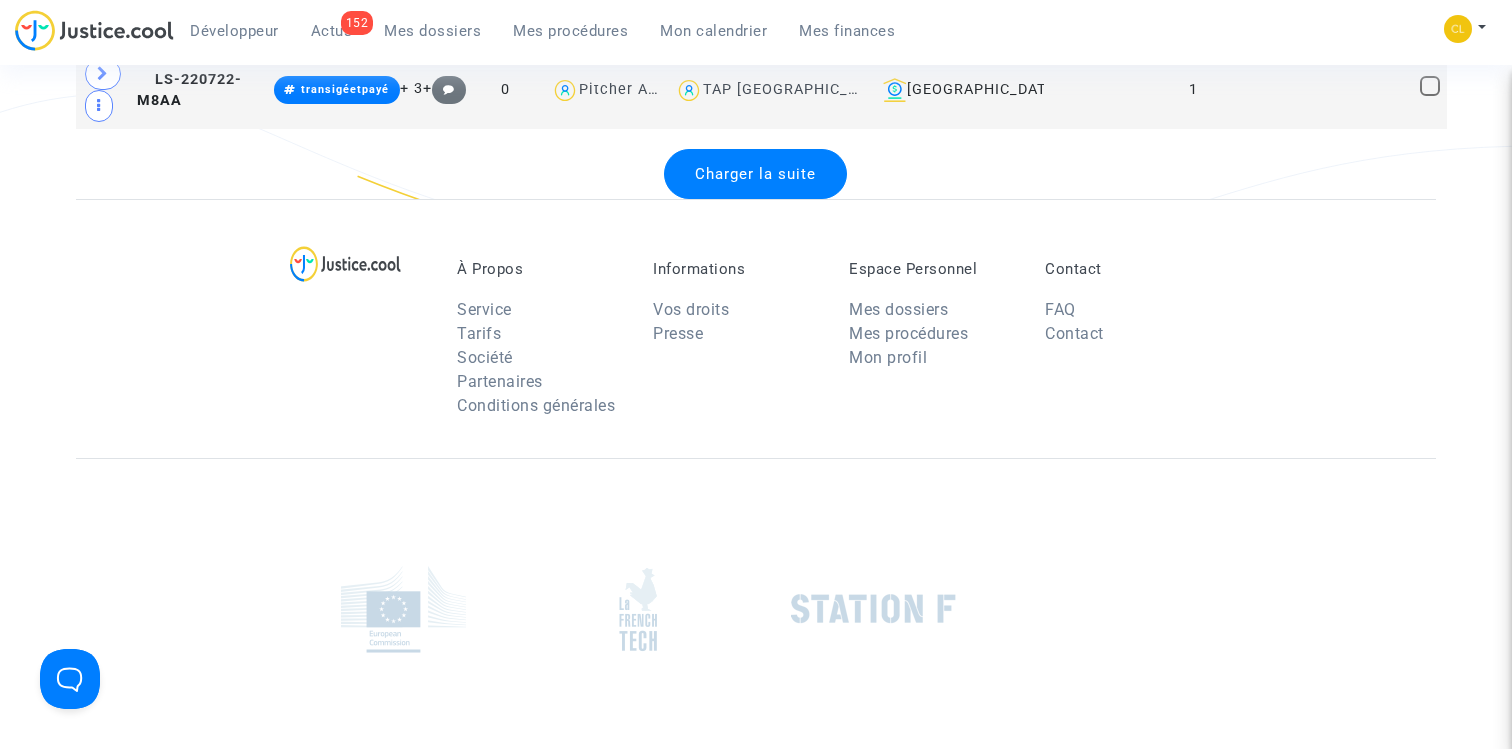 click on "Charger la suite" 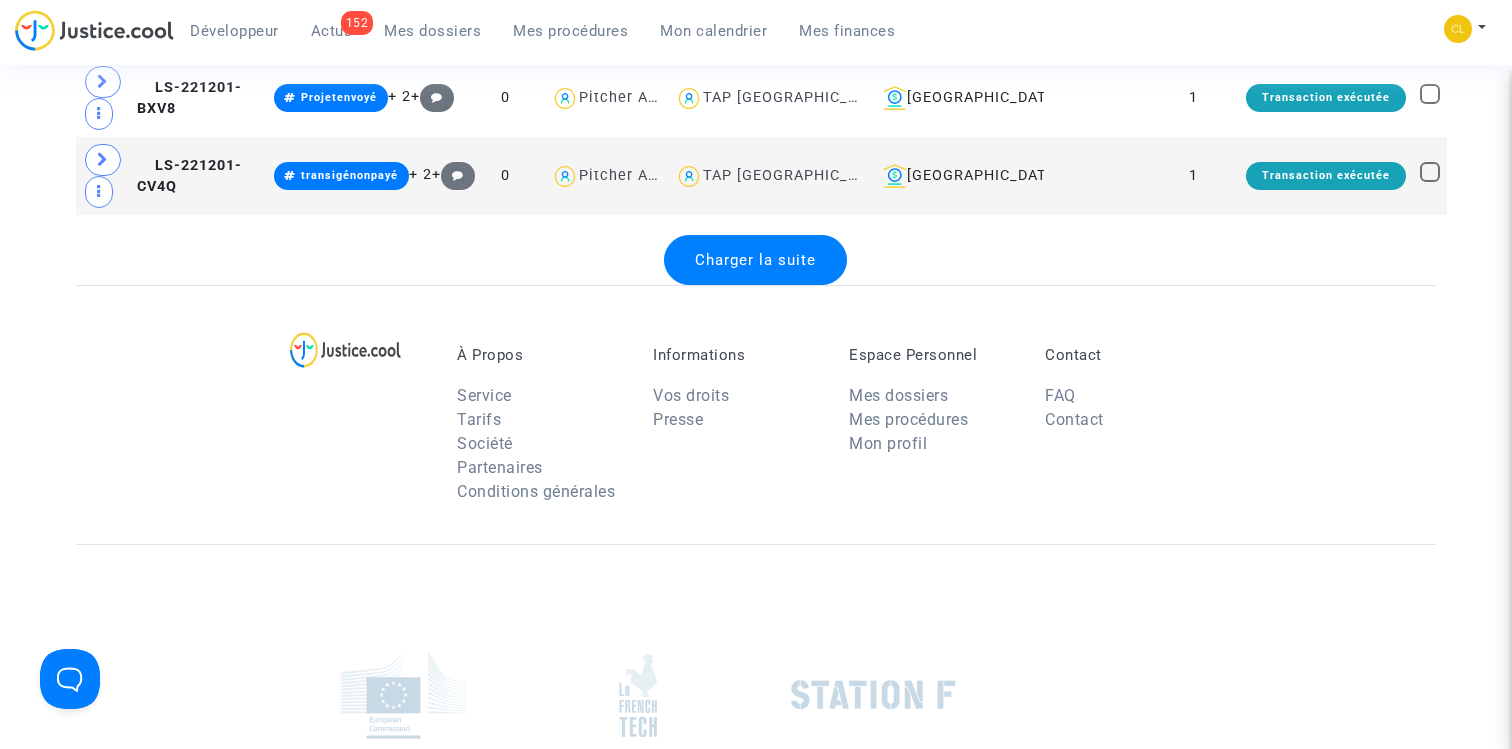 scroll, scrollTop: 15862, scrollLeft: 0, axis: vertical 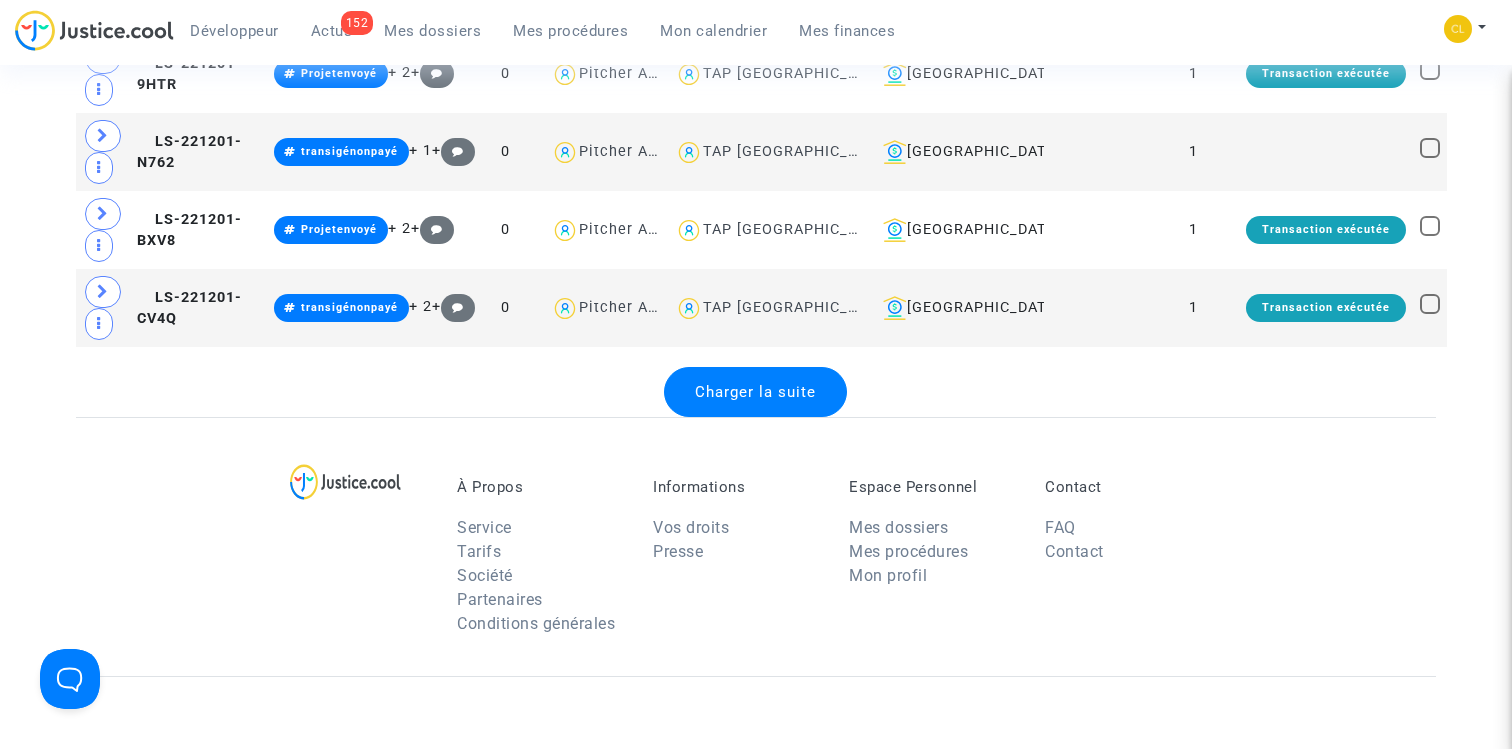click on "Charger la suite" 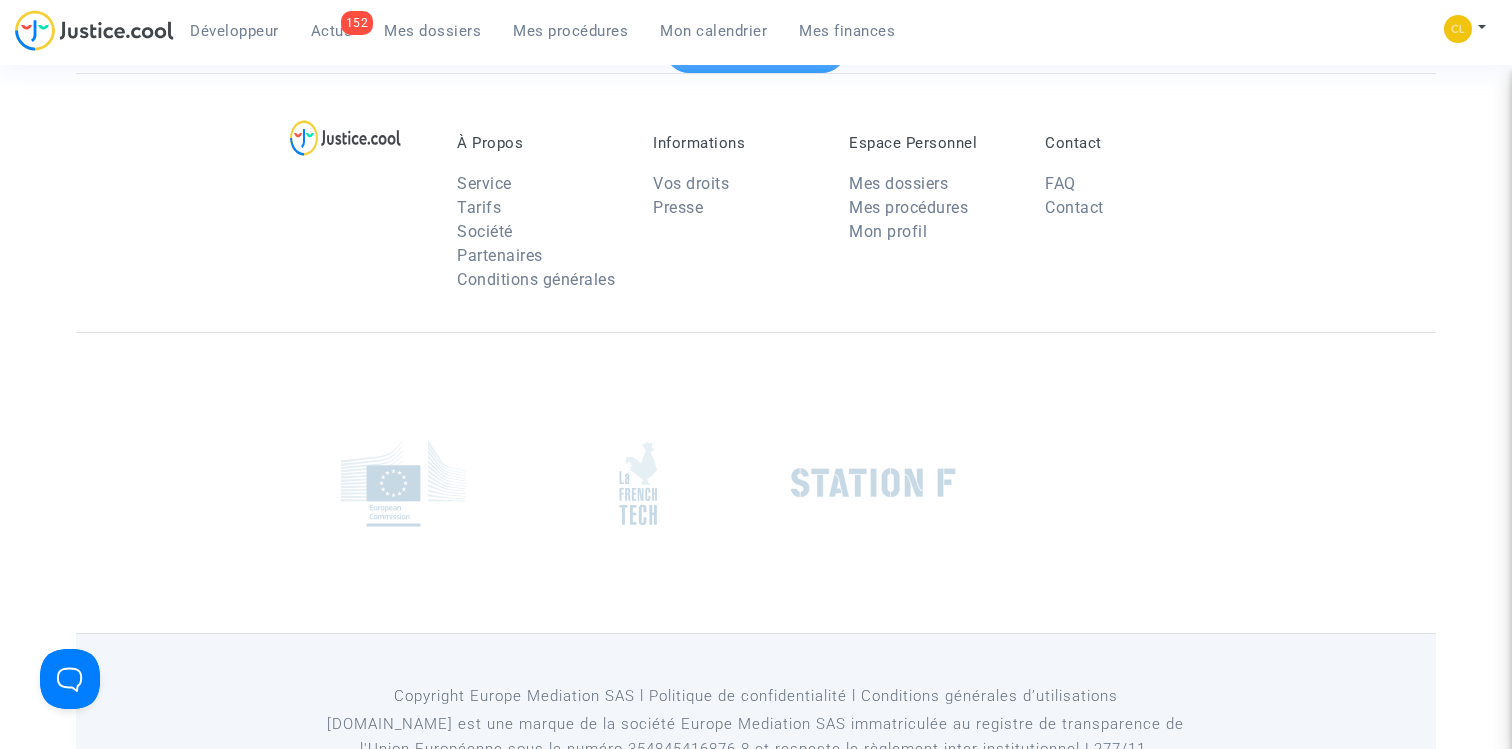 scroll, scrollTop: 20046, scrollLeft: 0, axis: vertical 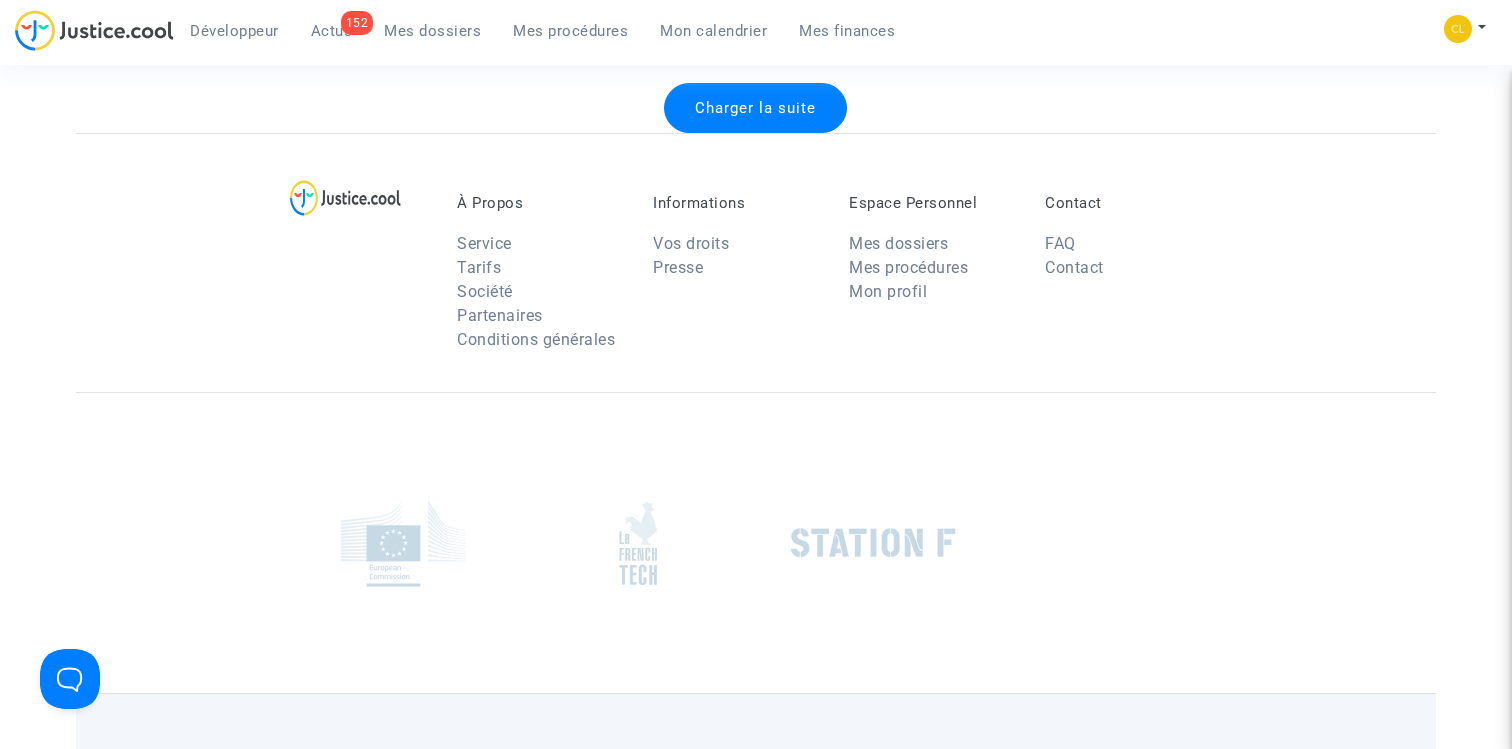 click on "Charger la suite" 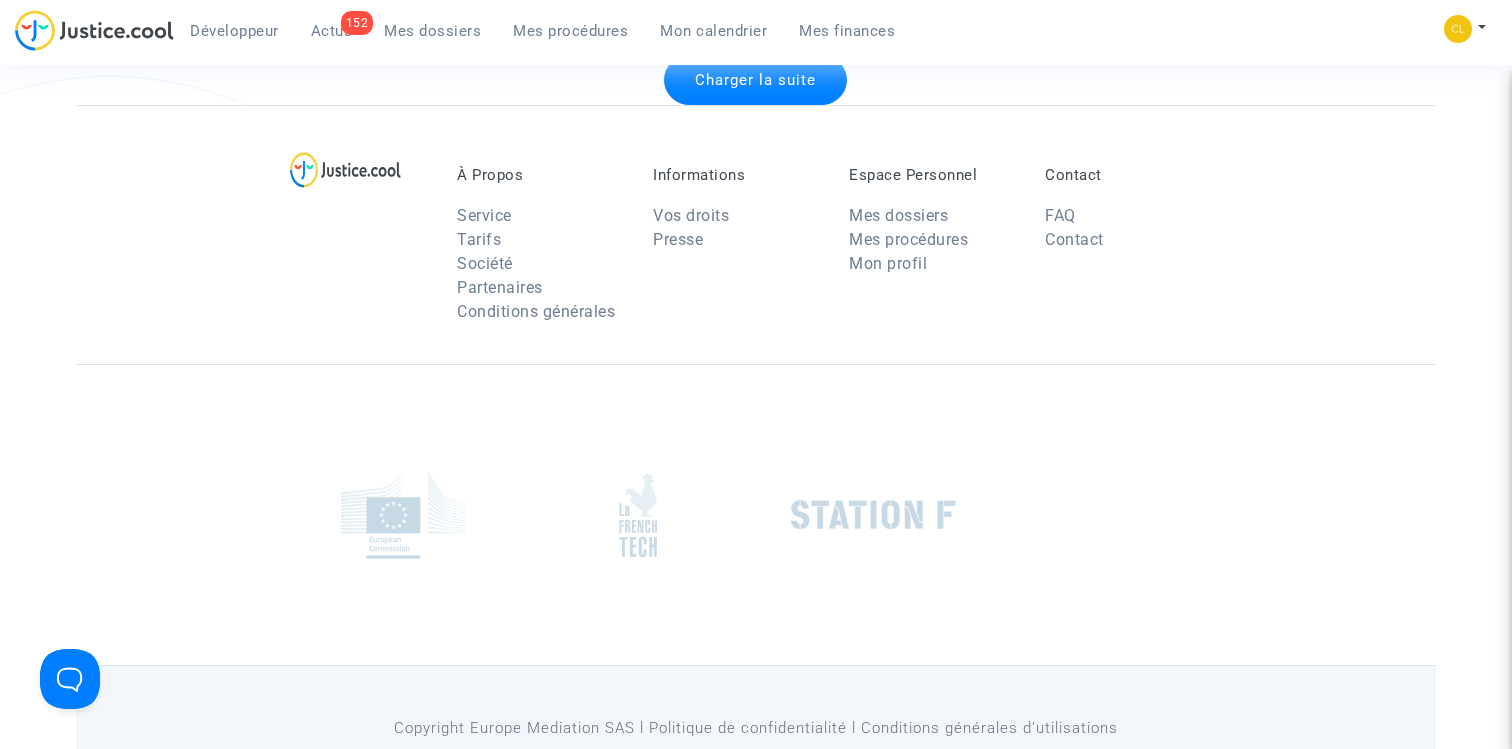 scroll, scrollTop: 23961, scrollLeft: 0, axis: vertical 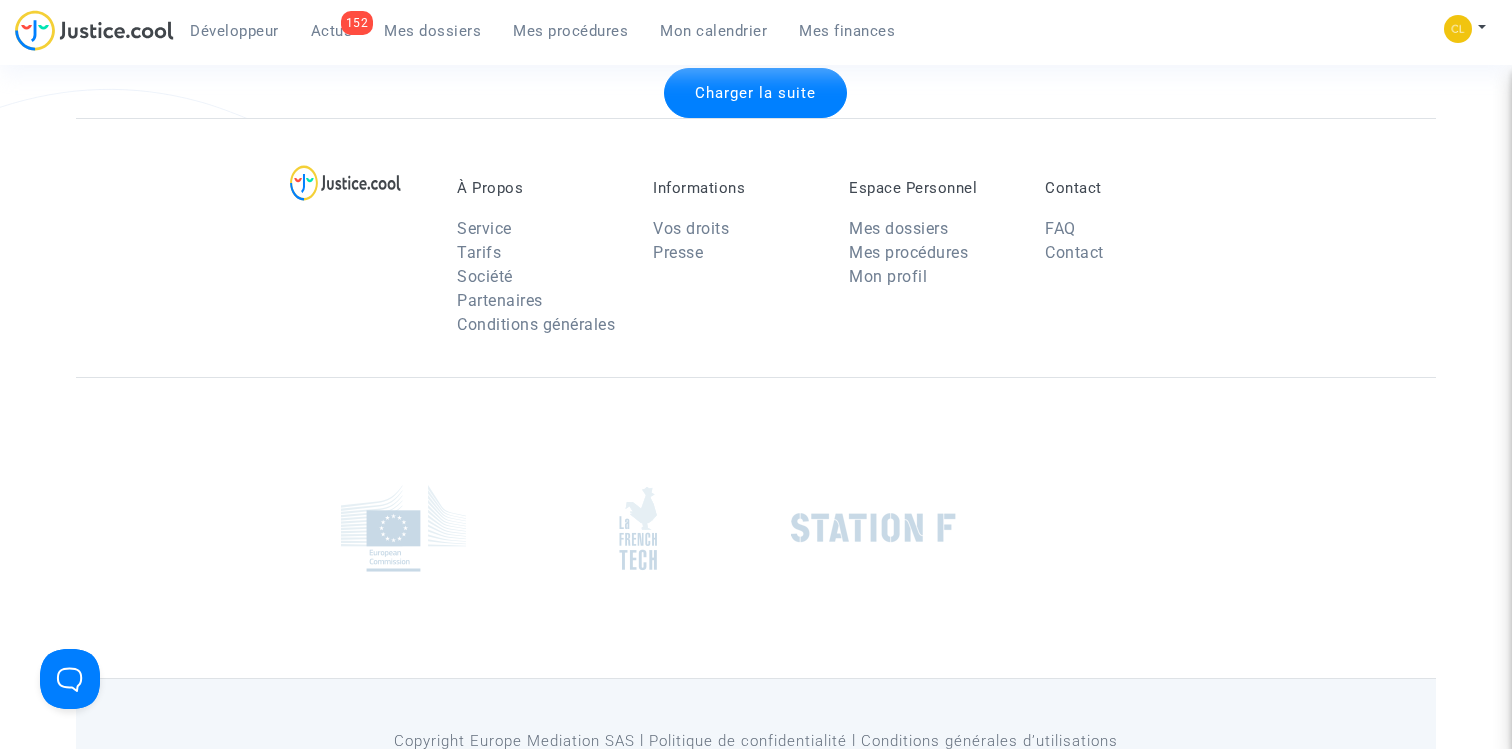 click on "Charger la suite" 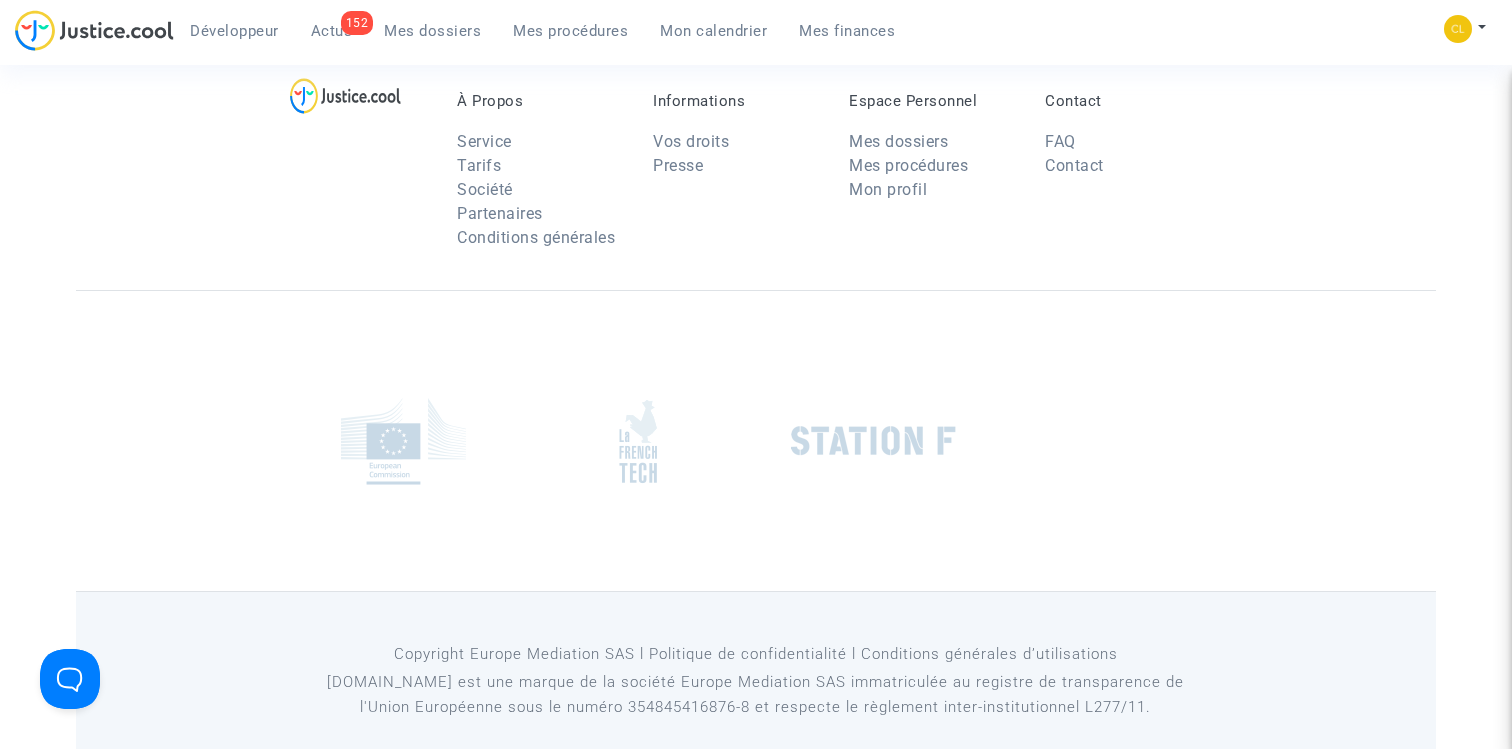 scroll, scrollTop: 27858, scrollLeft: 0, axis: vertical 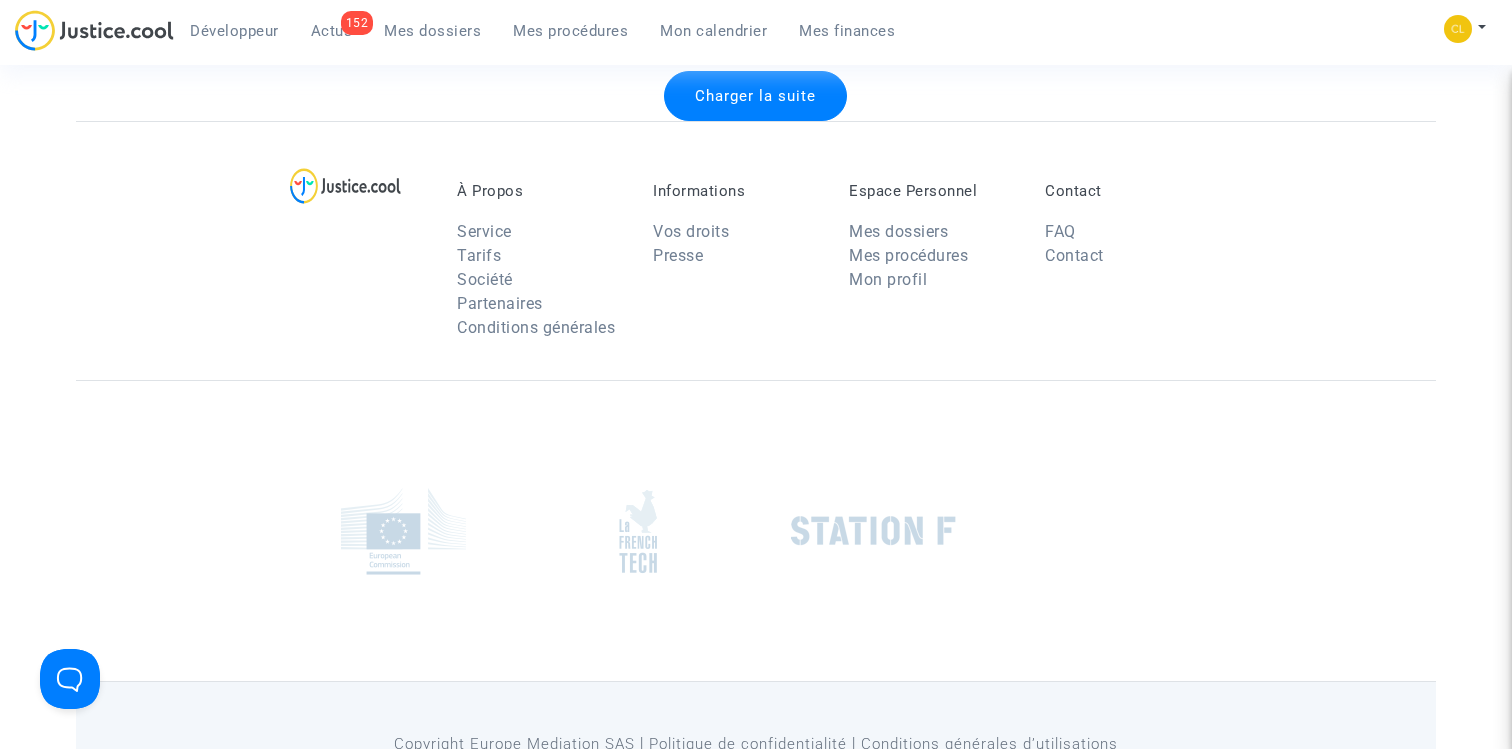click on "Charger la suite" 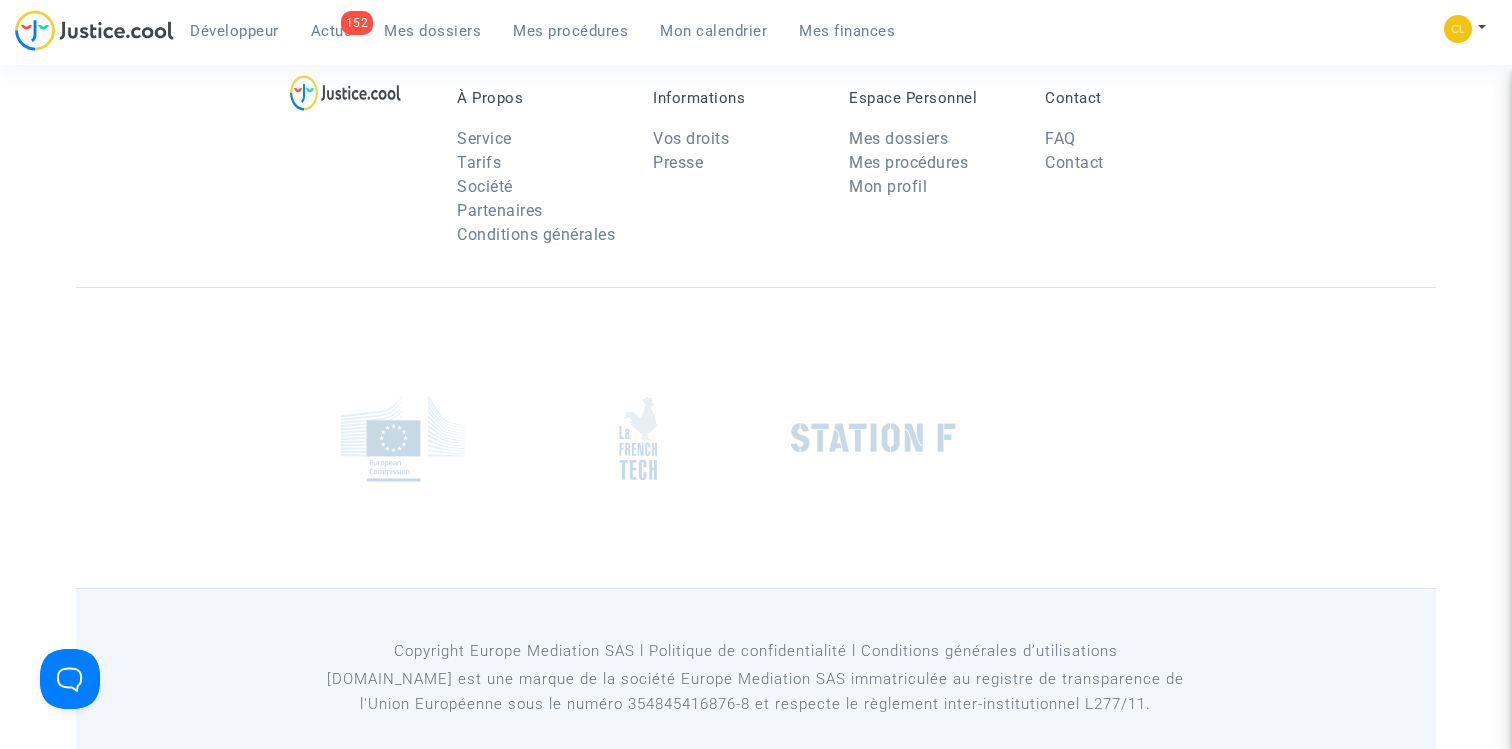 scroll, scrollTop: 31777, scrollLeft: 0, axis: vertical 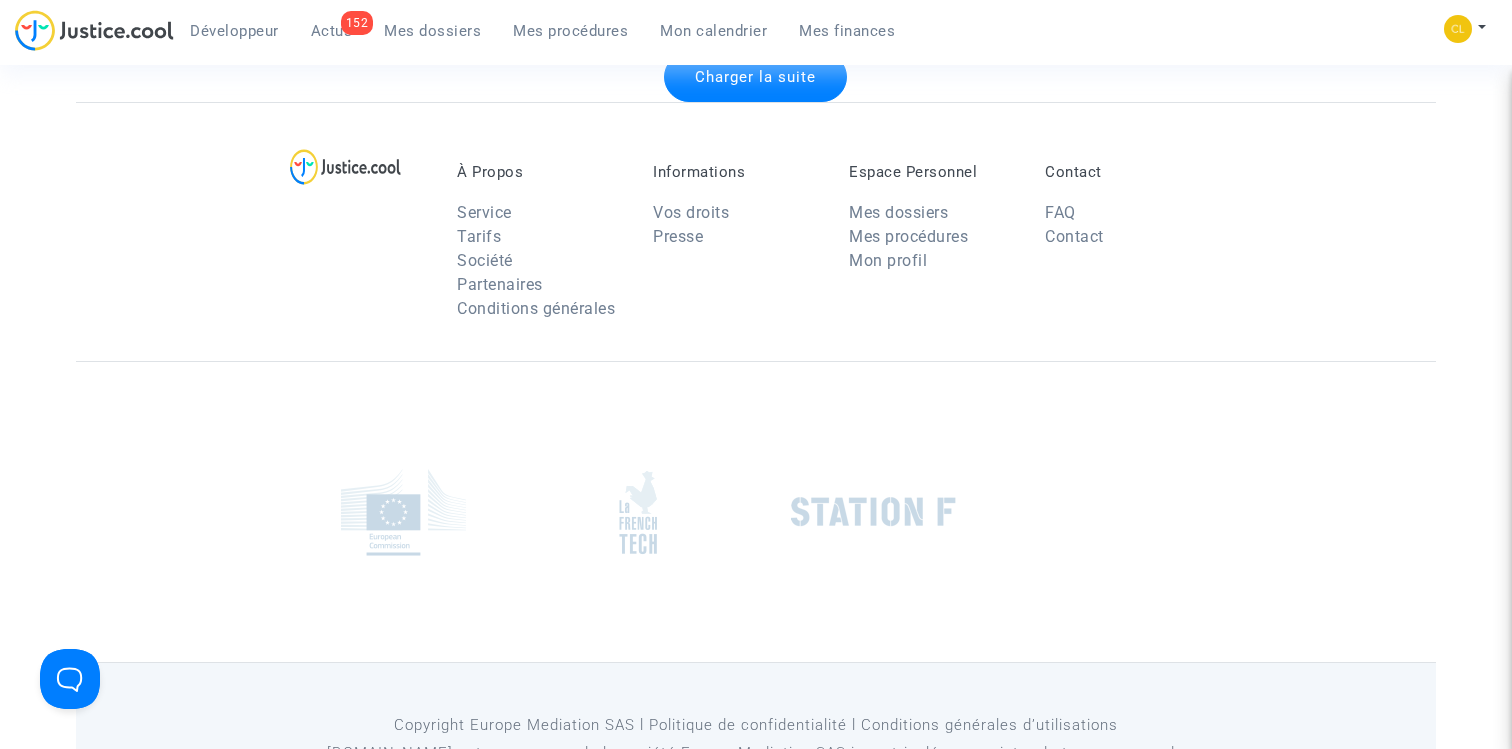 click on "Charger la suite" 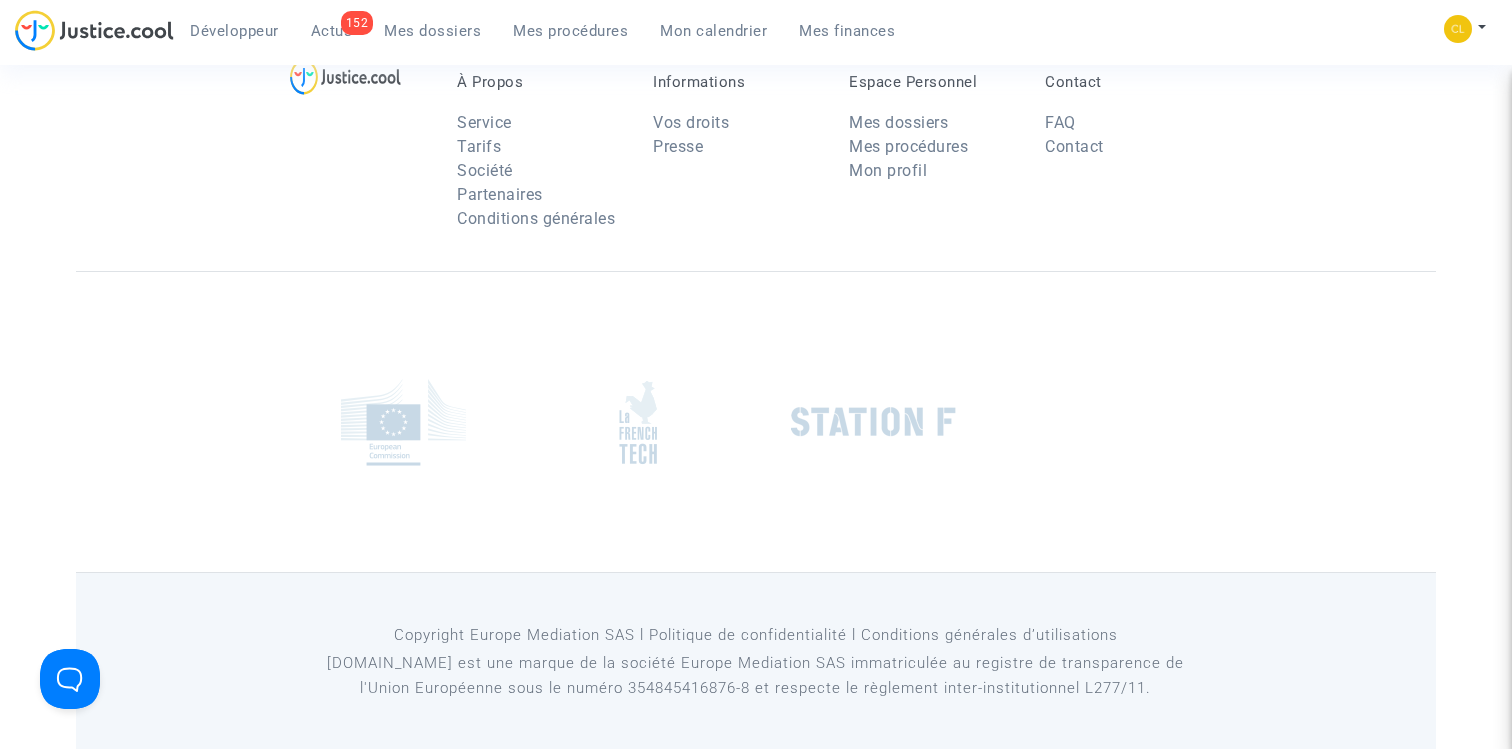 scroll, scrollTop: 35688, scrollLeft: 0, axis: vertical 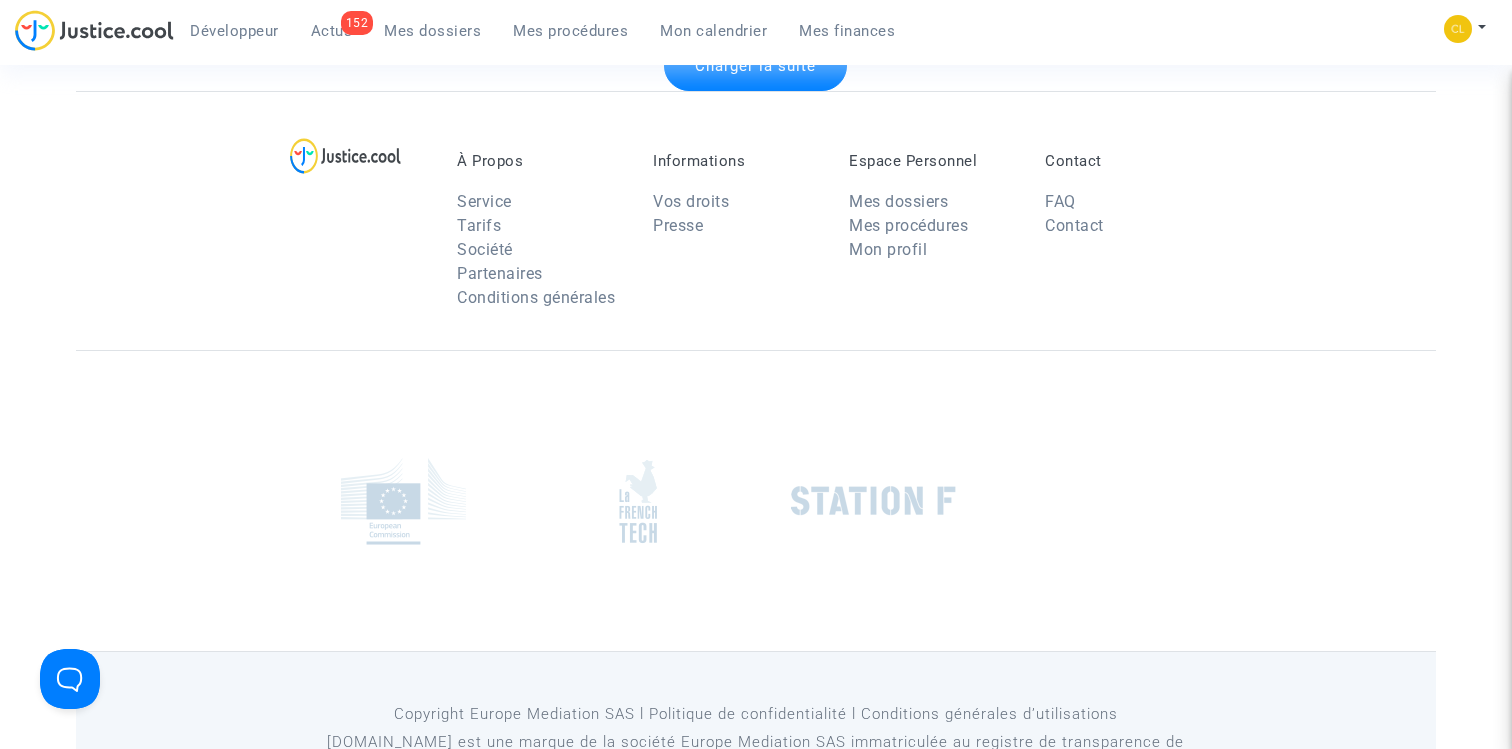 click on "Charger la suite" 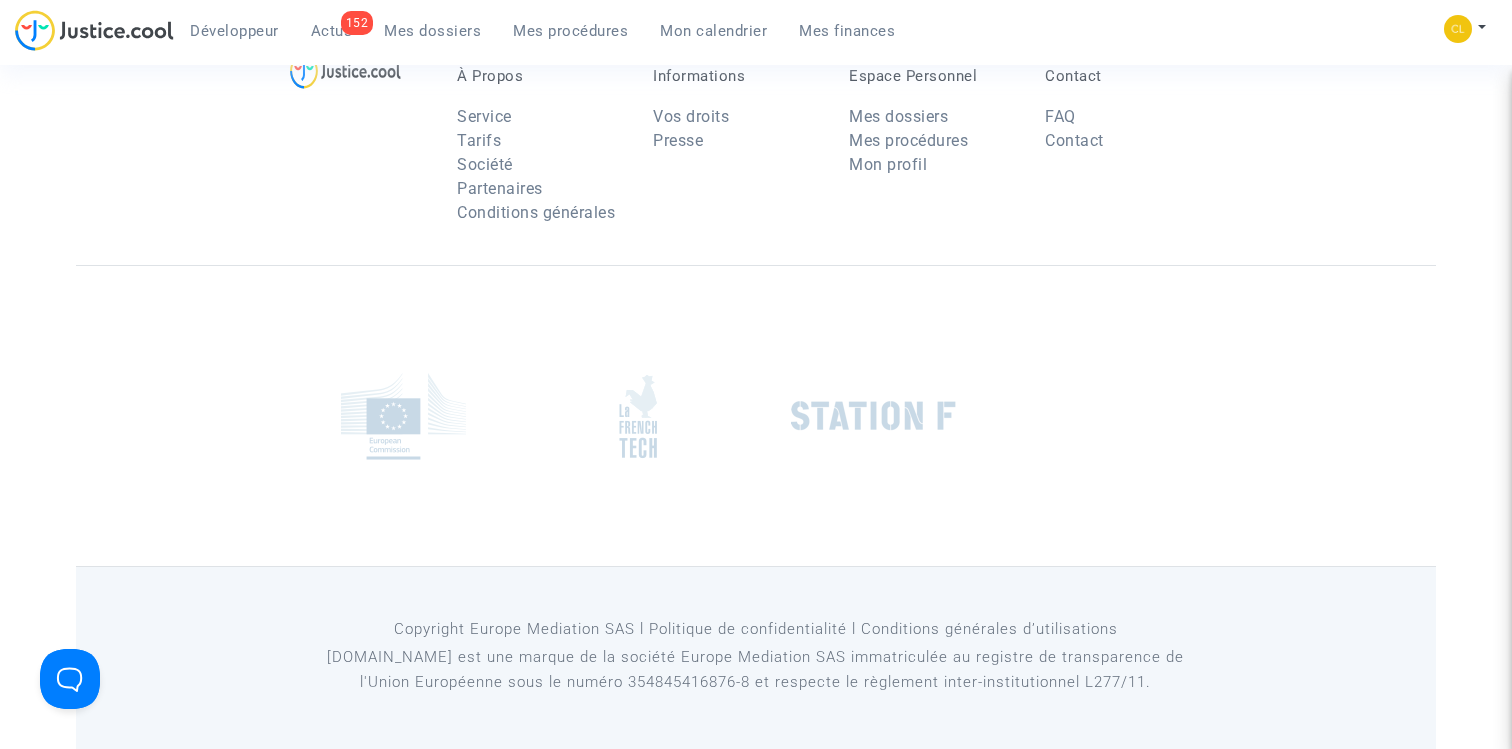 scroll, scrollTop: 39758, scrollLeft: 0, axis: vertical 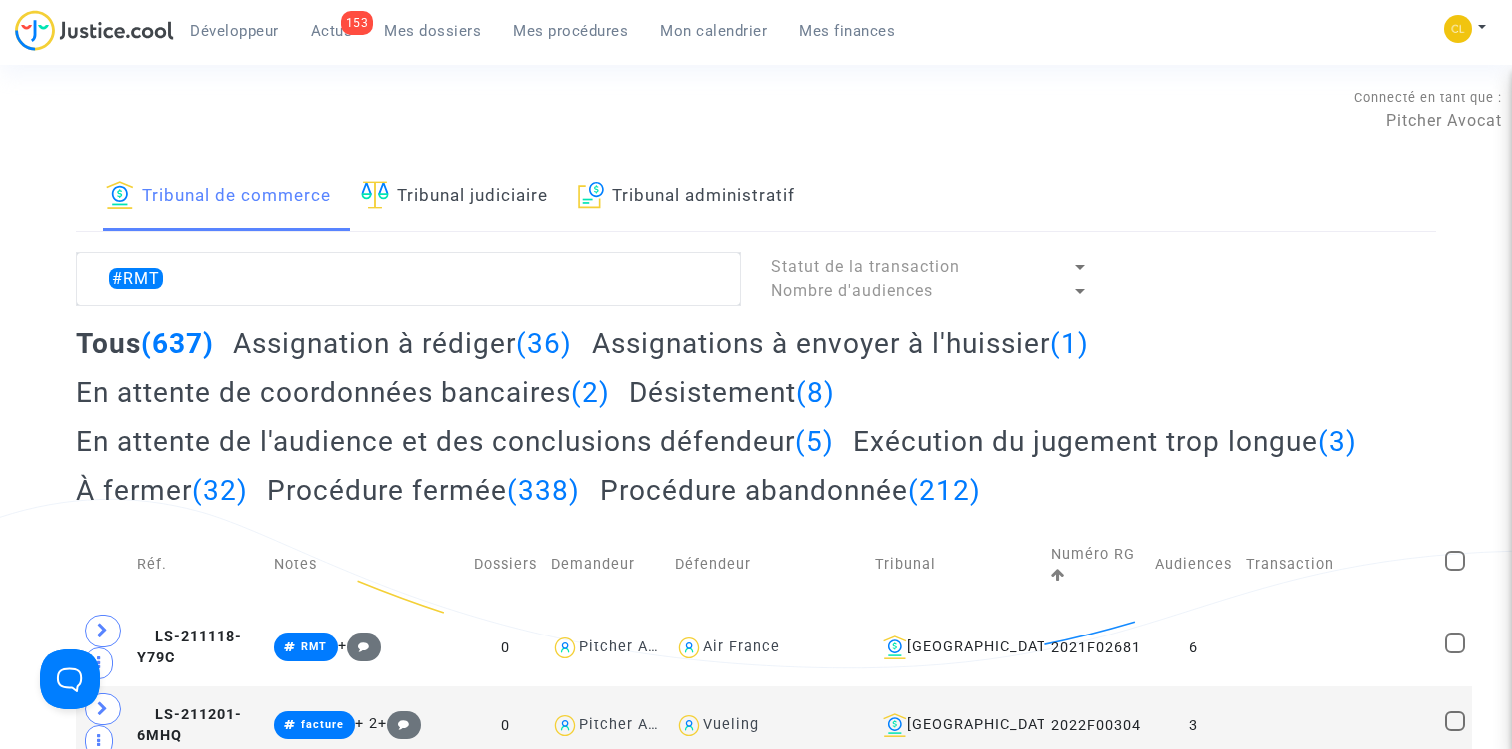 click on "Tribunal judiciaire" 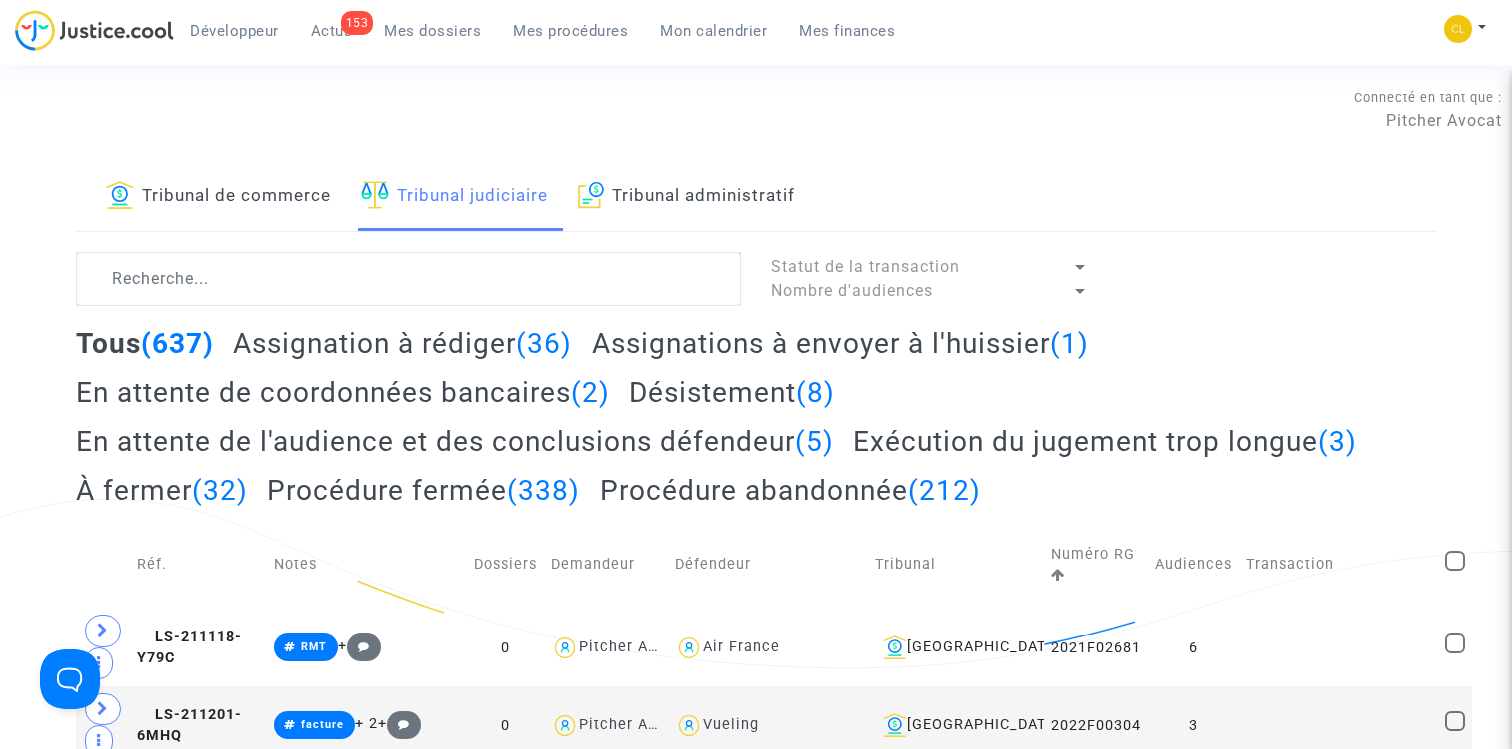 click on "Tribunal de commerce" 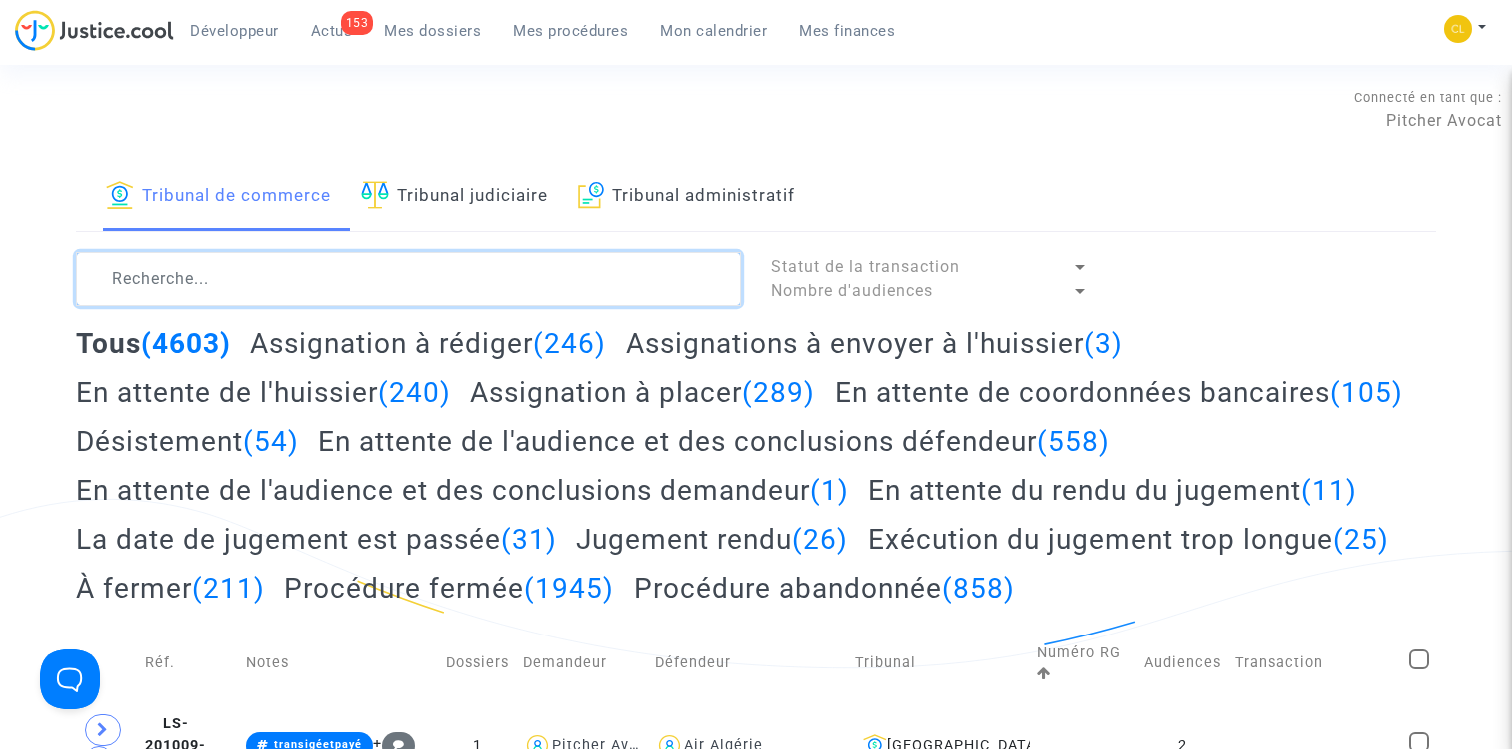 click 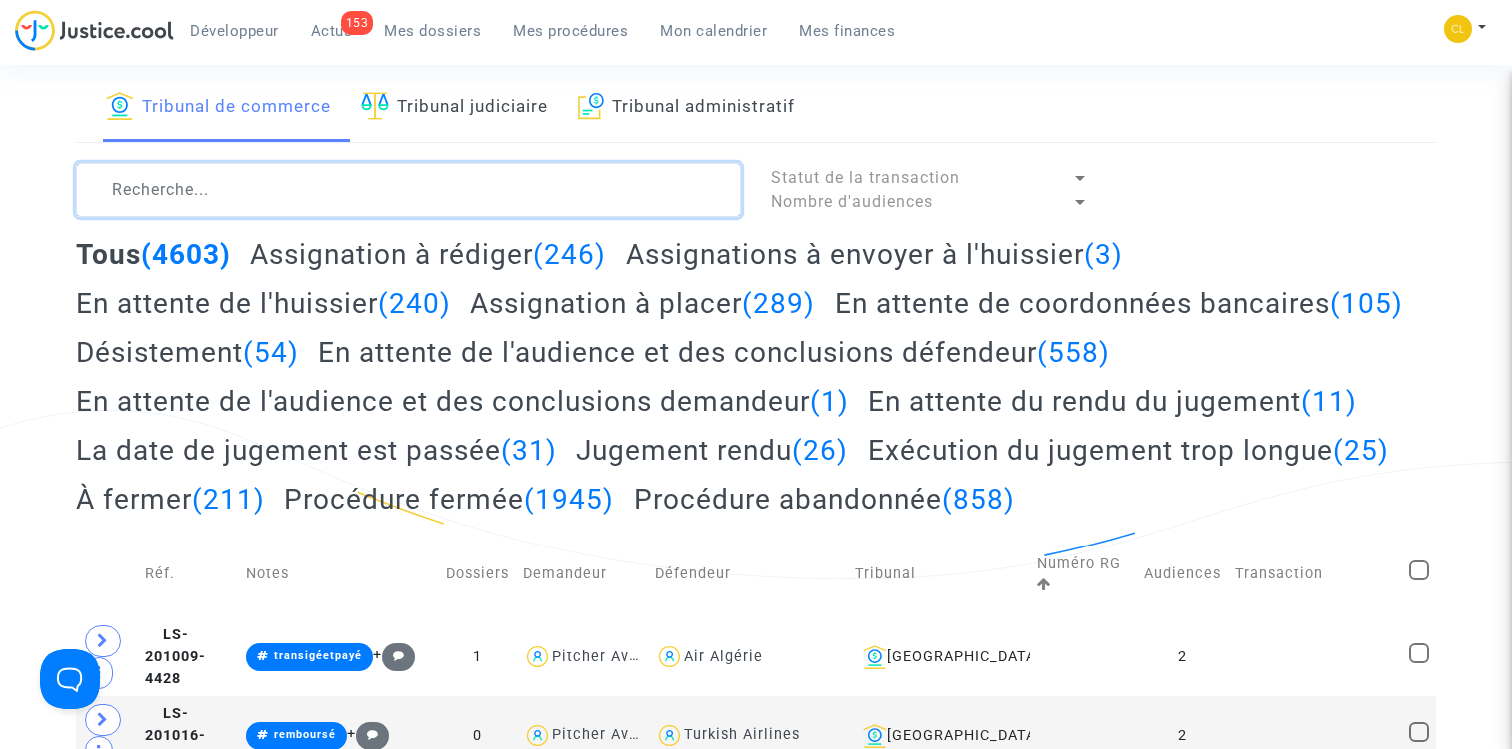 scroll, scrollTop: 93, scrollLeft: 0, axis: vertical 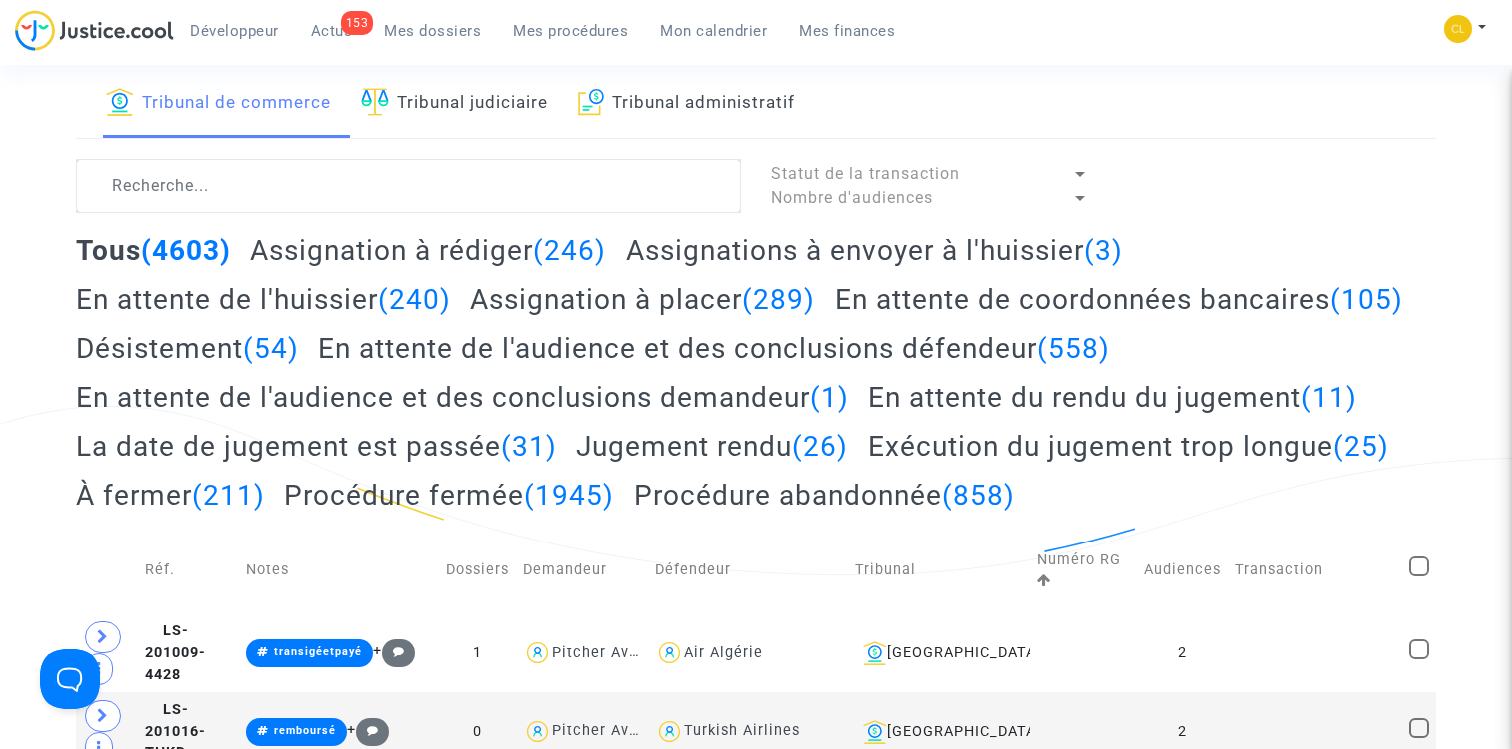 click on "Jugement rendu  (26)" 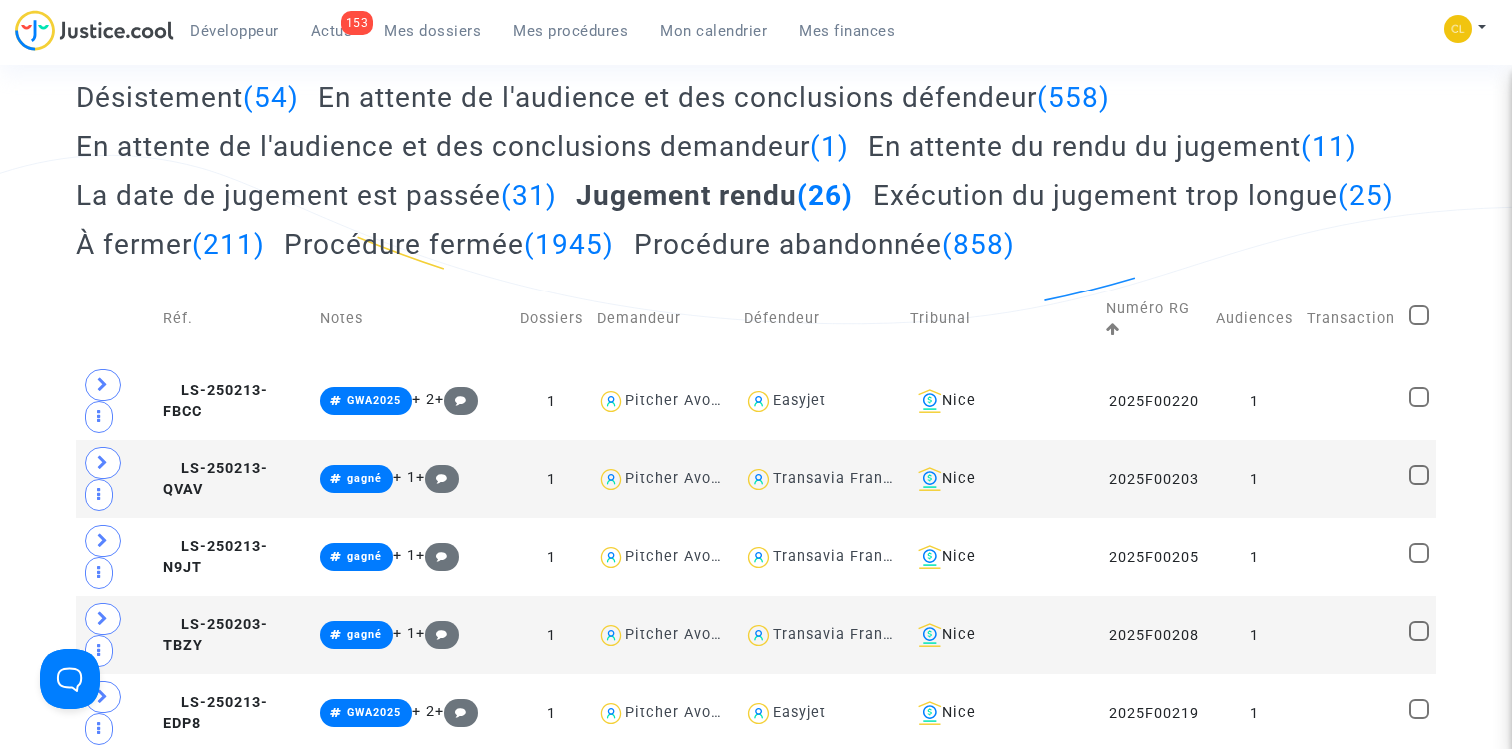 scroll, scrollTop: 345, scrollLeft: 0, axis: vertical 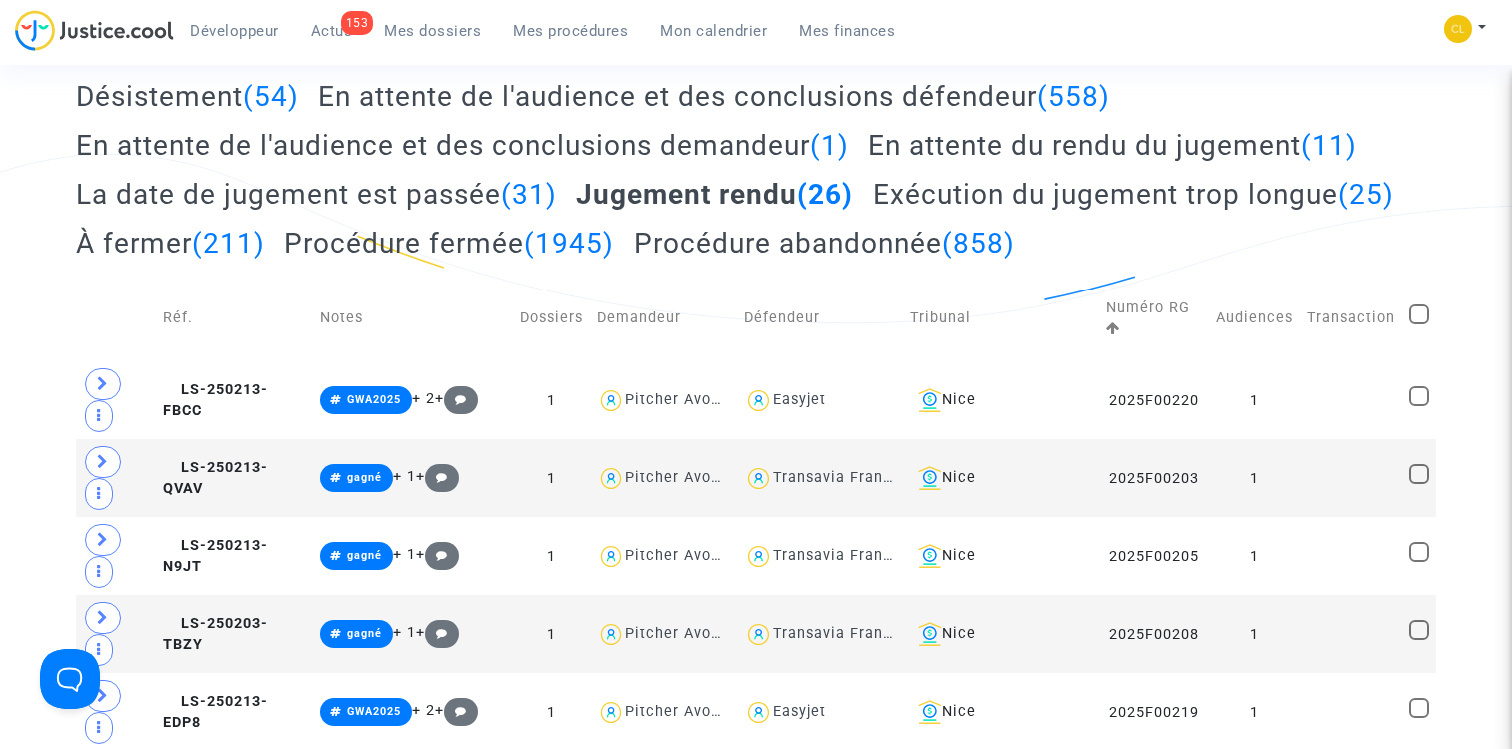 click on "La date de jugement est passée  (31)" 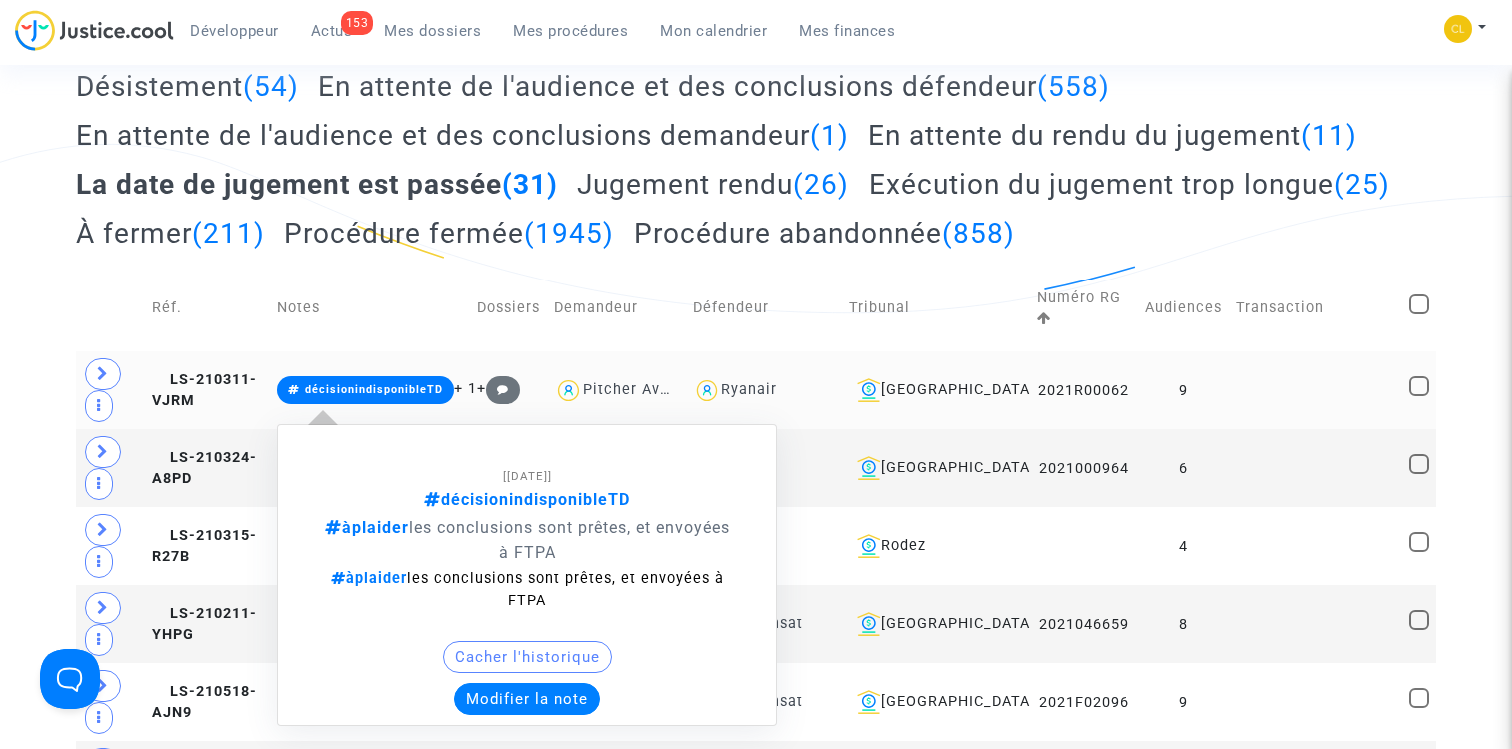 scroll, scrollTop: 236, scrollLeft: 0, axis: vertical 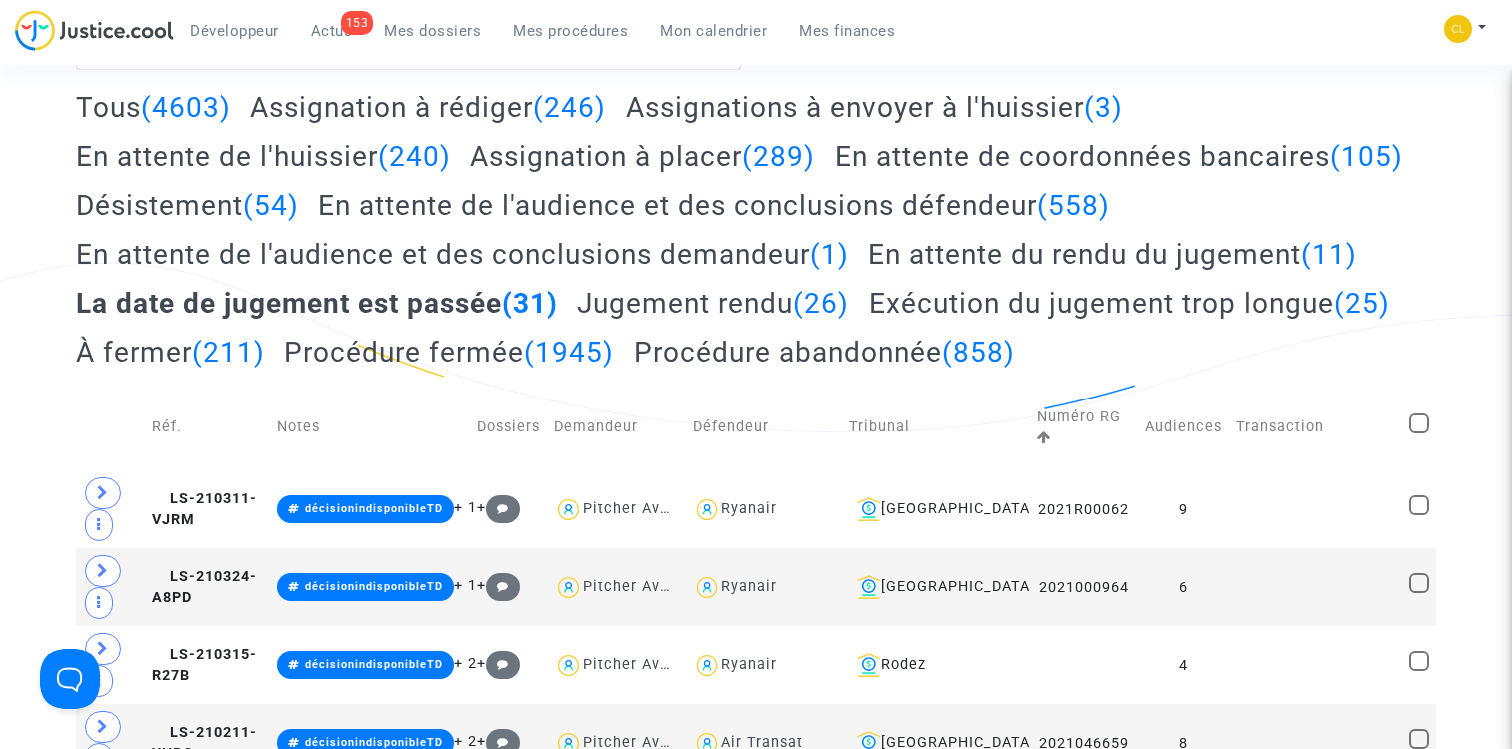 click on "En attente du rendu du jugement  (11)" 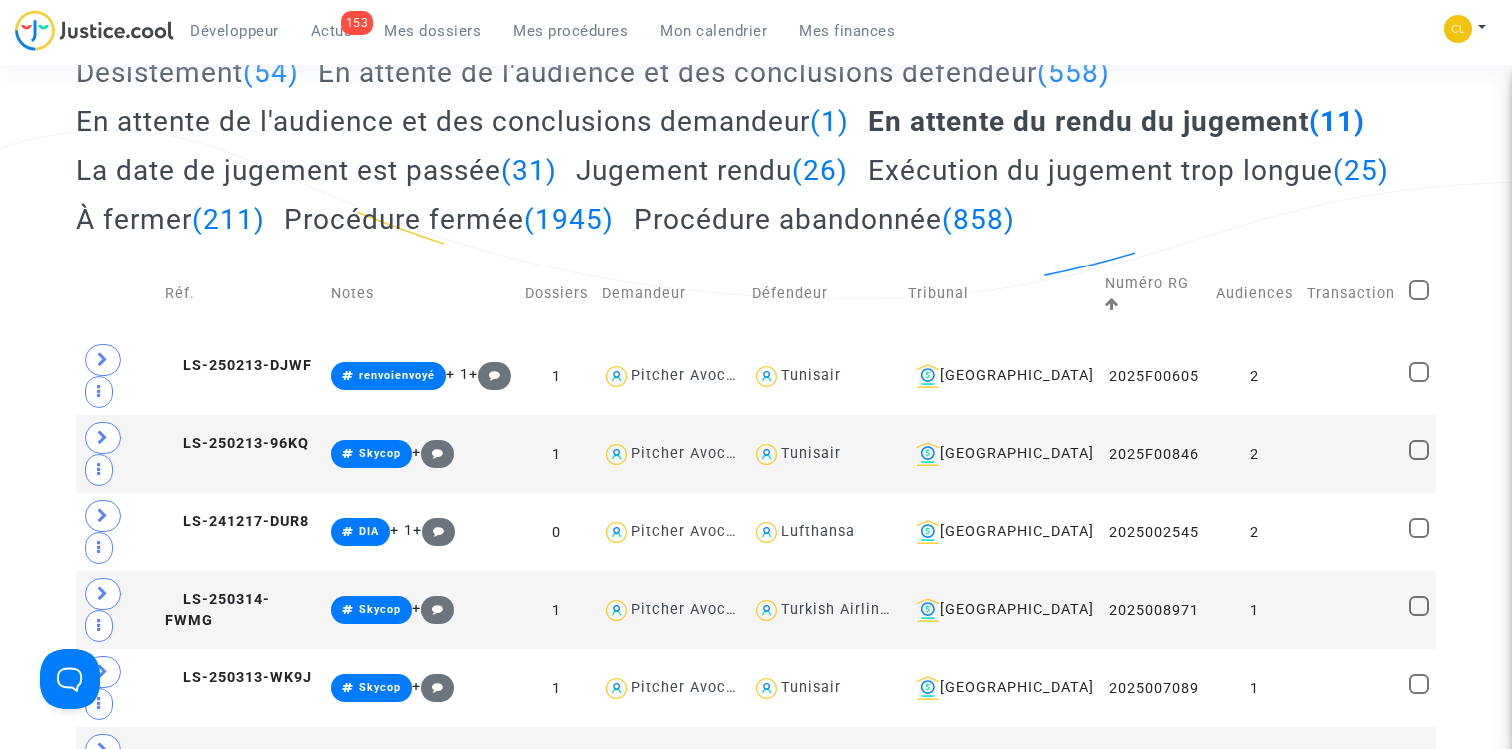 scroll, scrollTop: 153, scrollLeft: 0, axis: vertical 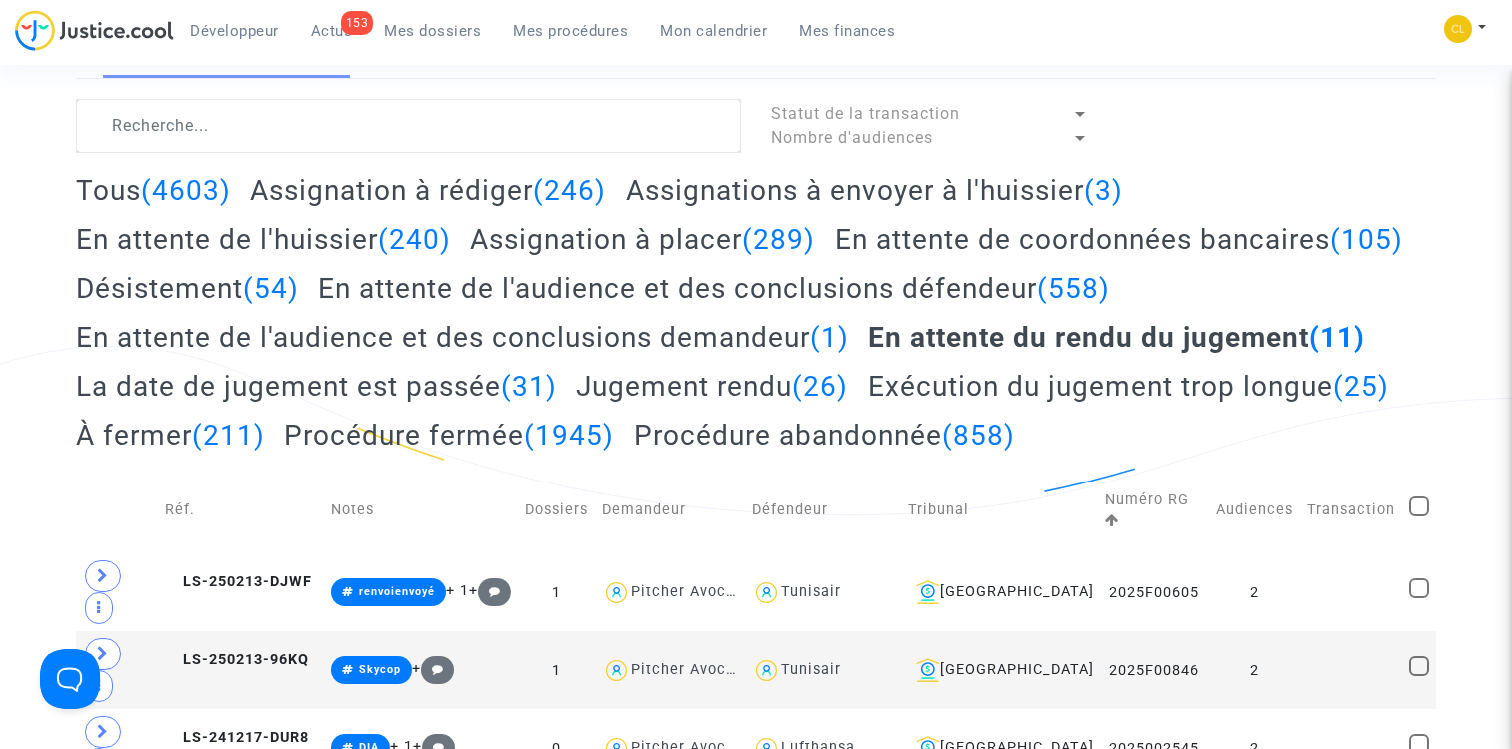 click on "Exécution du jugement trop longue  (25)" 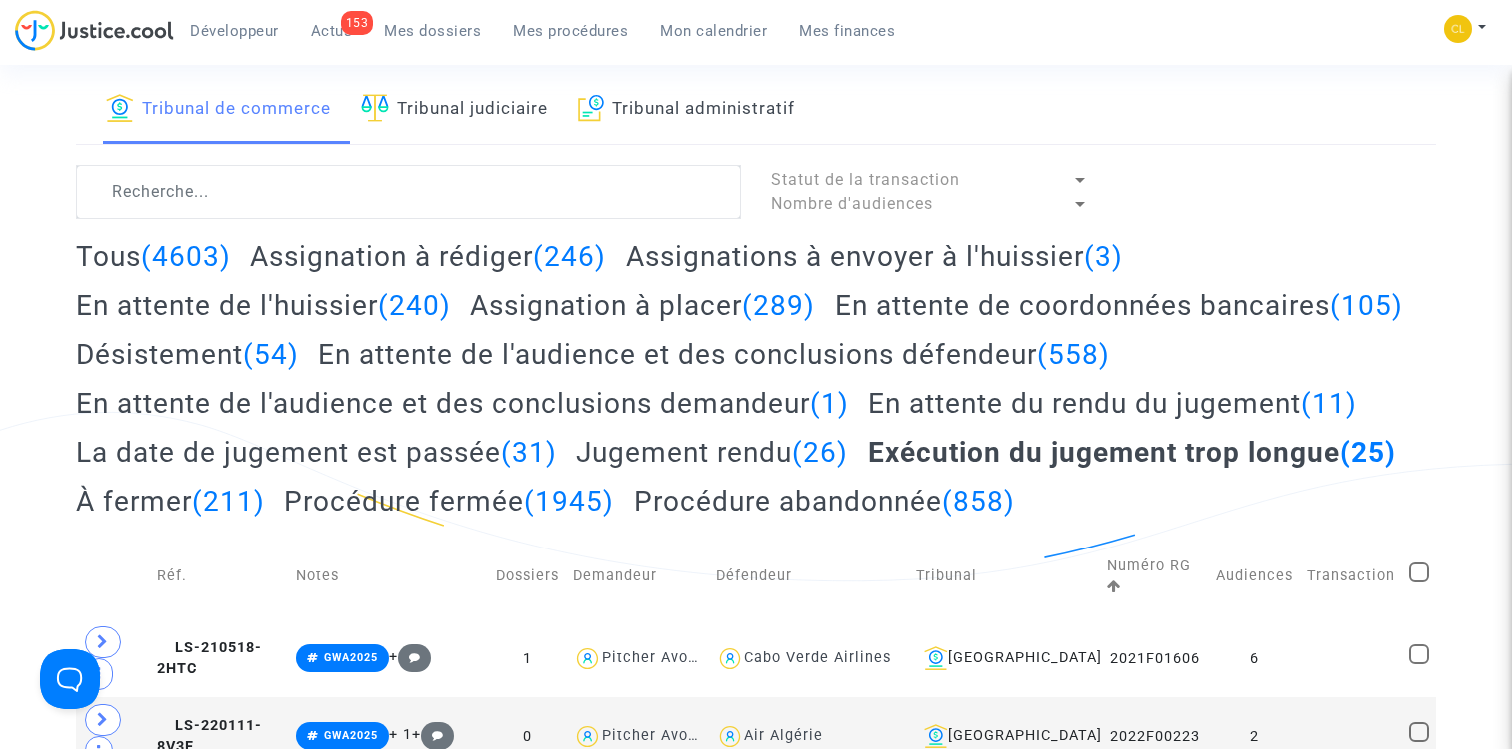 scroll, scrollTop: 61, scrollLeft: 0, axis: vertical 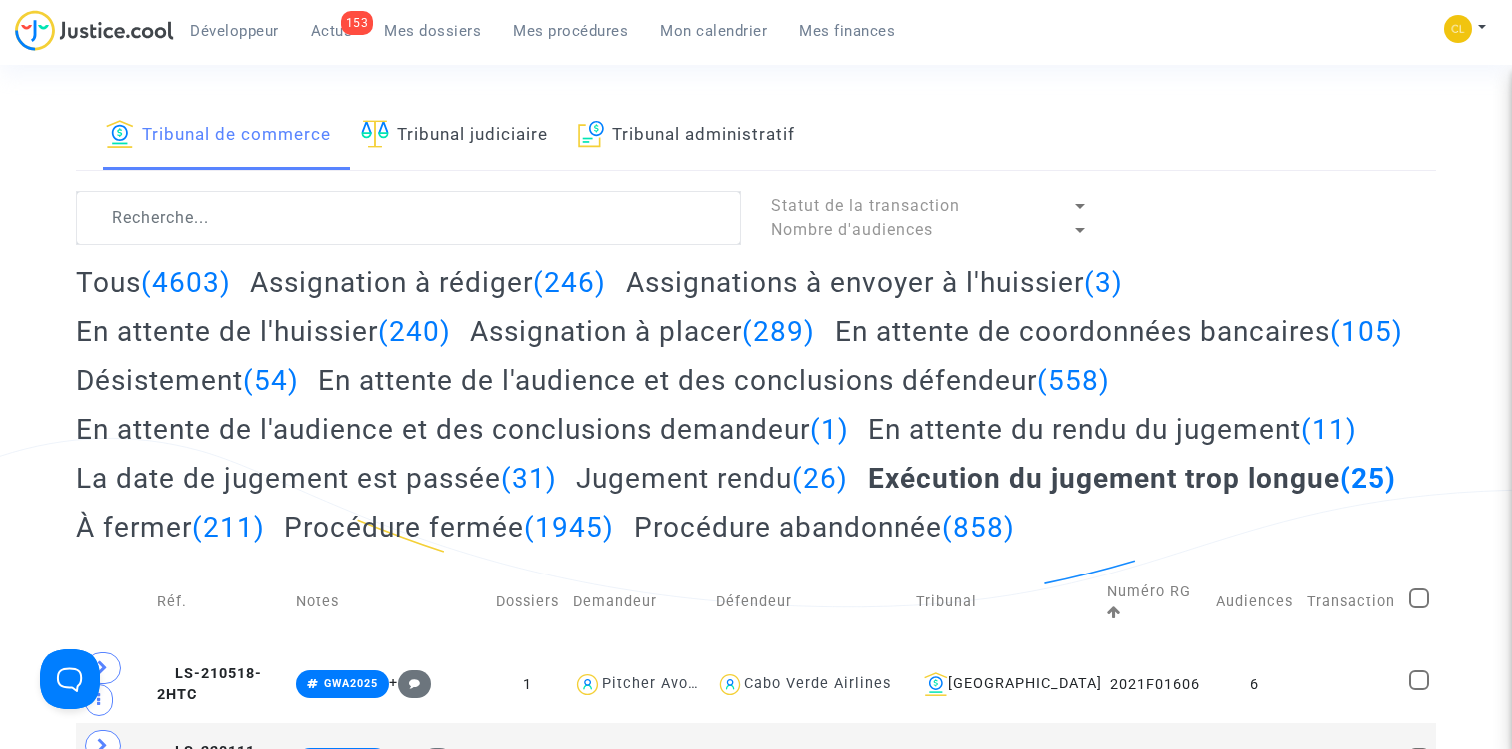 click on "En attente de l'audience et des conclusions demandeur  (1)" 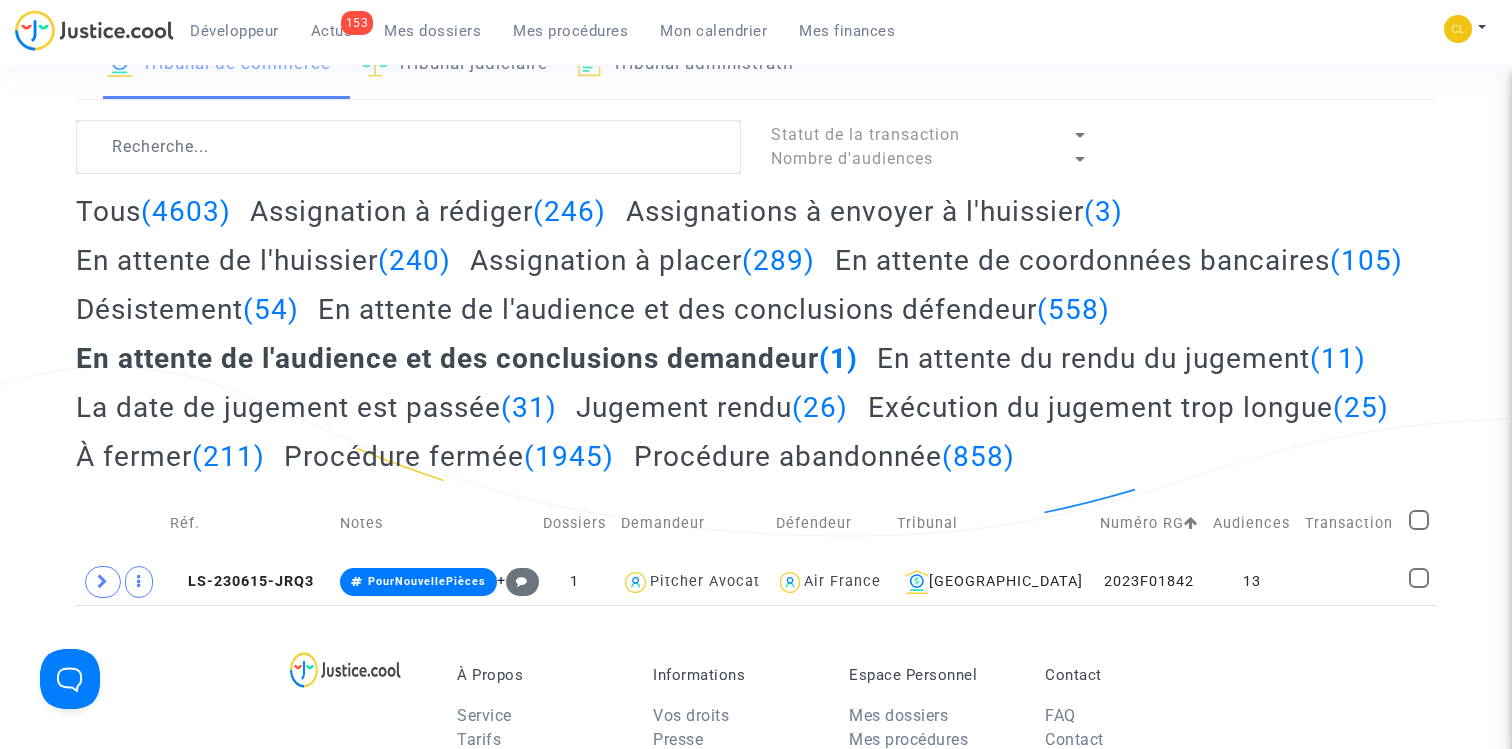 scroll, scrollTop: 163, scrollLeft: 0, axis: vertical 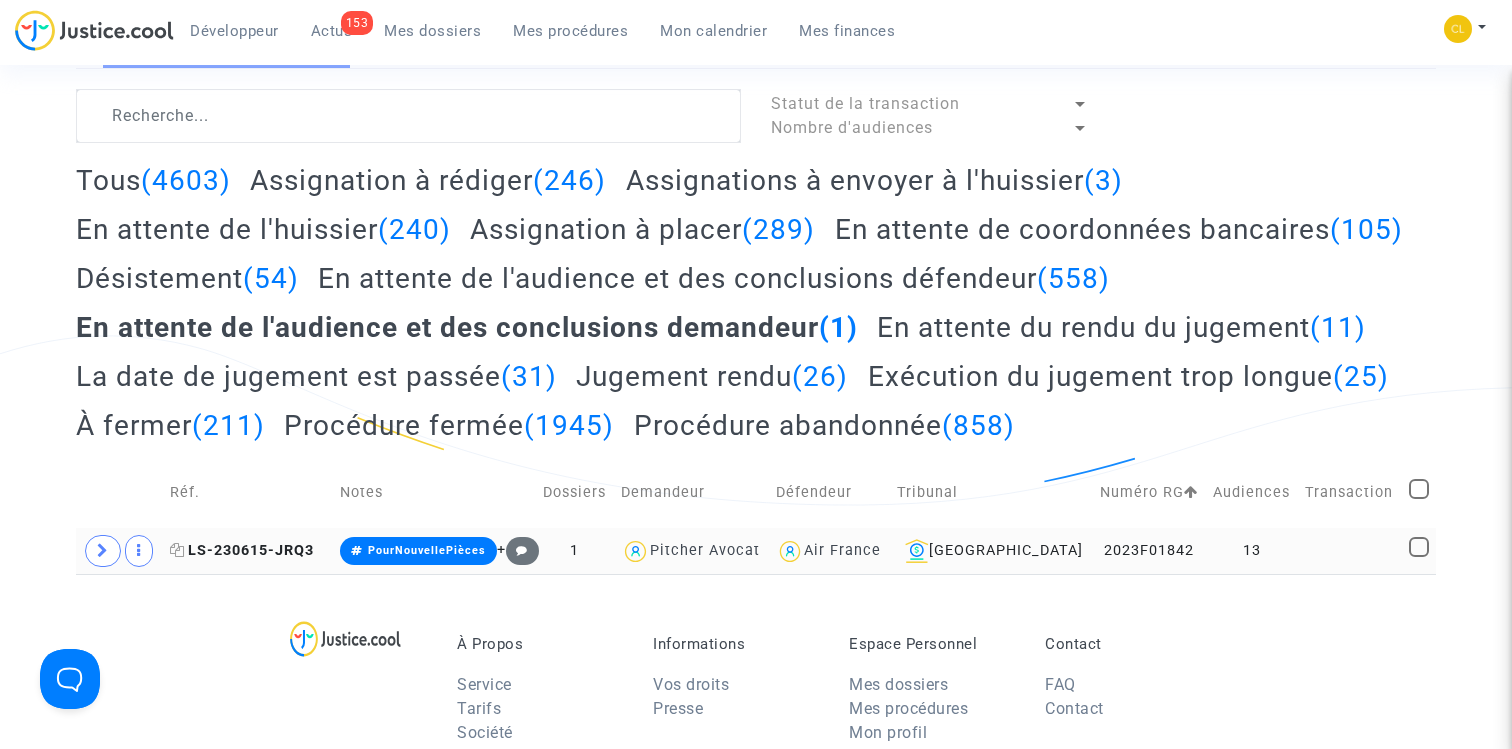 click on "LS-230615-JRQ3" 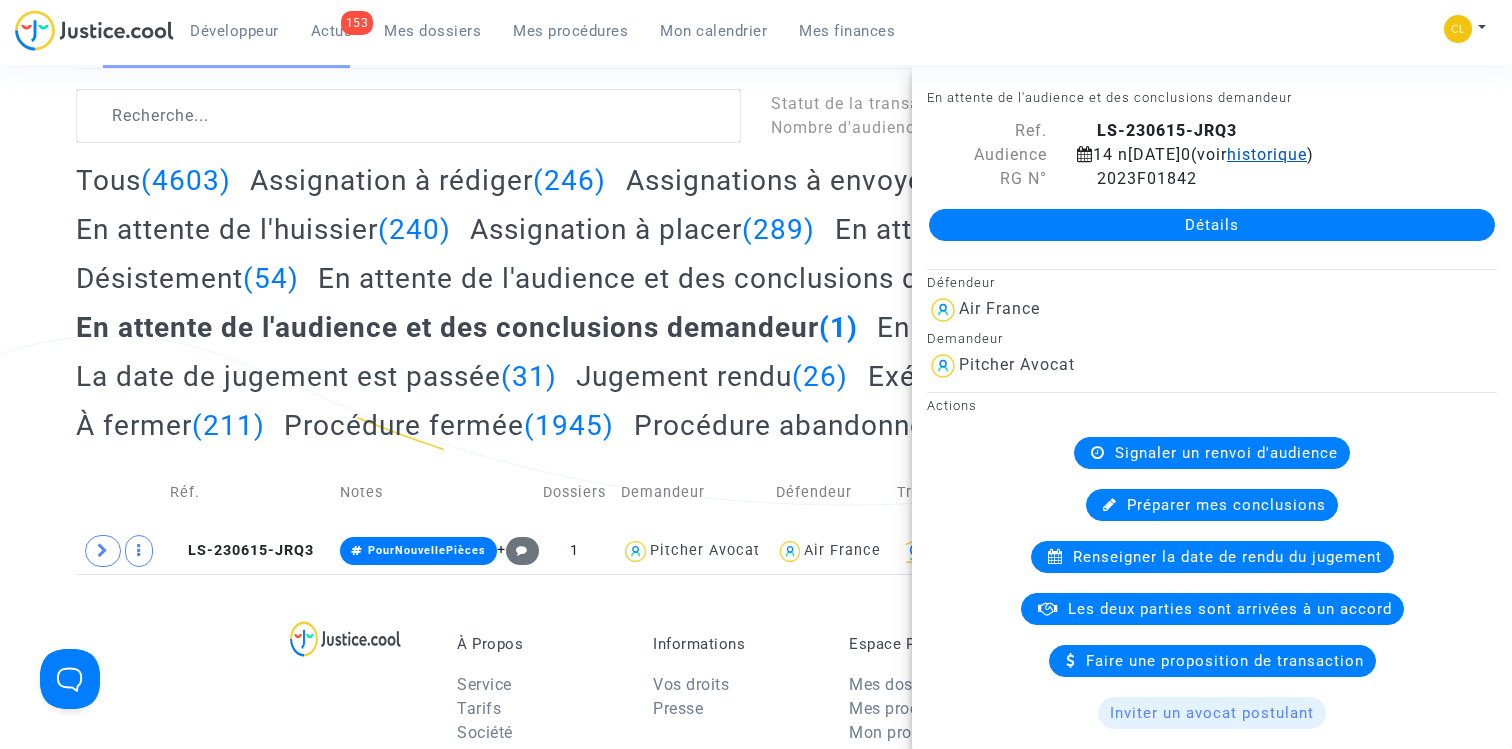 click on "historique" 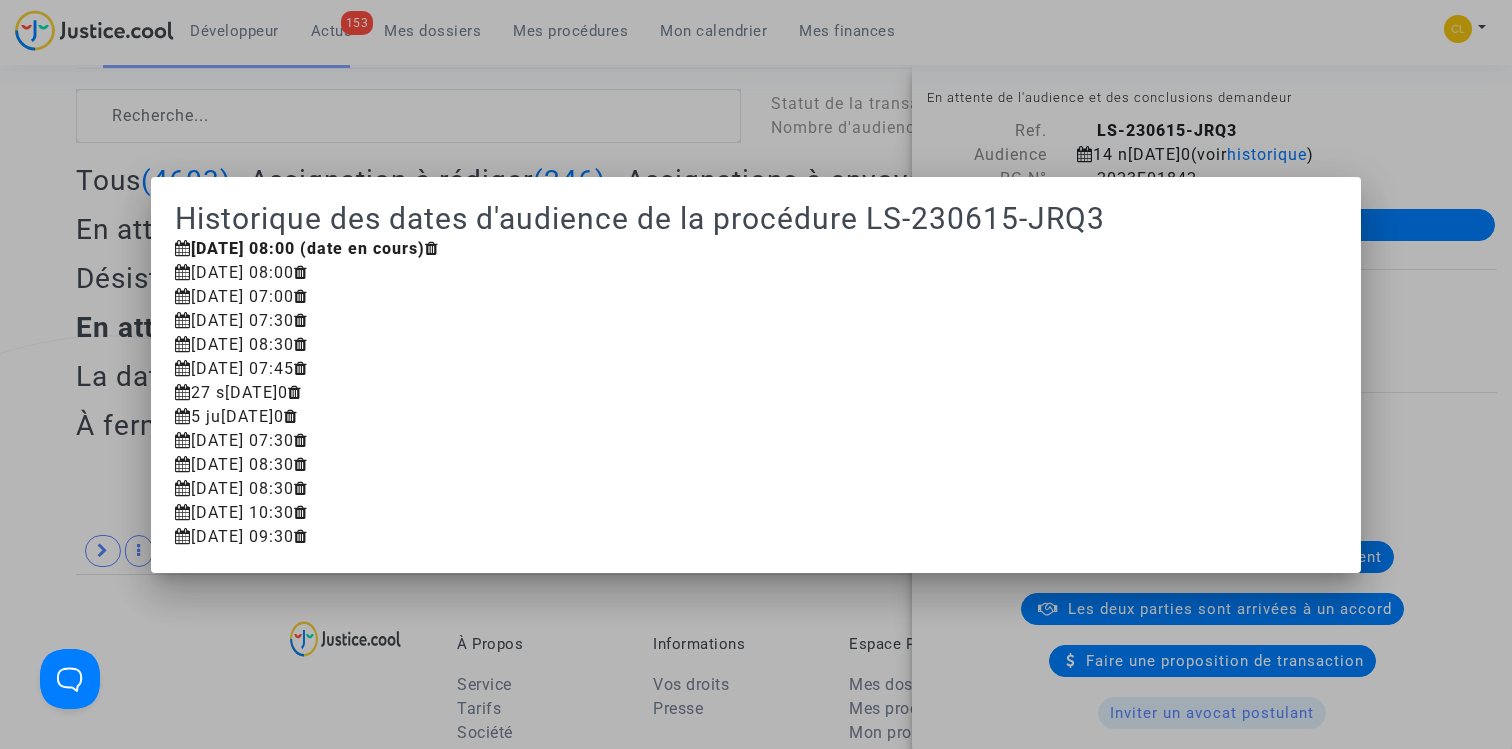 click at bounding box center [756, 374] 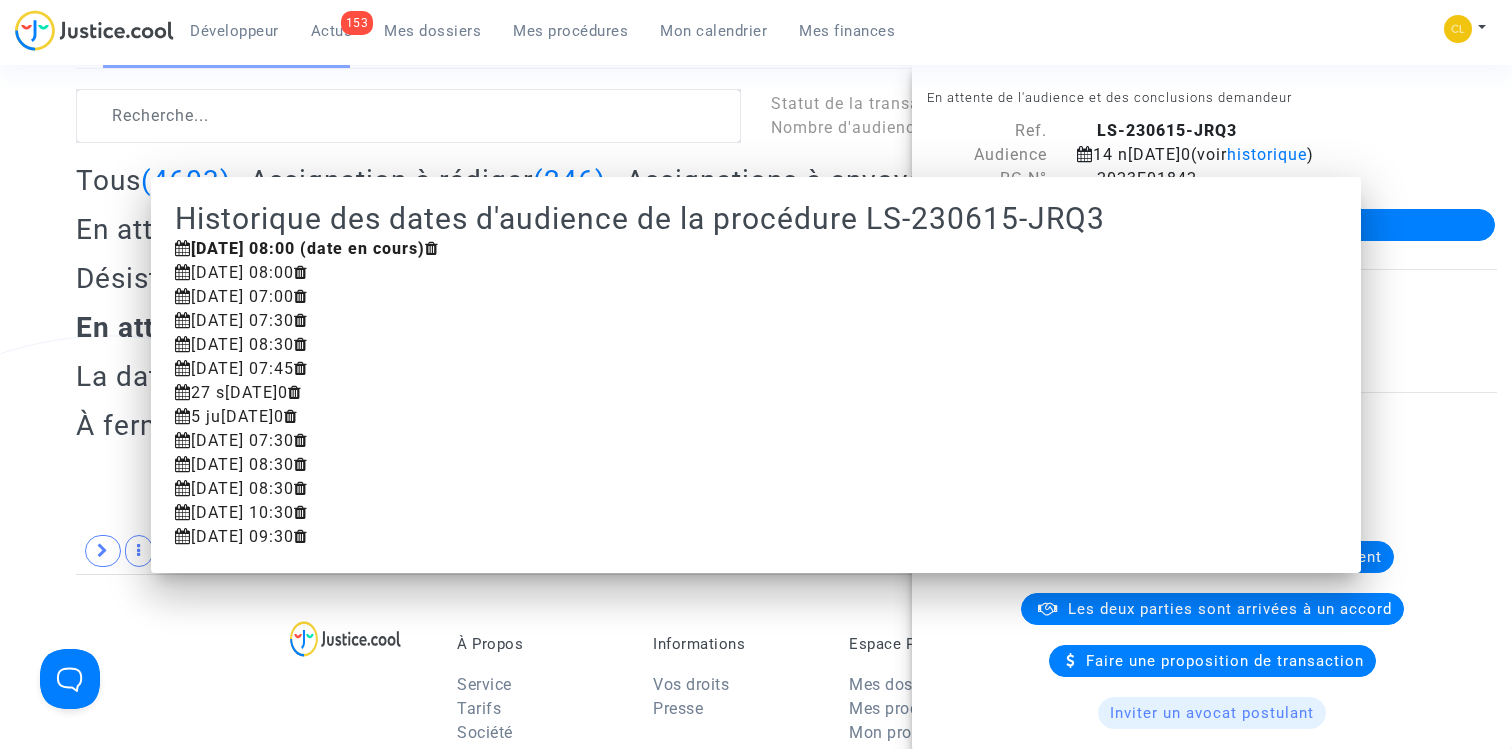 scroll, scrollTop: 163, scrollLeft: 0, axis: vertical 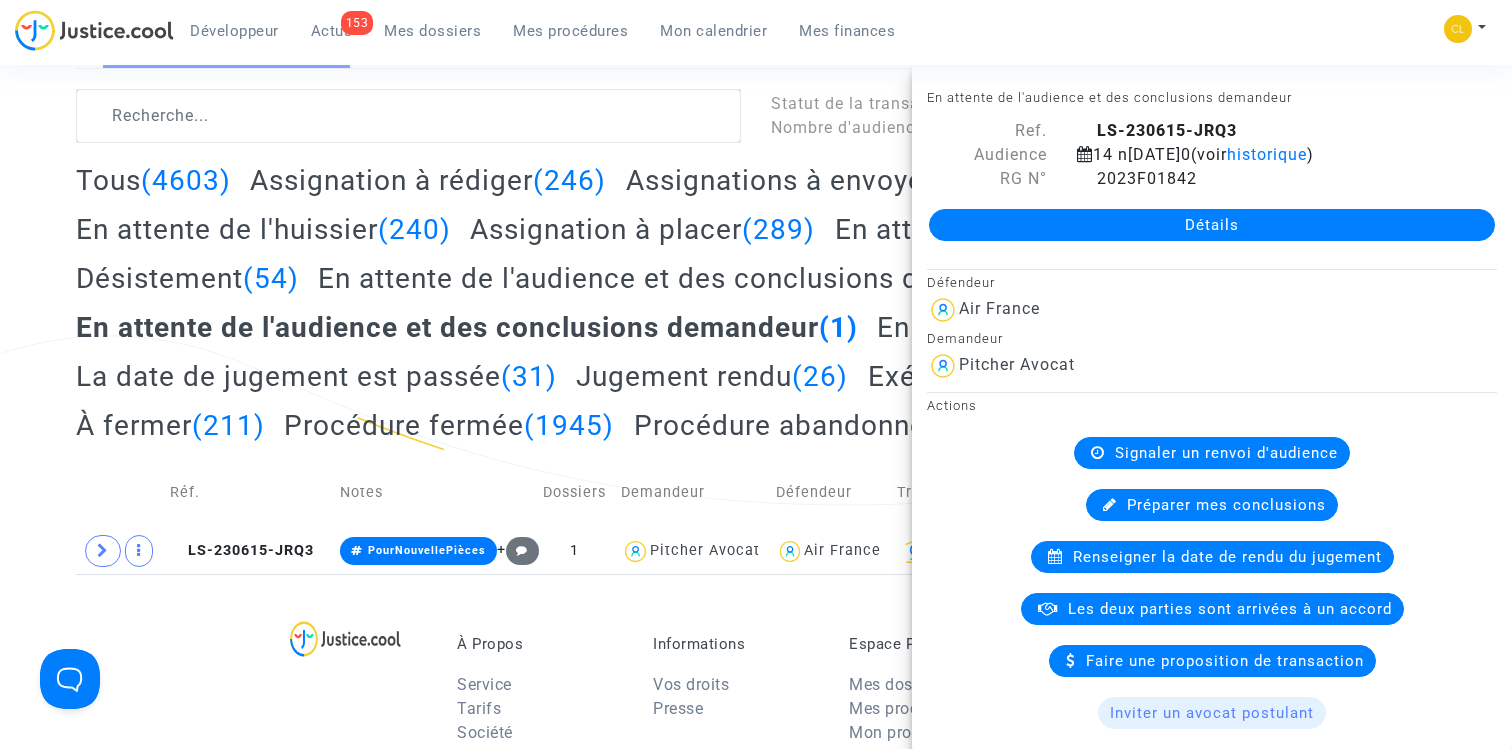 click on "Tribunal de commerce   Tribunal judiciaire   Tribunal administratif         Statut de la transaction Nombre d'audiences  Tous  (4603)  Assignation à rédiger  (246)  Assignations à envoyer à l'huissier  (3)  En attente de l'huissier  (240)  Assignation à placer  (289)  En attente de coordonnées bancaires  (105)  Désistement  (54)  En attente de l'audience et des conclusions défendeur  (558)  En attente de l'audience et des conclusions demandeur  (1)  En attente du rendu du jugement  (11)  La date de jugement est passée  (31)  Jugement rendu  (26)  Exécution du jugement trop longue  (25)  À fermer  (211)  Procédure fermée  (1945)  Procédure abandonnée  (858)  Réf.   Notes   Dossiers   Demandeur   Défendeur   Tribunal   Numéro RG    Audiences  Transaction    LS-230615-JRQ3    PourNouvellePièces  +  1 Pitcher Avocat Air France    Bobigny   2023F01842  13   En attente de l'audience et des conclusions demandeur  Ref.  LS-230615-JRQ3  Audience   14 novembre 2025 08:00  (voir  historique )" at bounding box center [756, 287] 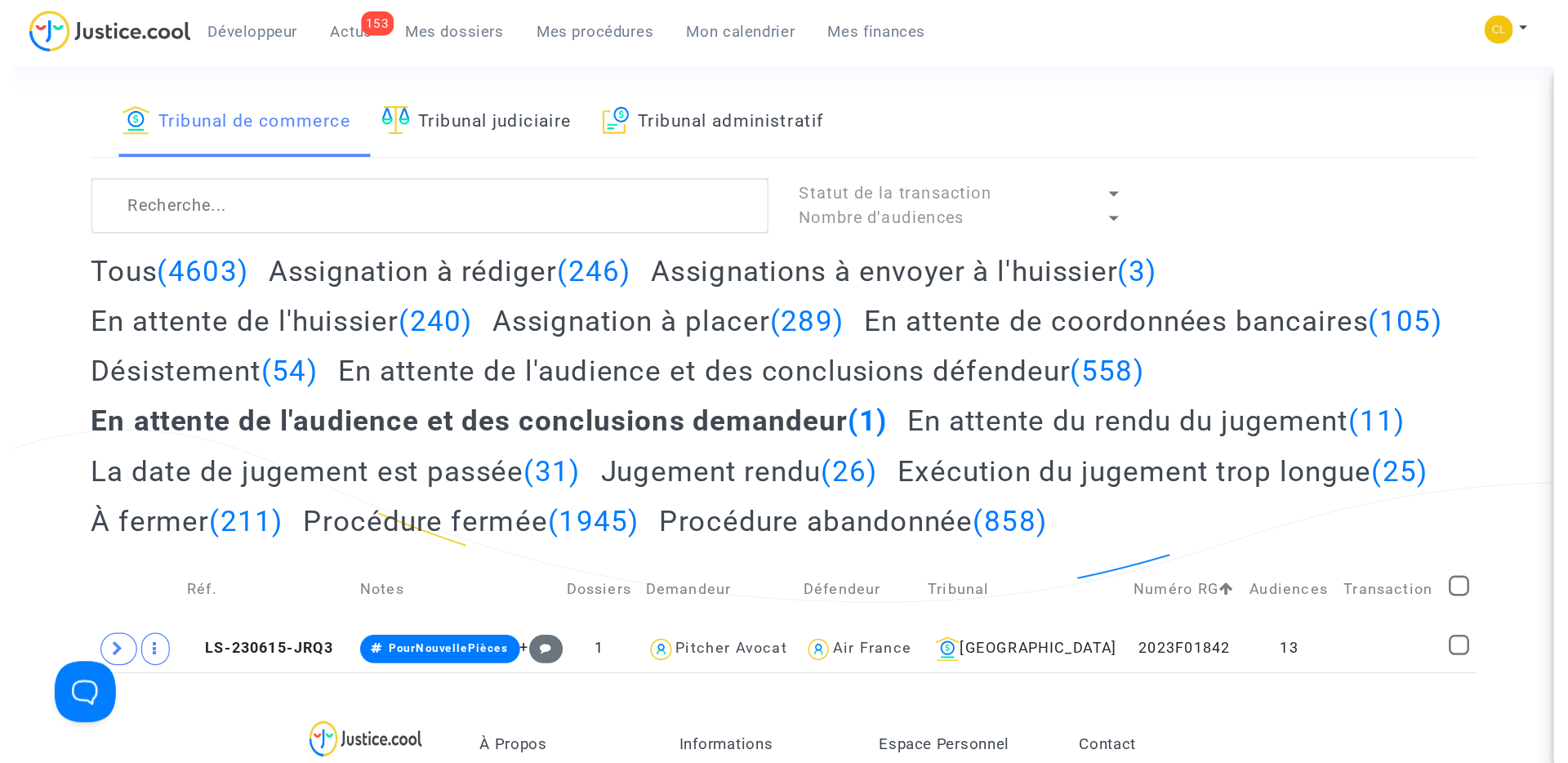 scroll, scrollTop: 23, scrollLeft: 0, axis: vertical 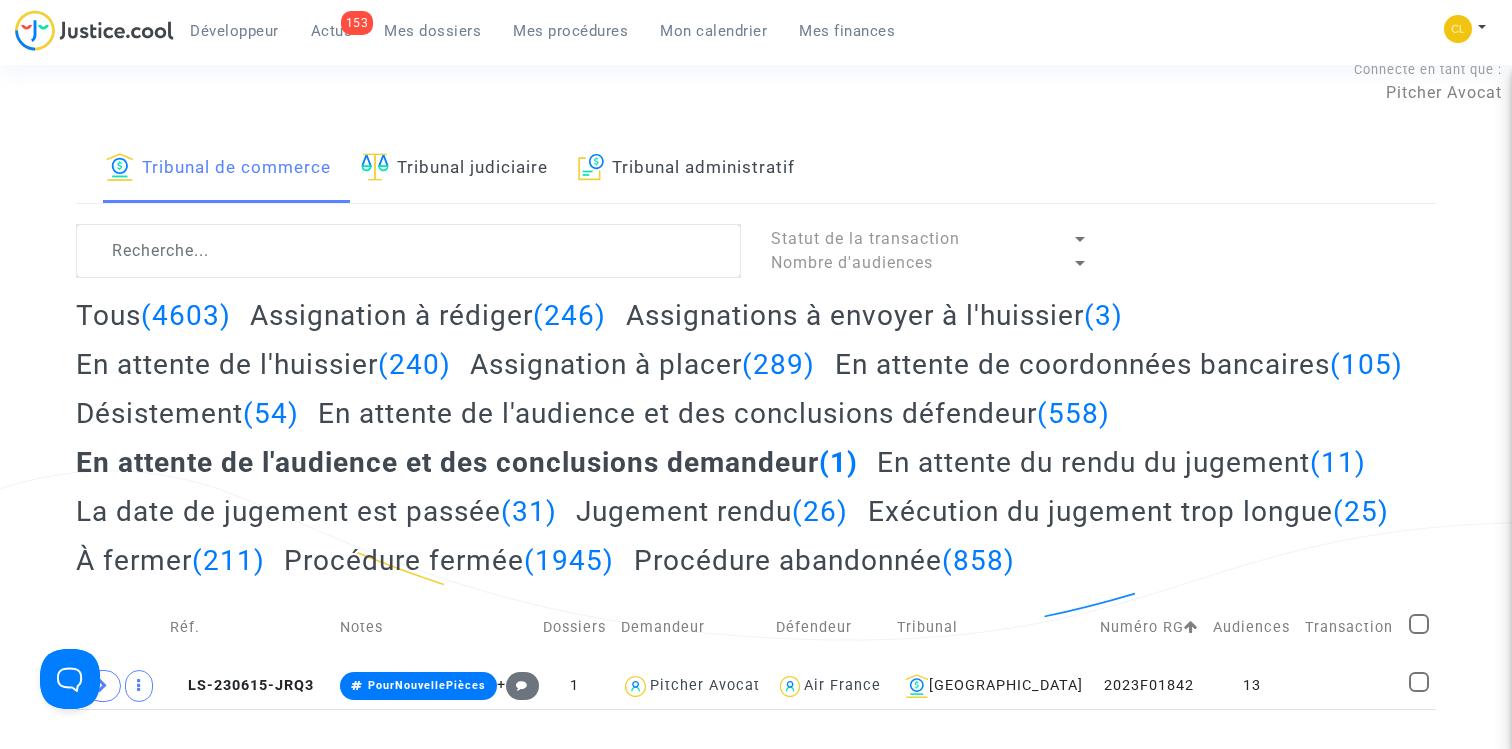click on "Mes procédures" at bounding box center [570, 31] 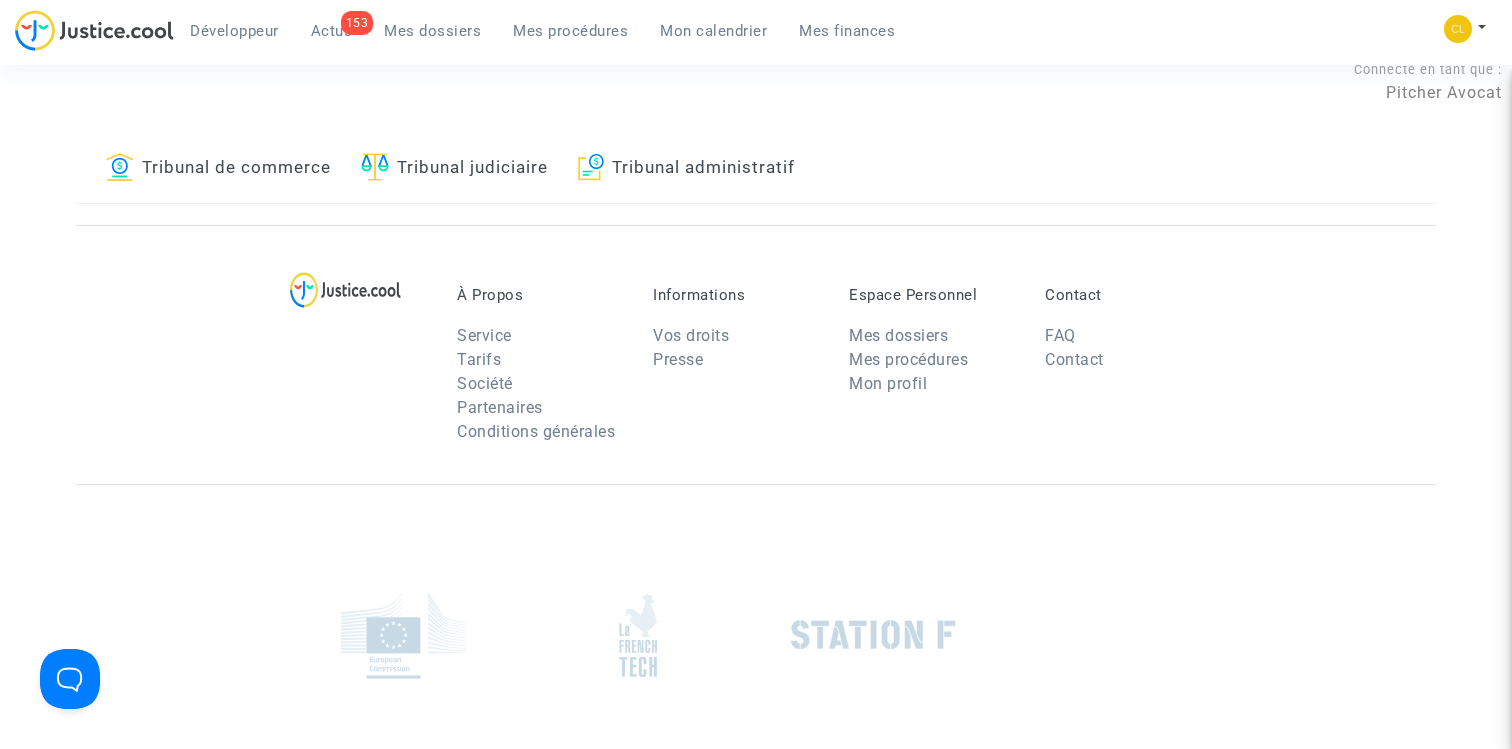 click on "Tribunal judiciaire" 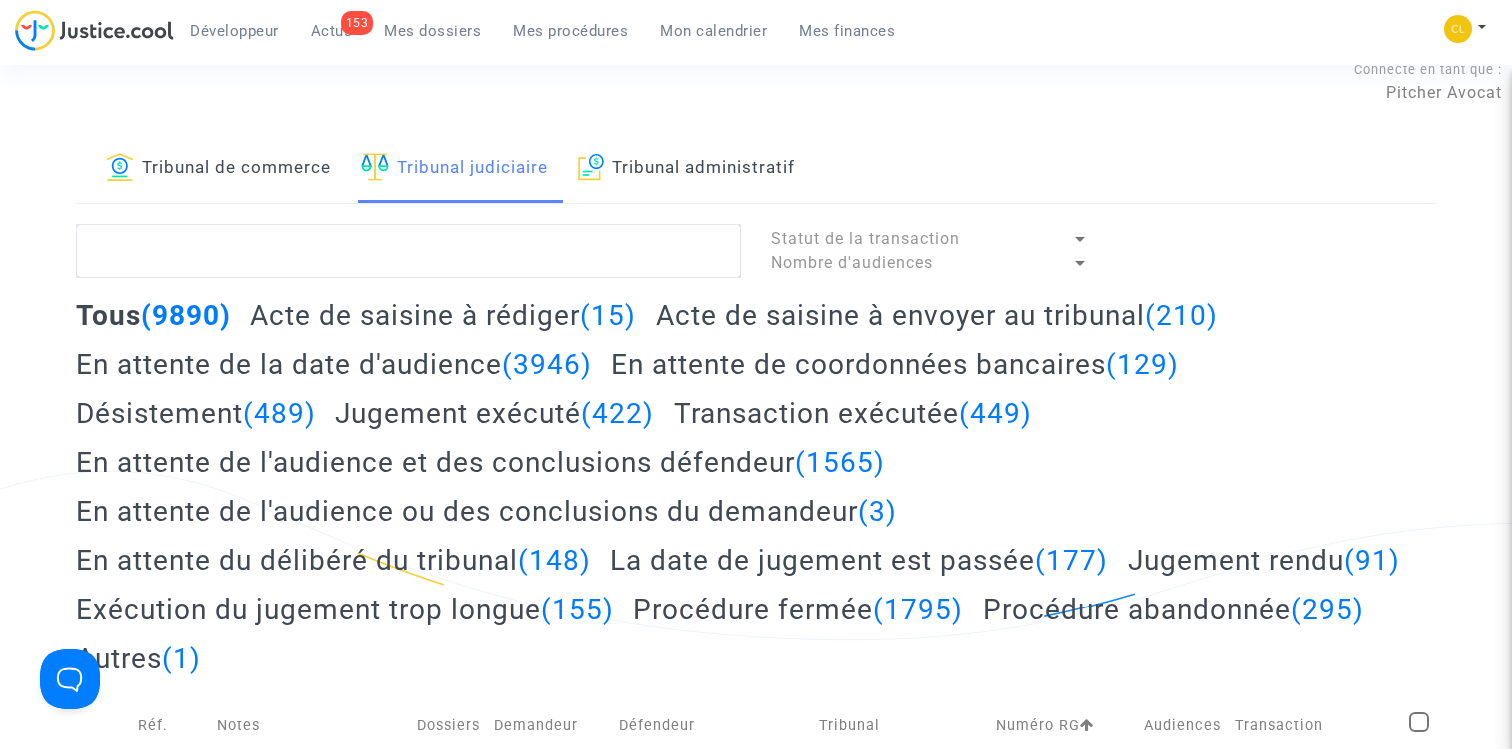click on "Tribunal administratif" 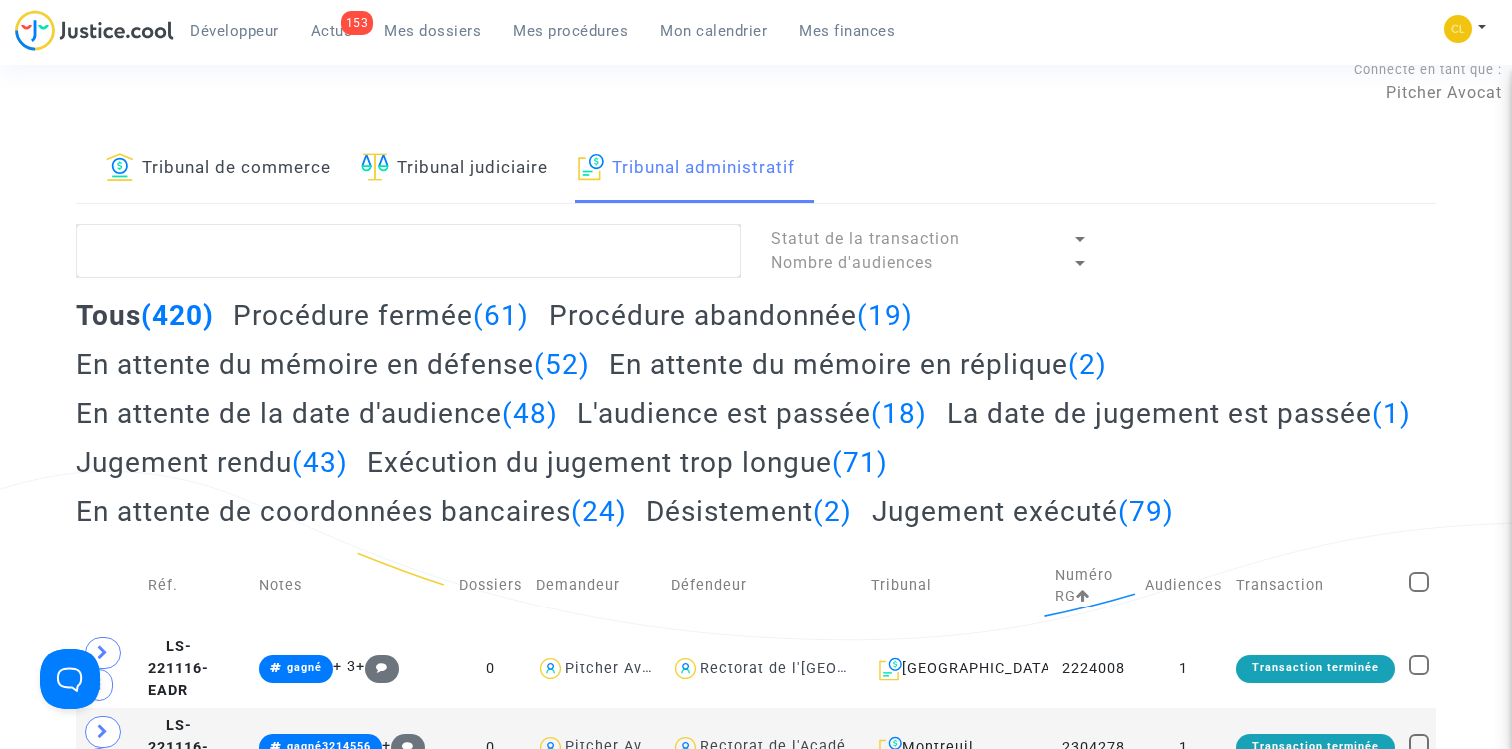 click on "Tribunal judiciaire" 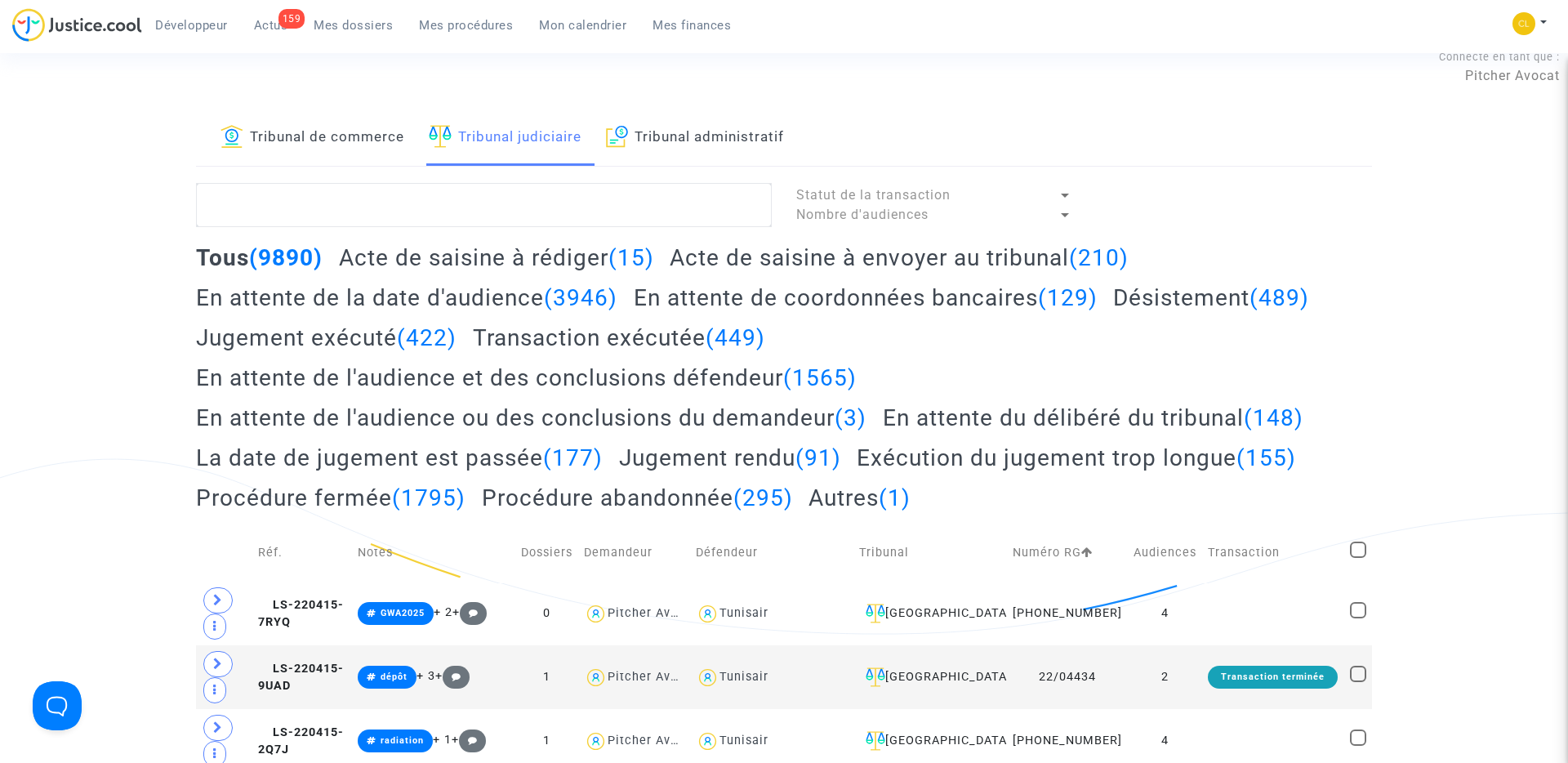 click on "Tribunal de commerce" 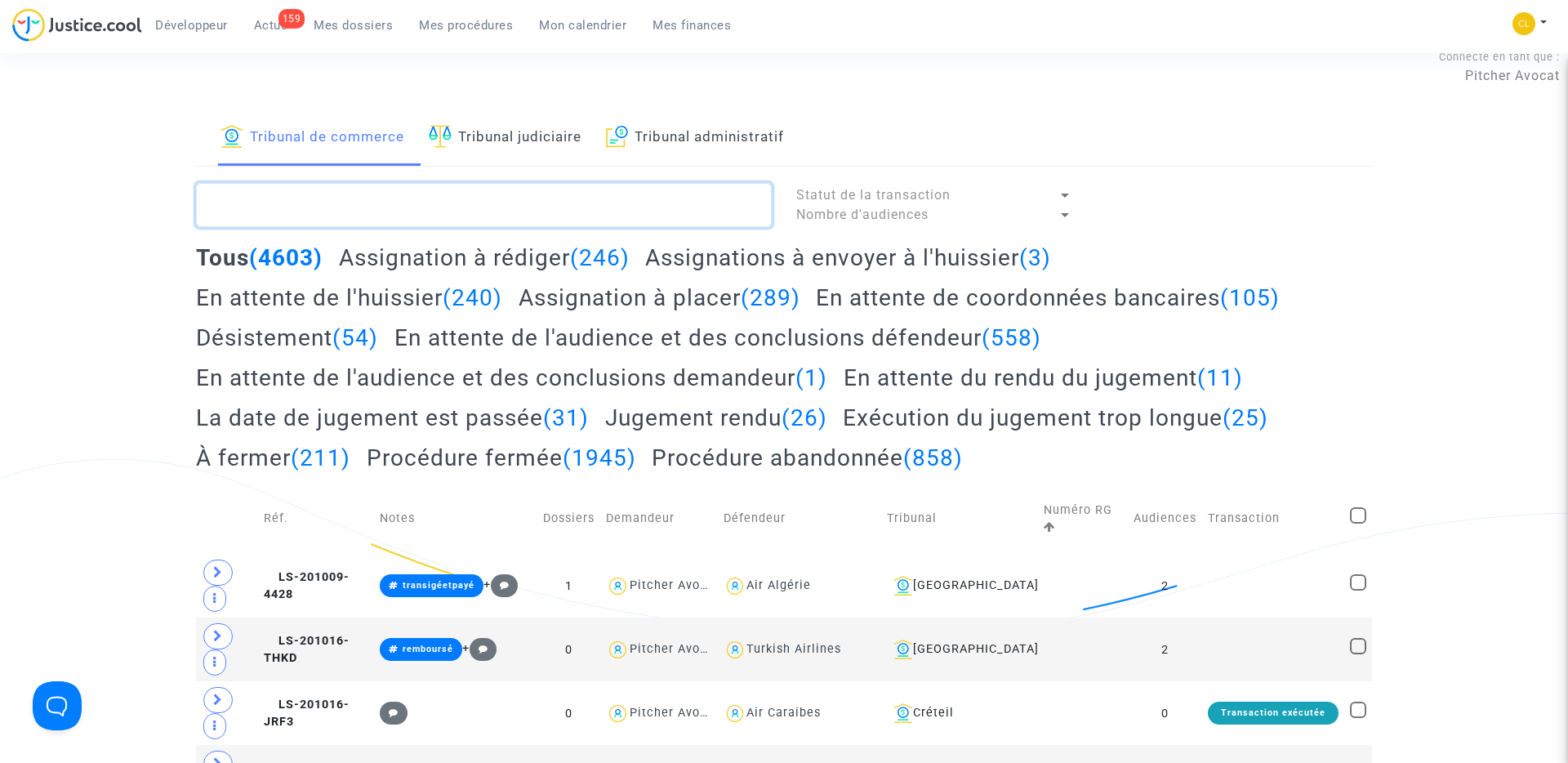 click 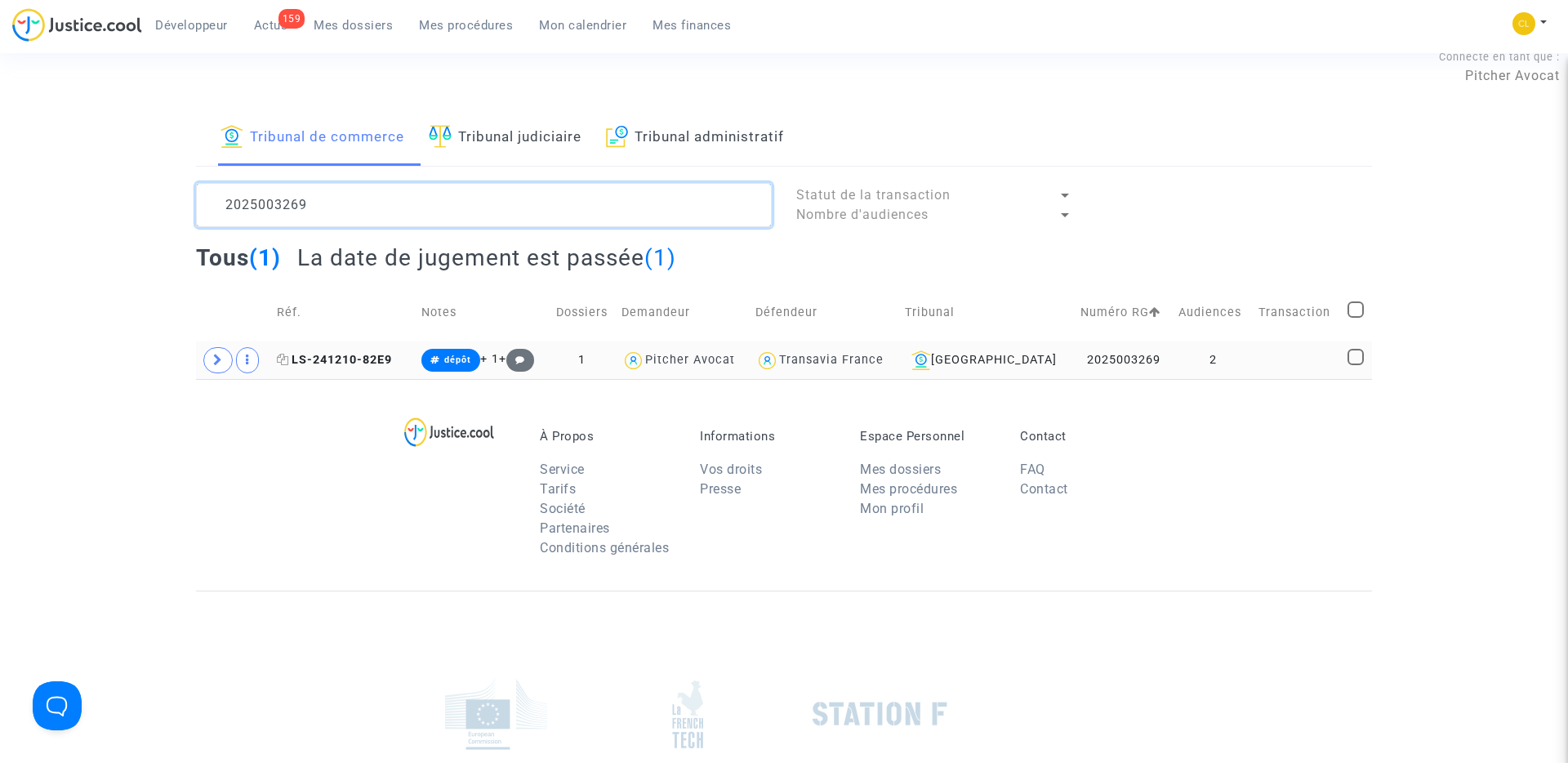 type on "2025003269" 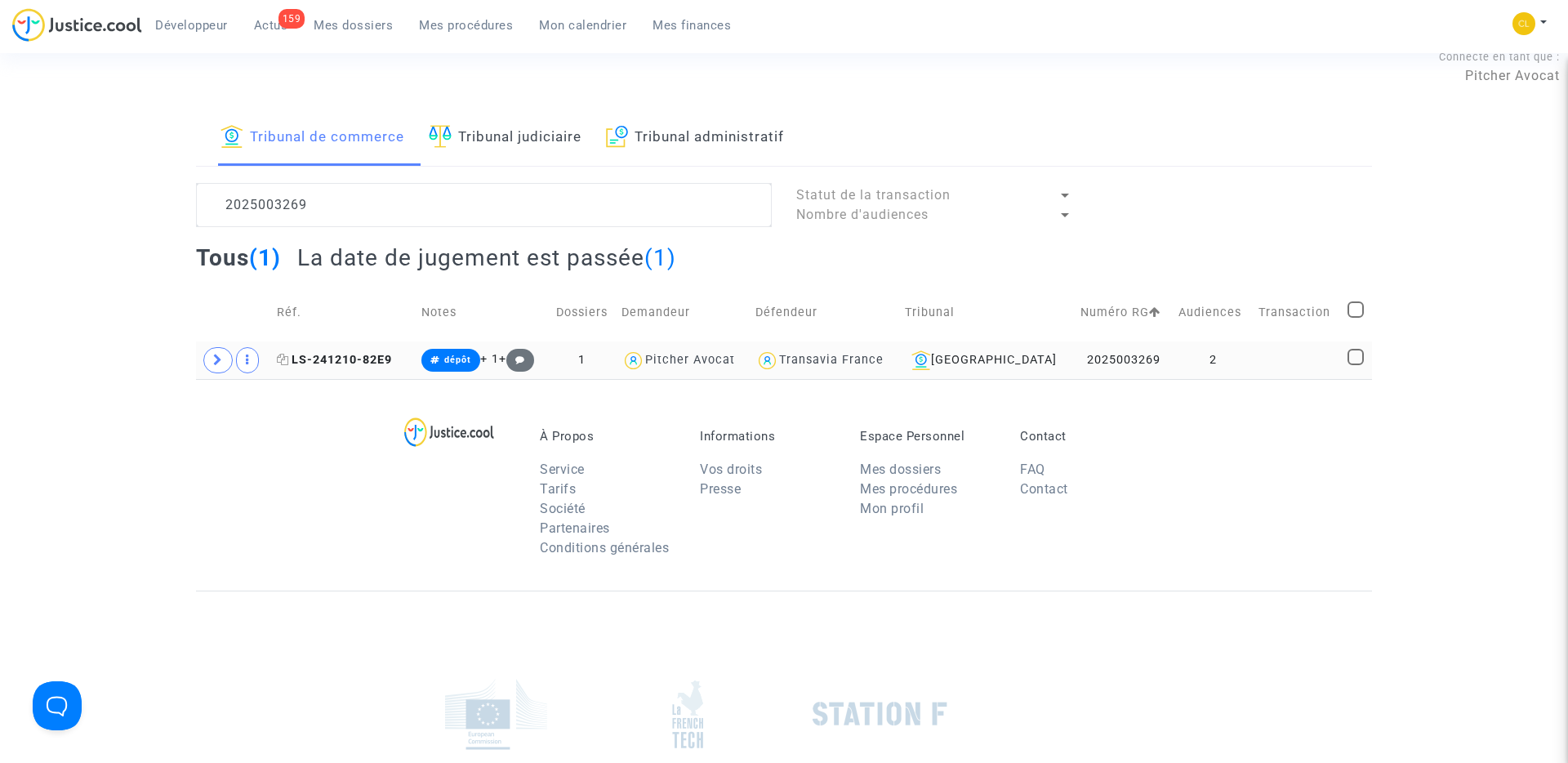click on "LS-241210-82E9" 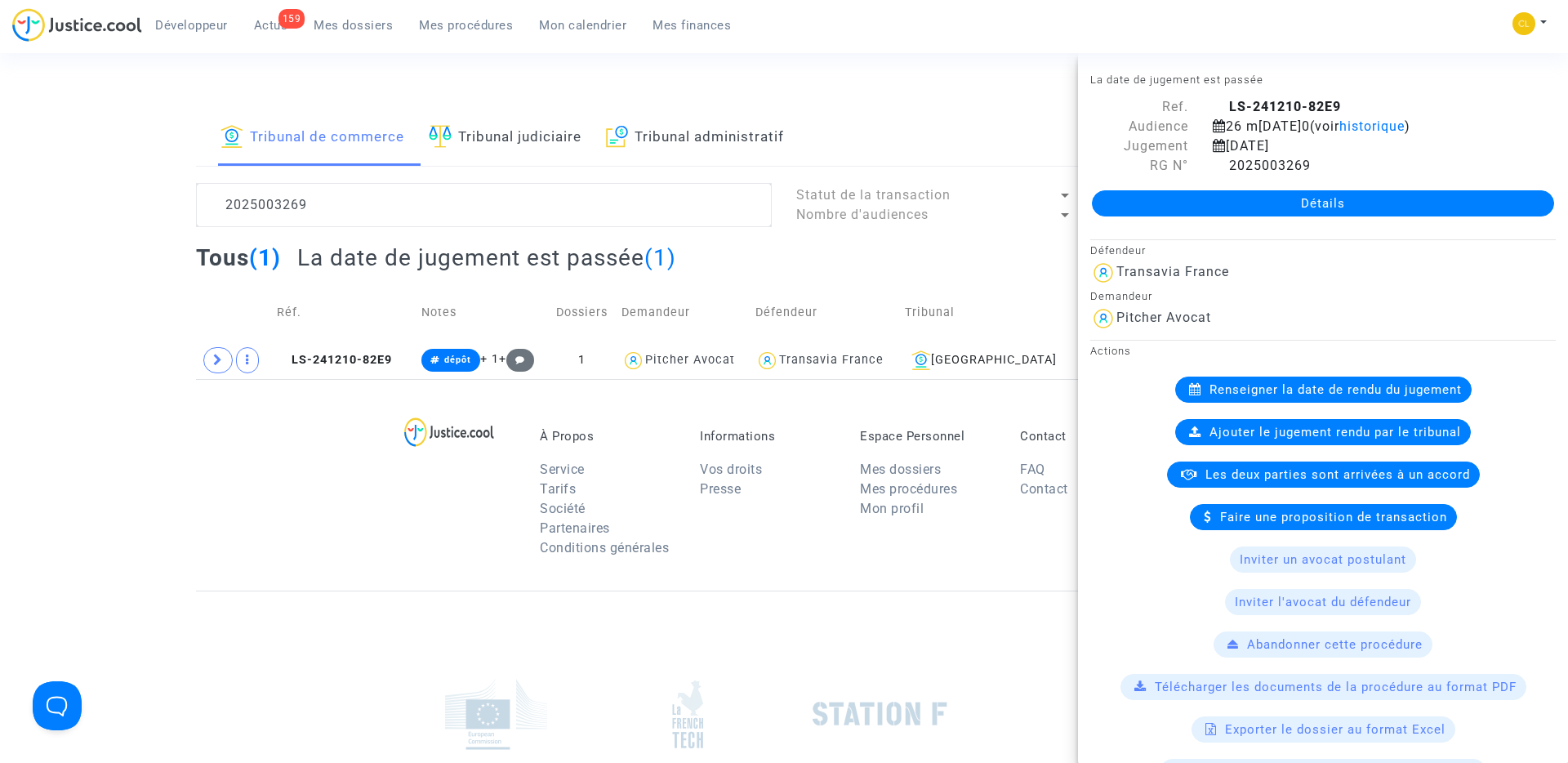 click on "Détails" 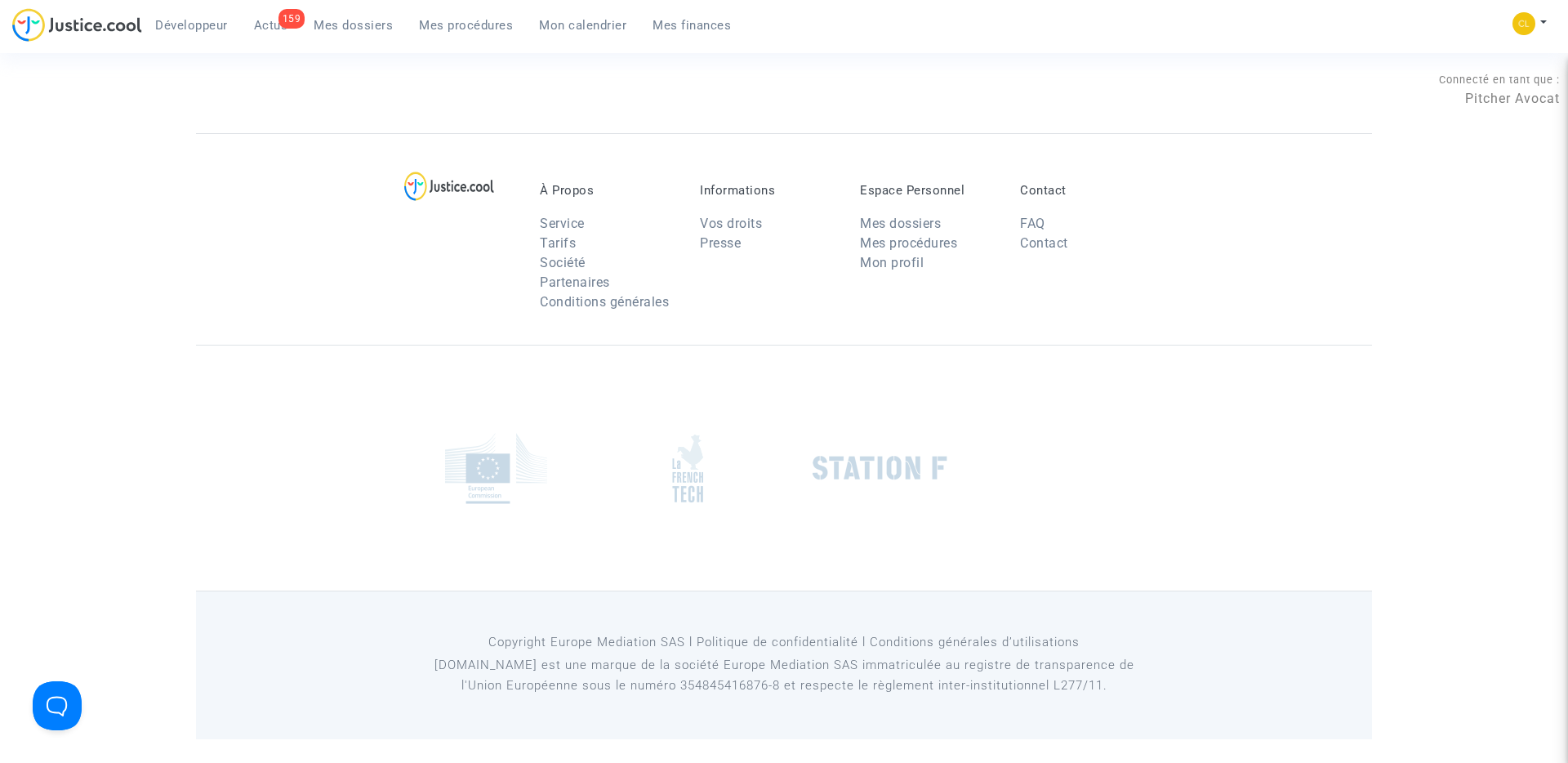 scroll, scrollTop: 0, scrollLeft: 0, axis: both 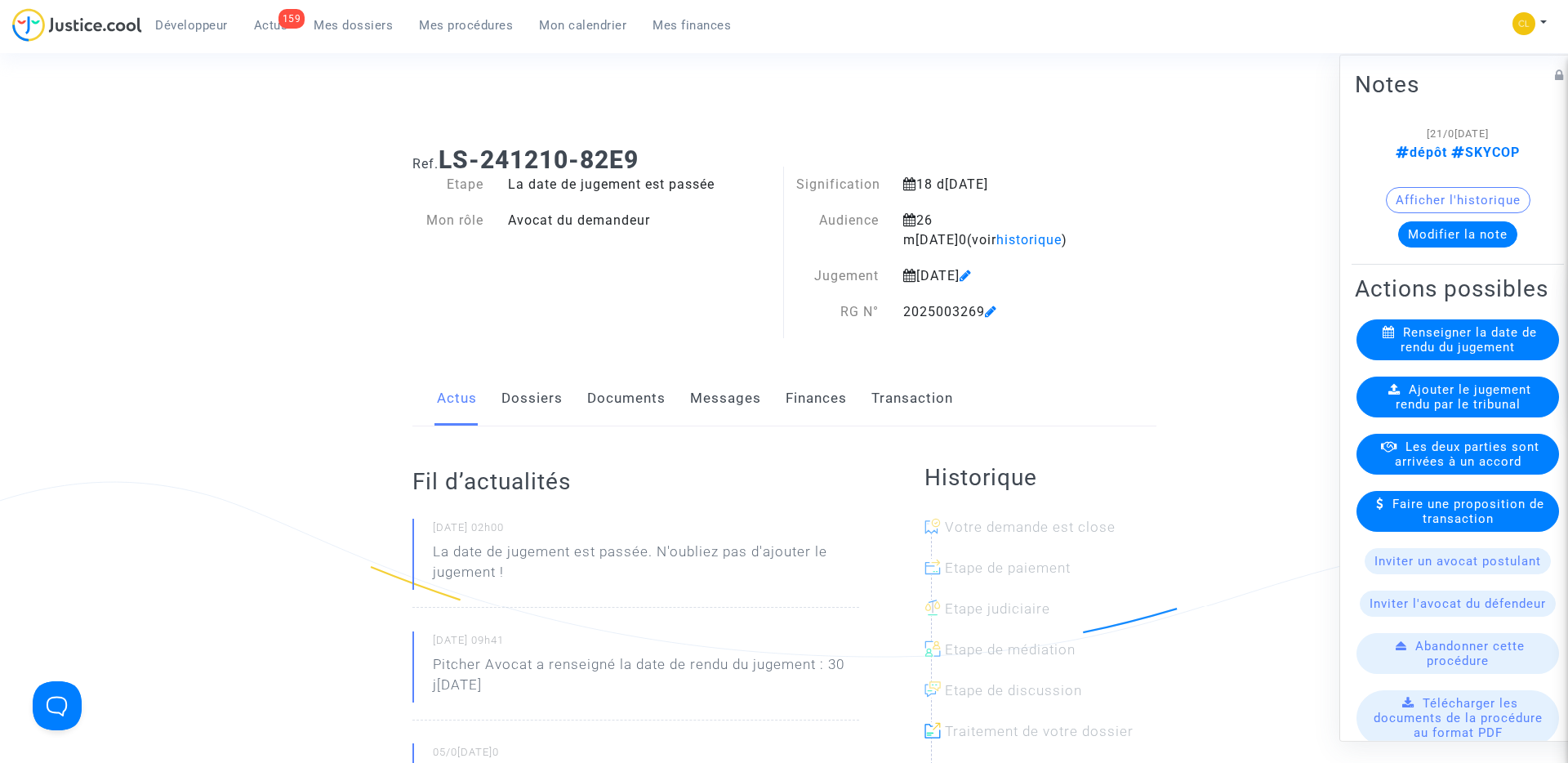 click on "Documents" 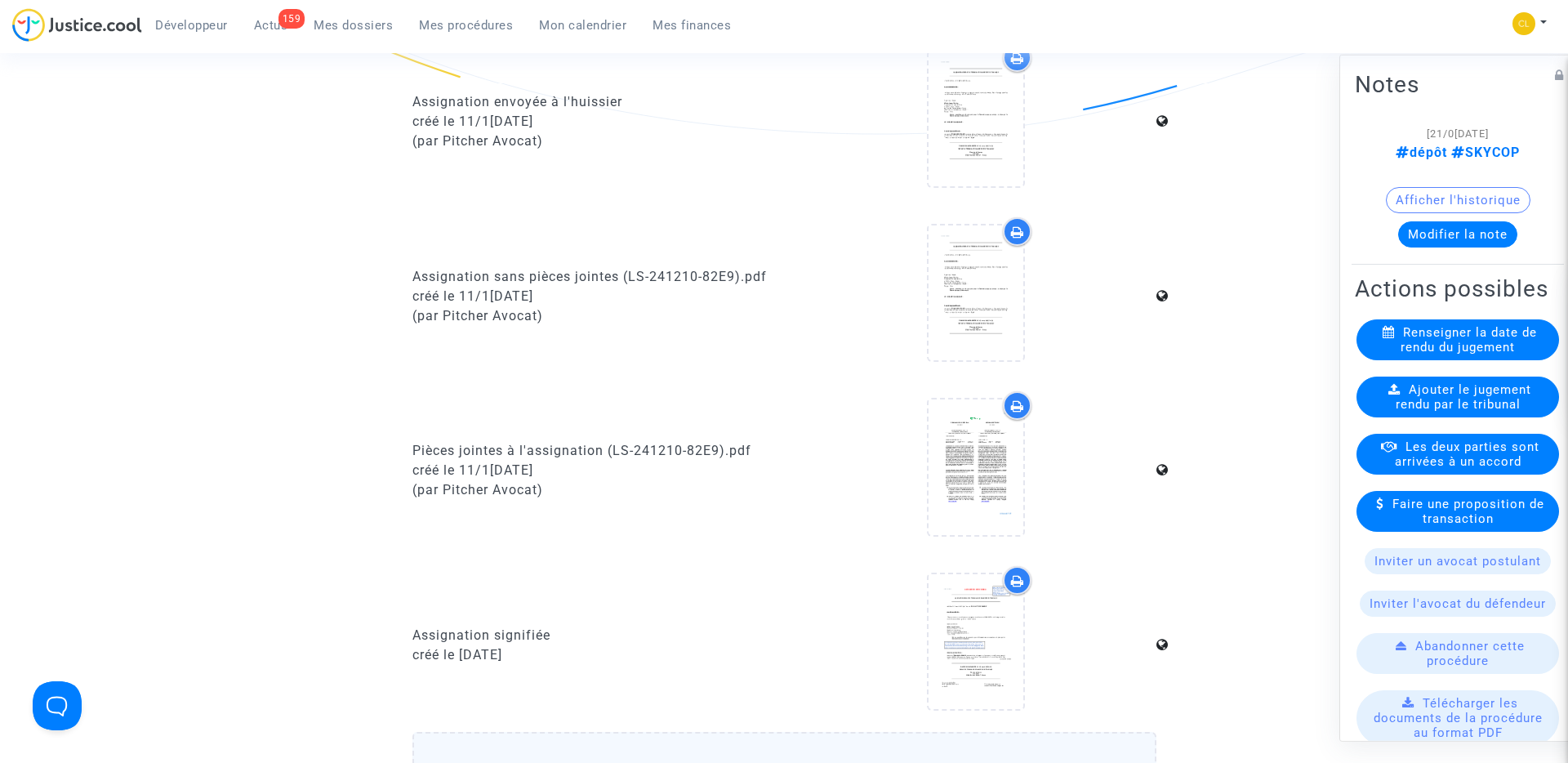scroll, scrollTop: 510, scrollLeft: 0, axis: vertical 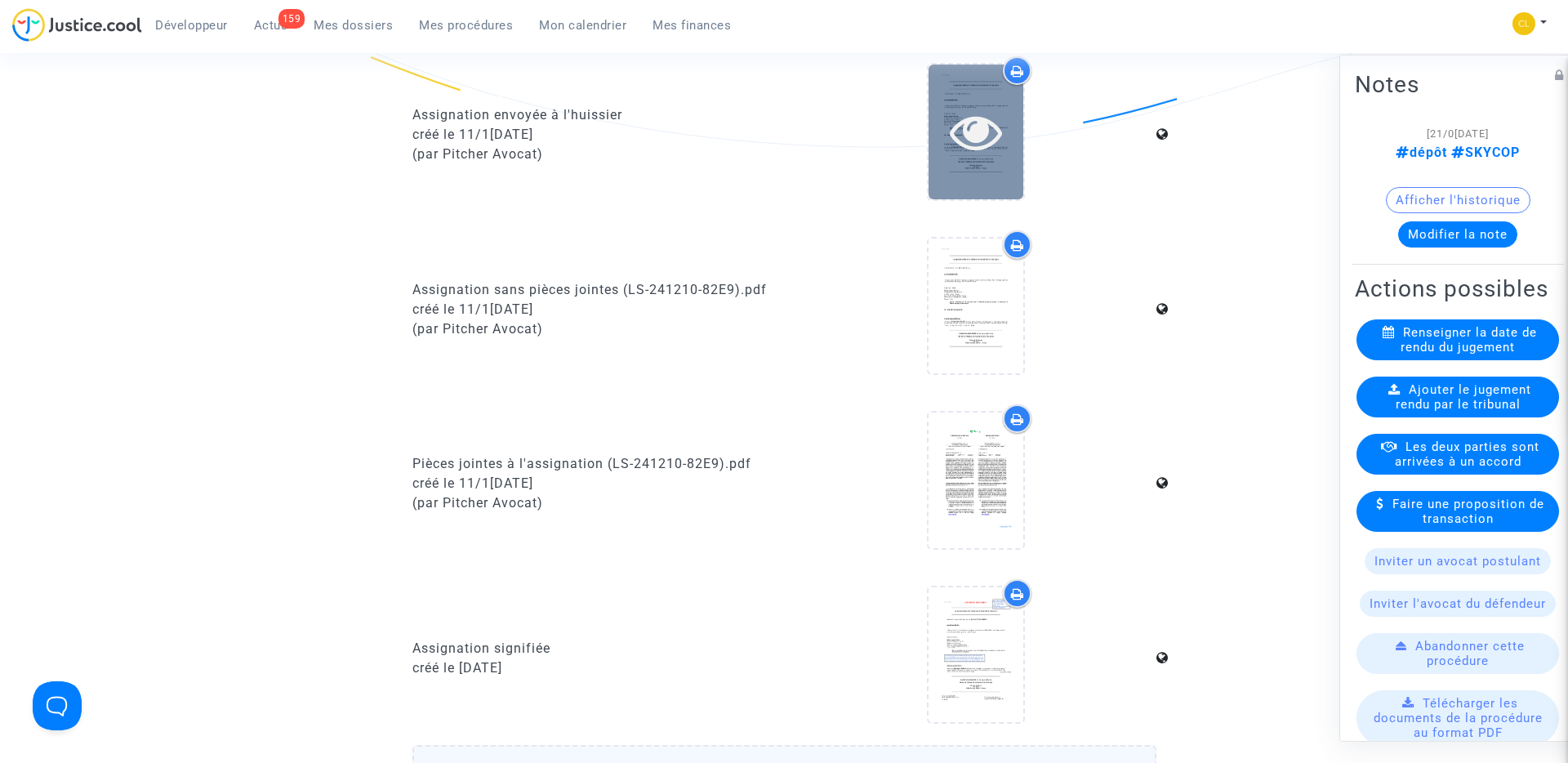 click at bounding box center [976, 132] 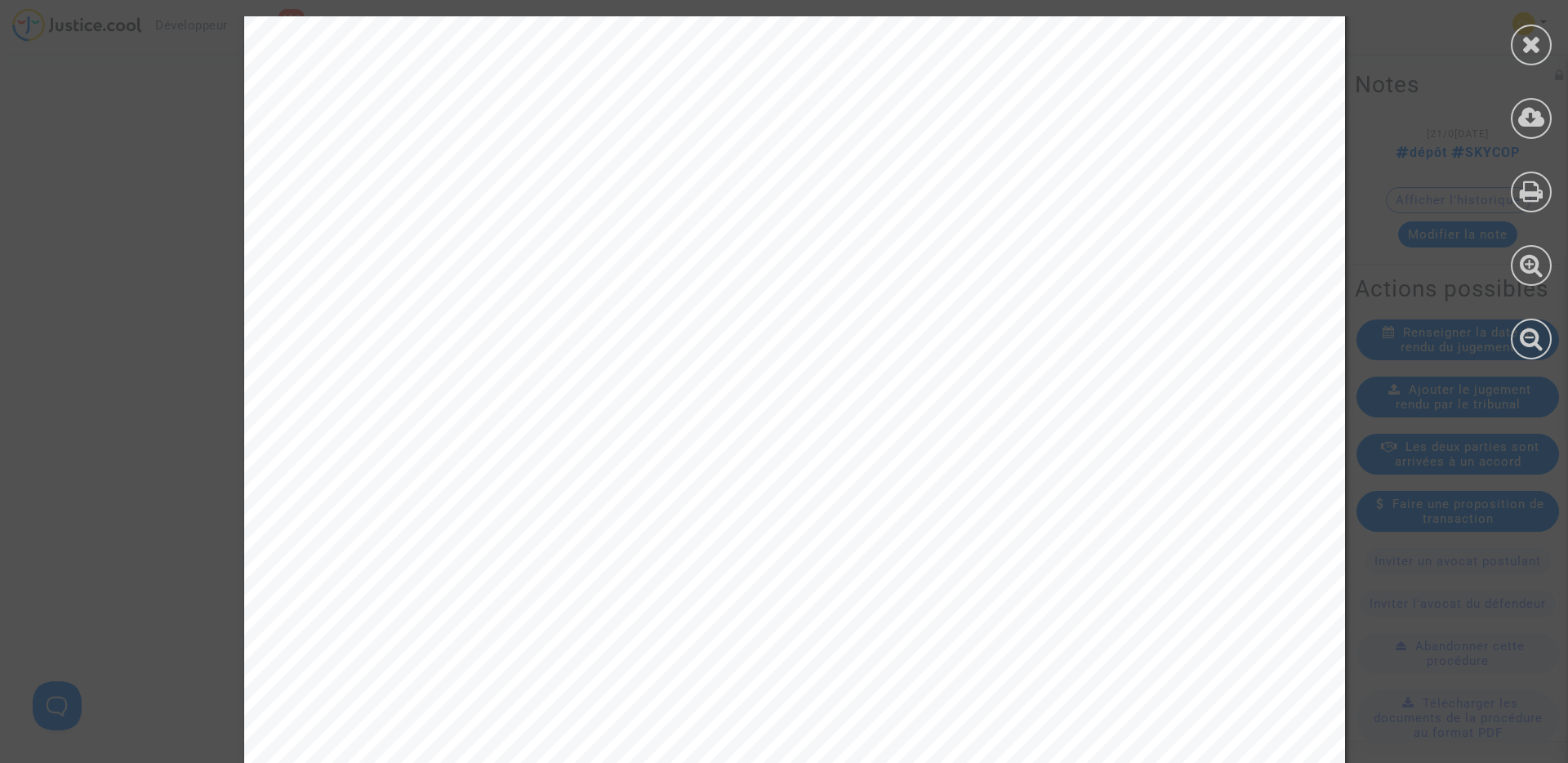 scroll, scrollTop: 661, scrollLeft: 0, axis: vertical 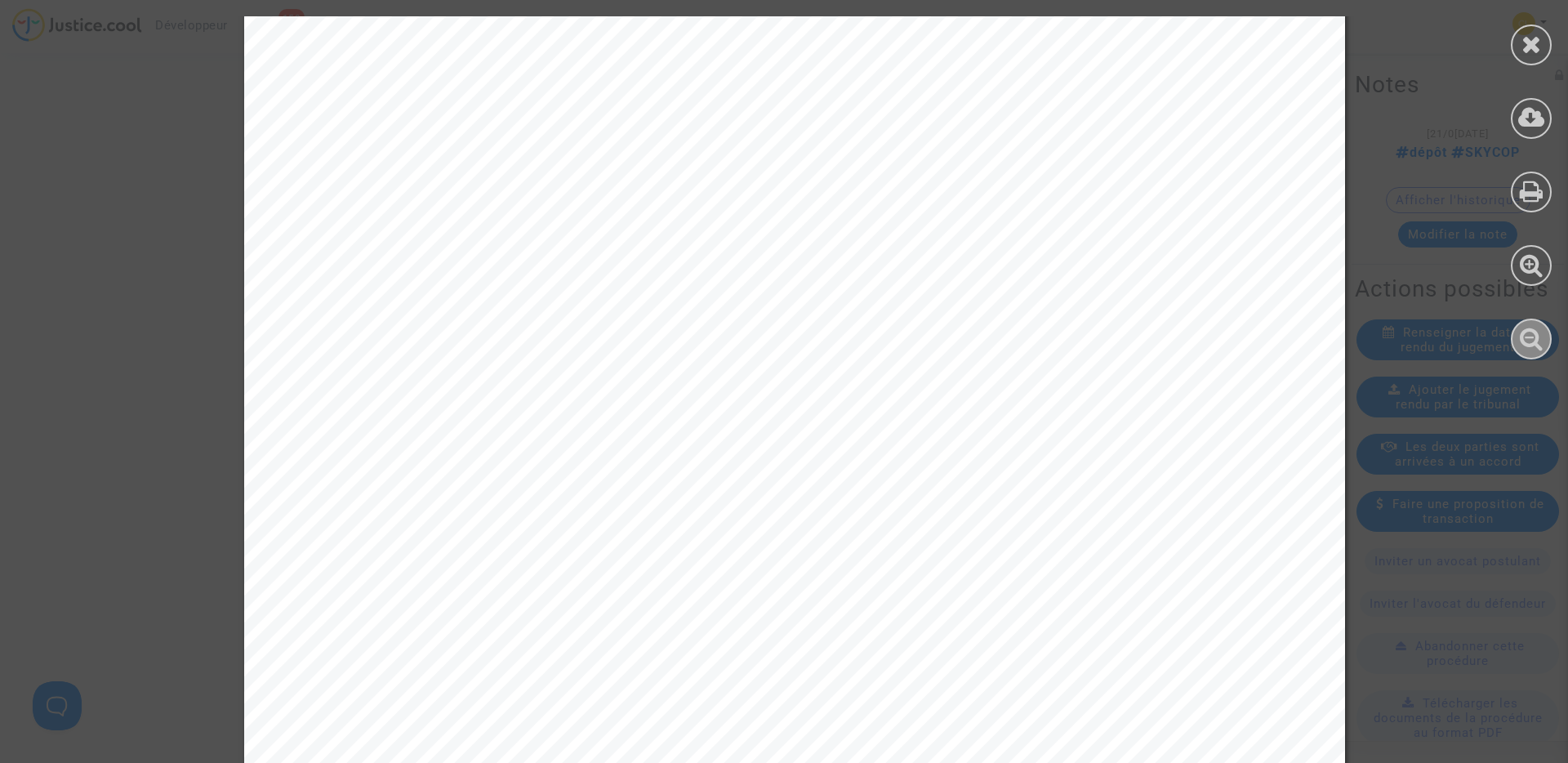 click at bounding box center [1531, 339] 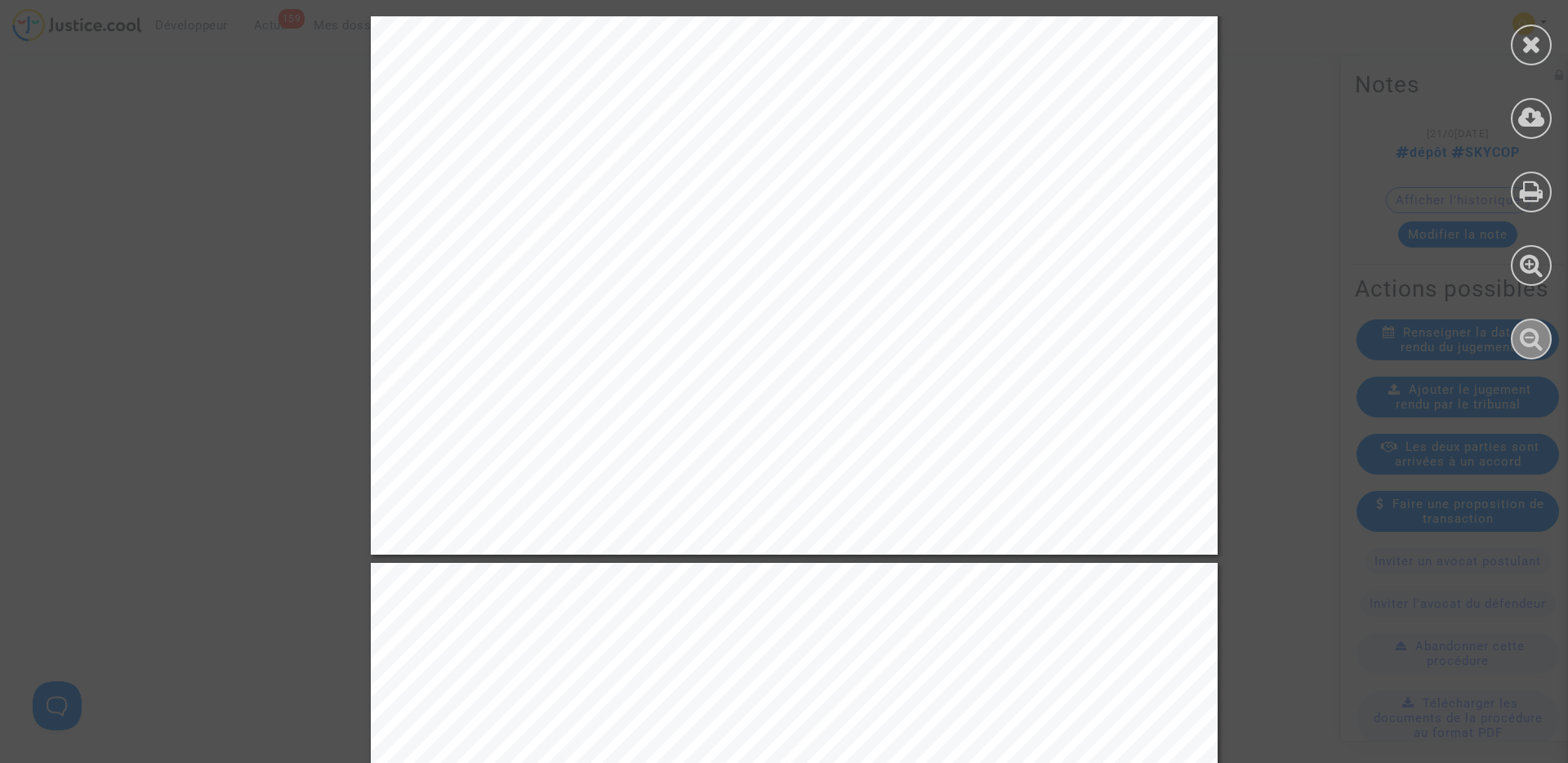 click at bounding box center (1531, 339) 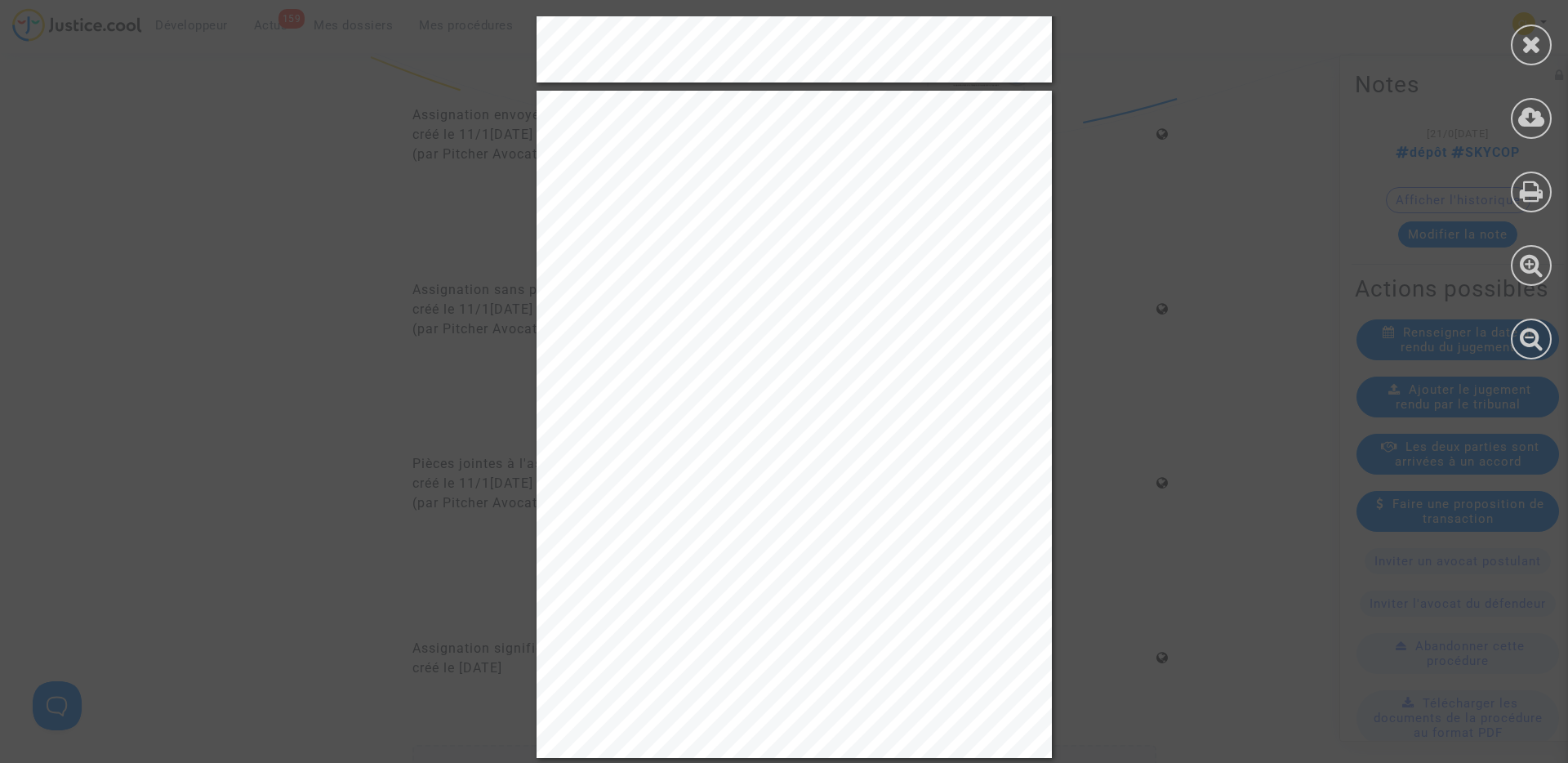 scroll, scrollTop: 30064, scrollLeft: 0, axis: vertical 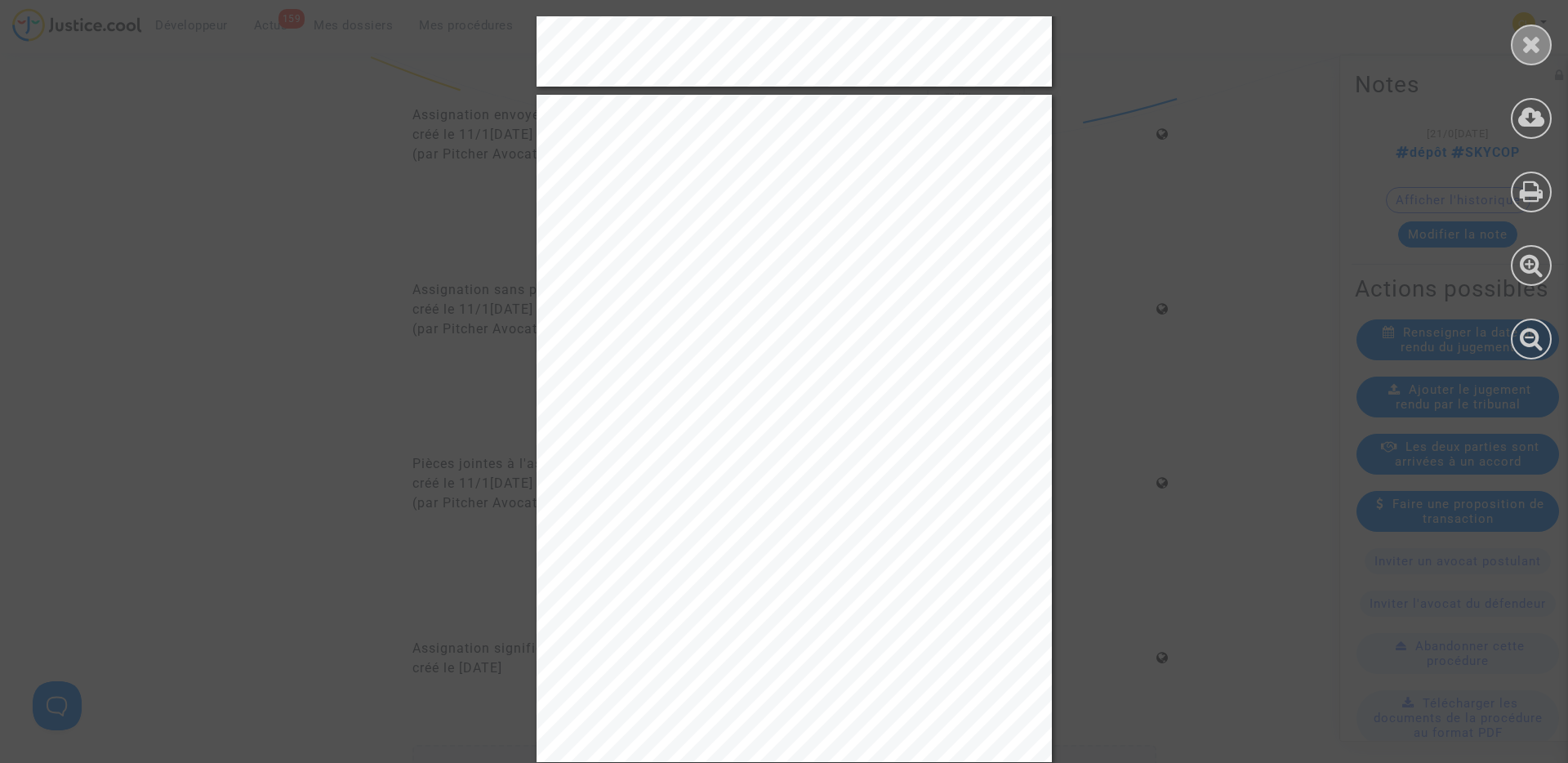 click at bounding box center (1531, 44) 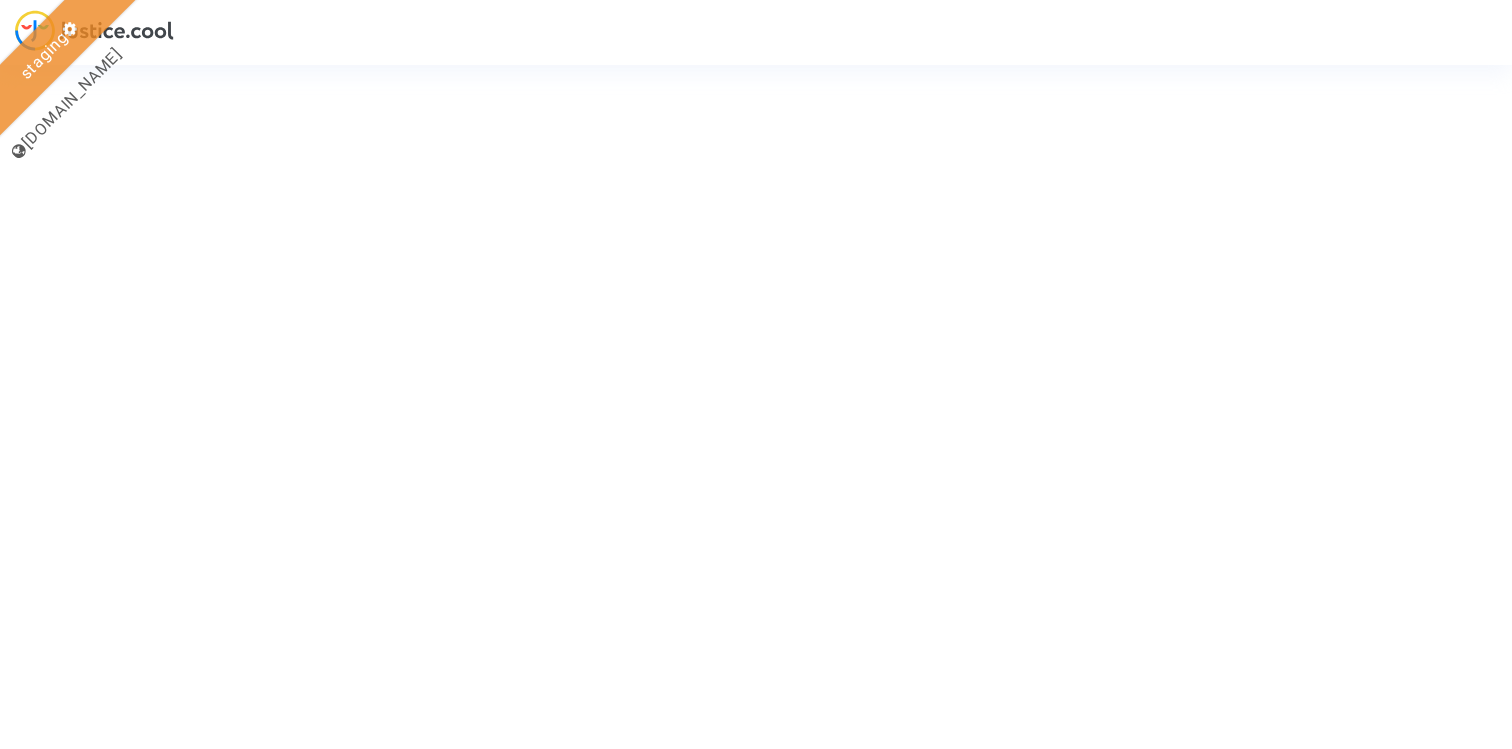 scroll, scrollTop: 0, scrollLeft: 0, axis: both 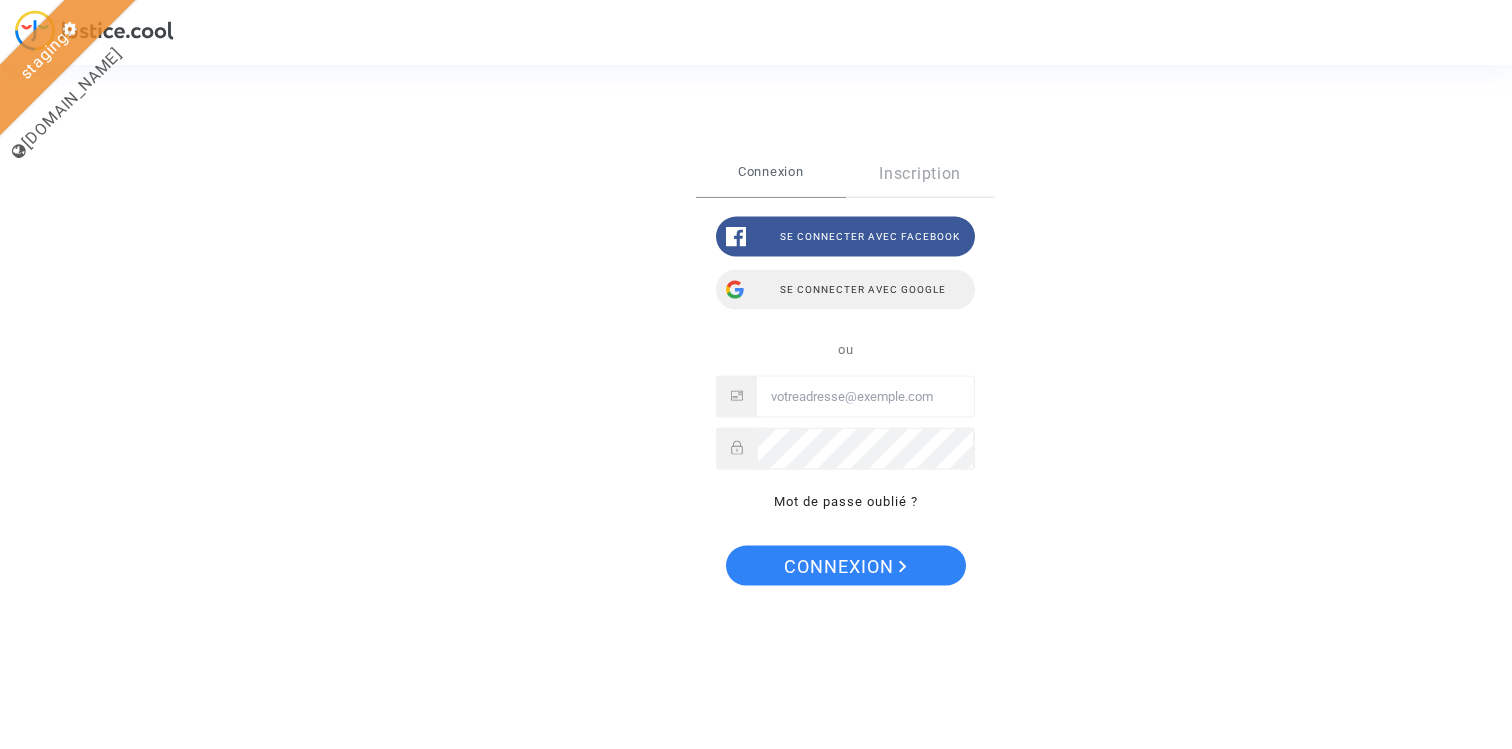 type on "yijek44924@mi166.com" 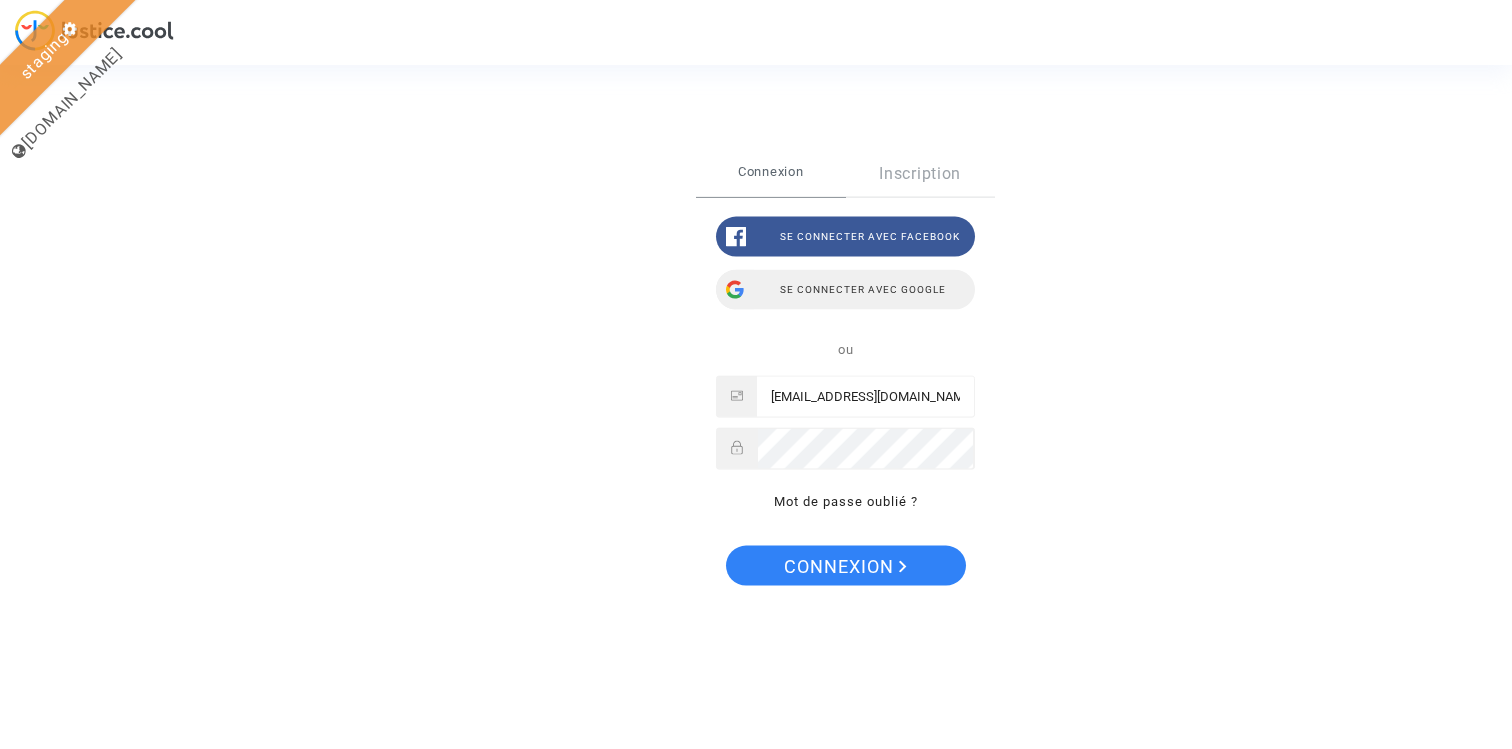click on "Se connecter avec Google" at bounding box center (845, 289) 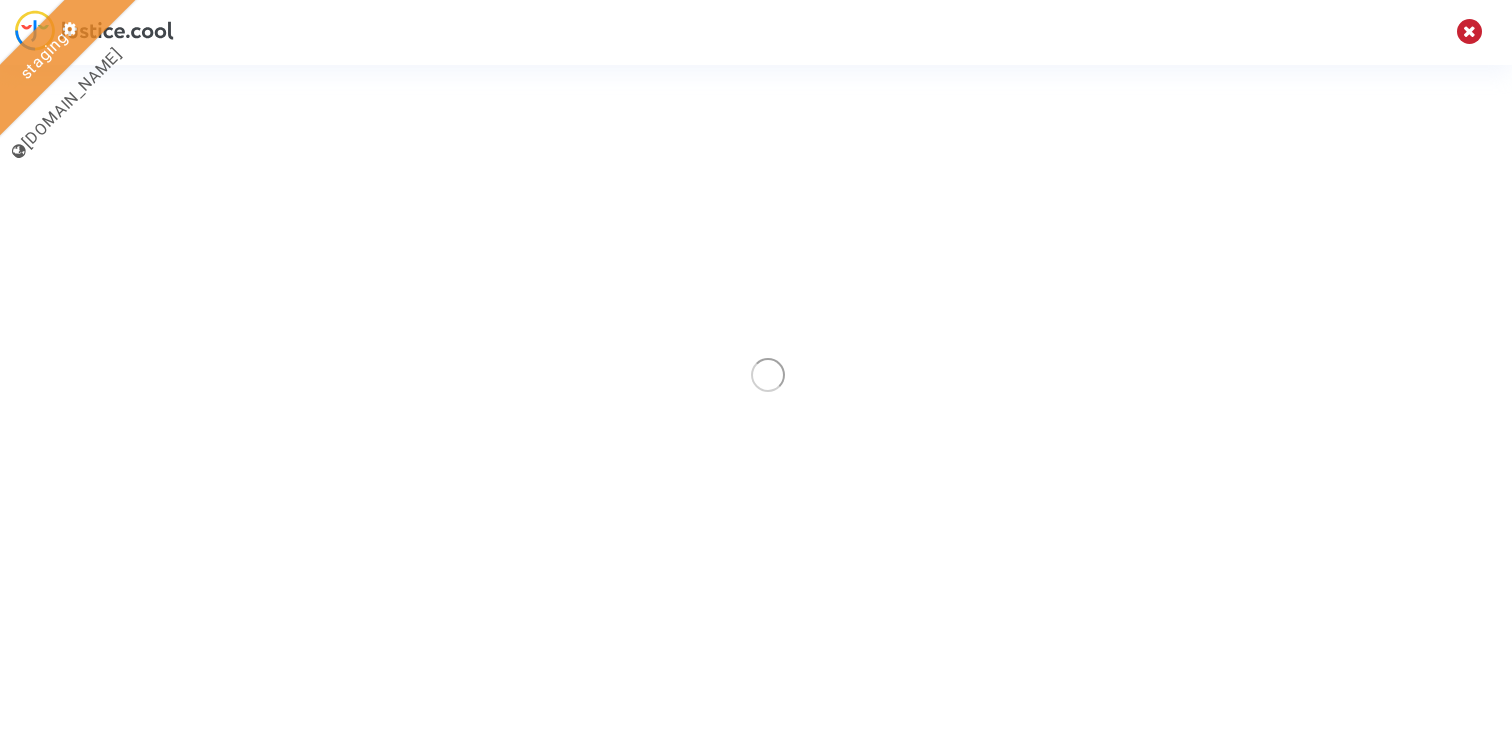 scroll, scrollTop: 0, scrollLeft: 0, axis: both 